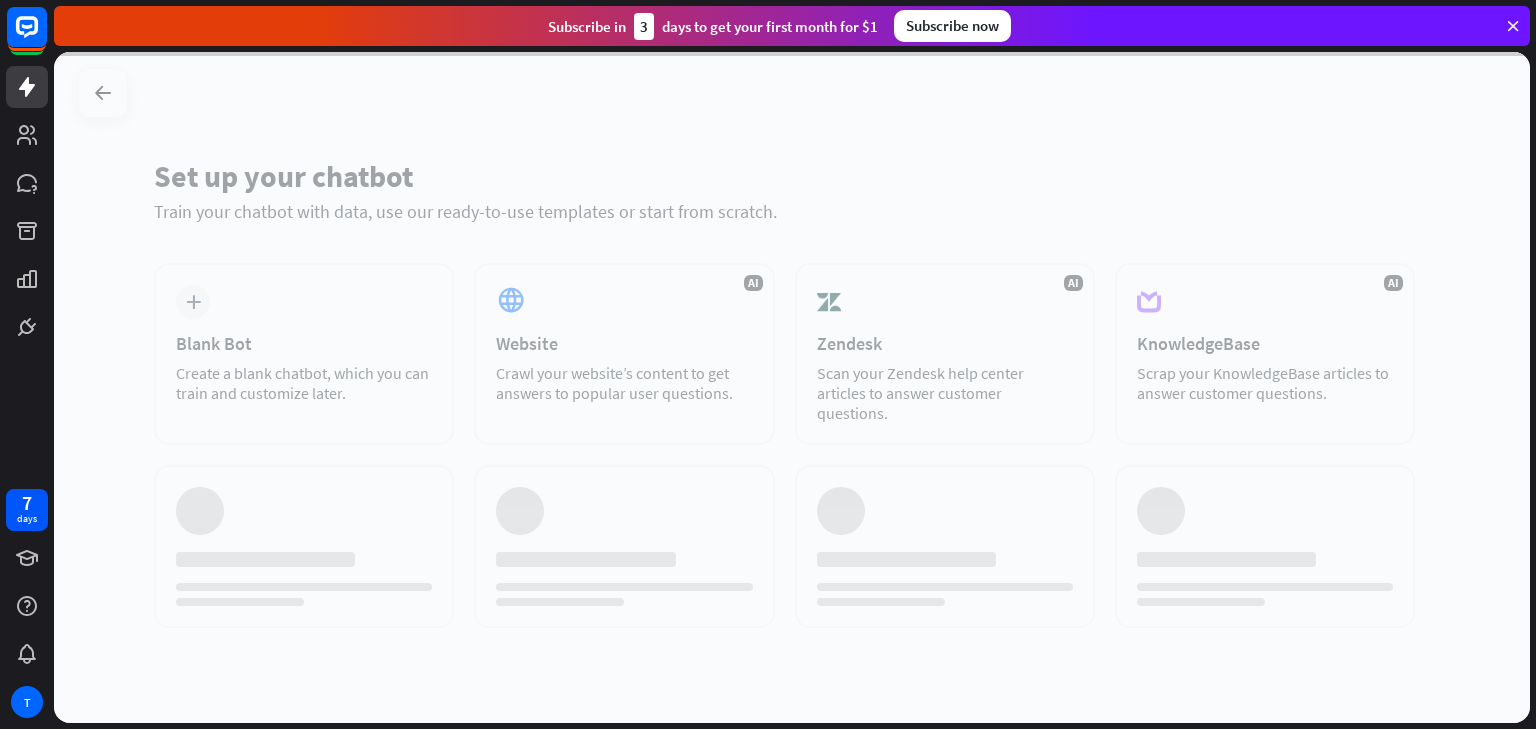 scroll, scrollTop: 0, scrollLeft: 0, axis: both 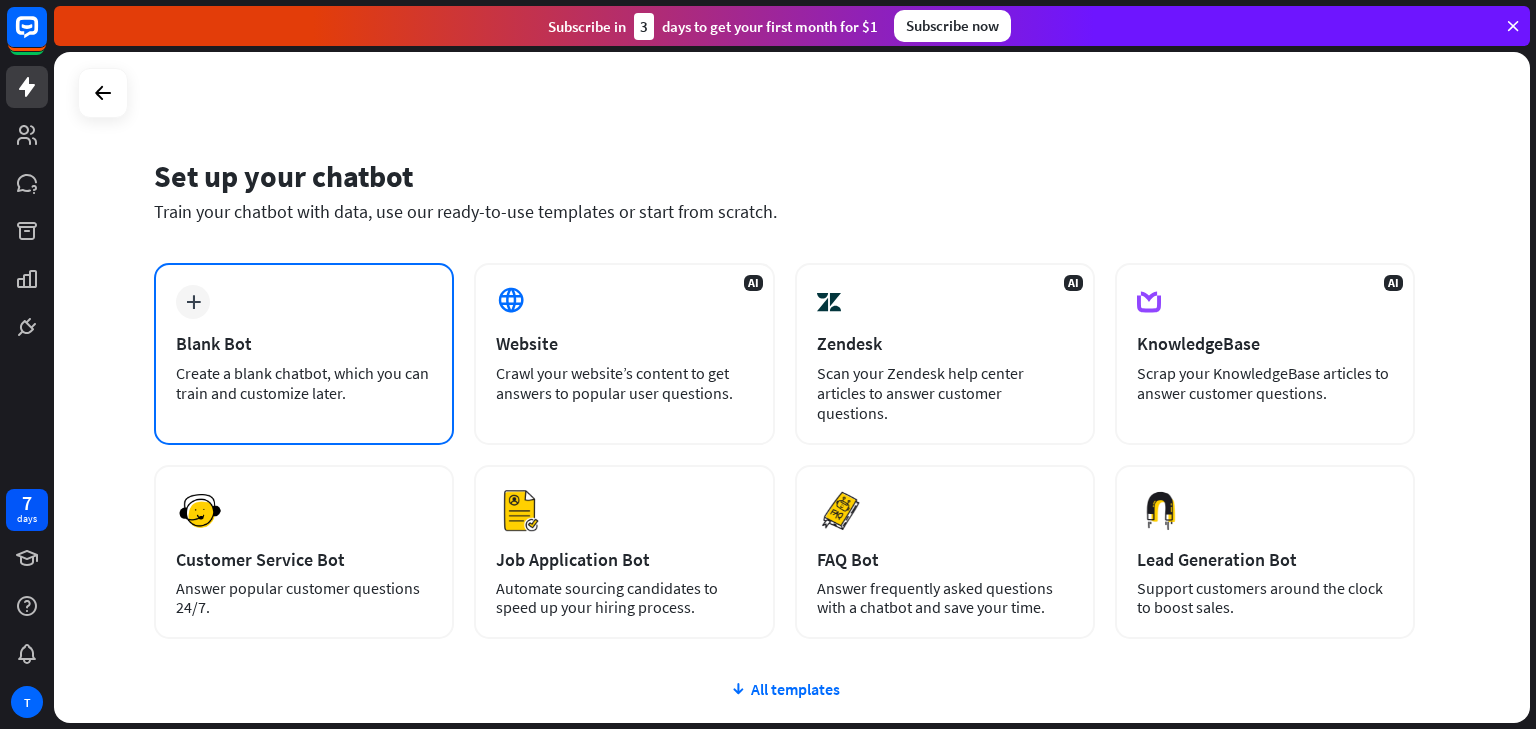 click on "plus   Blank Bot
Create a blank chatbot, which you can train and
customize later." at bounding box center [304, 354] 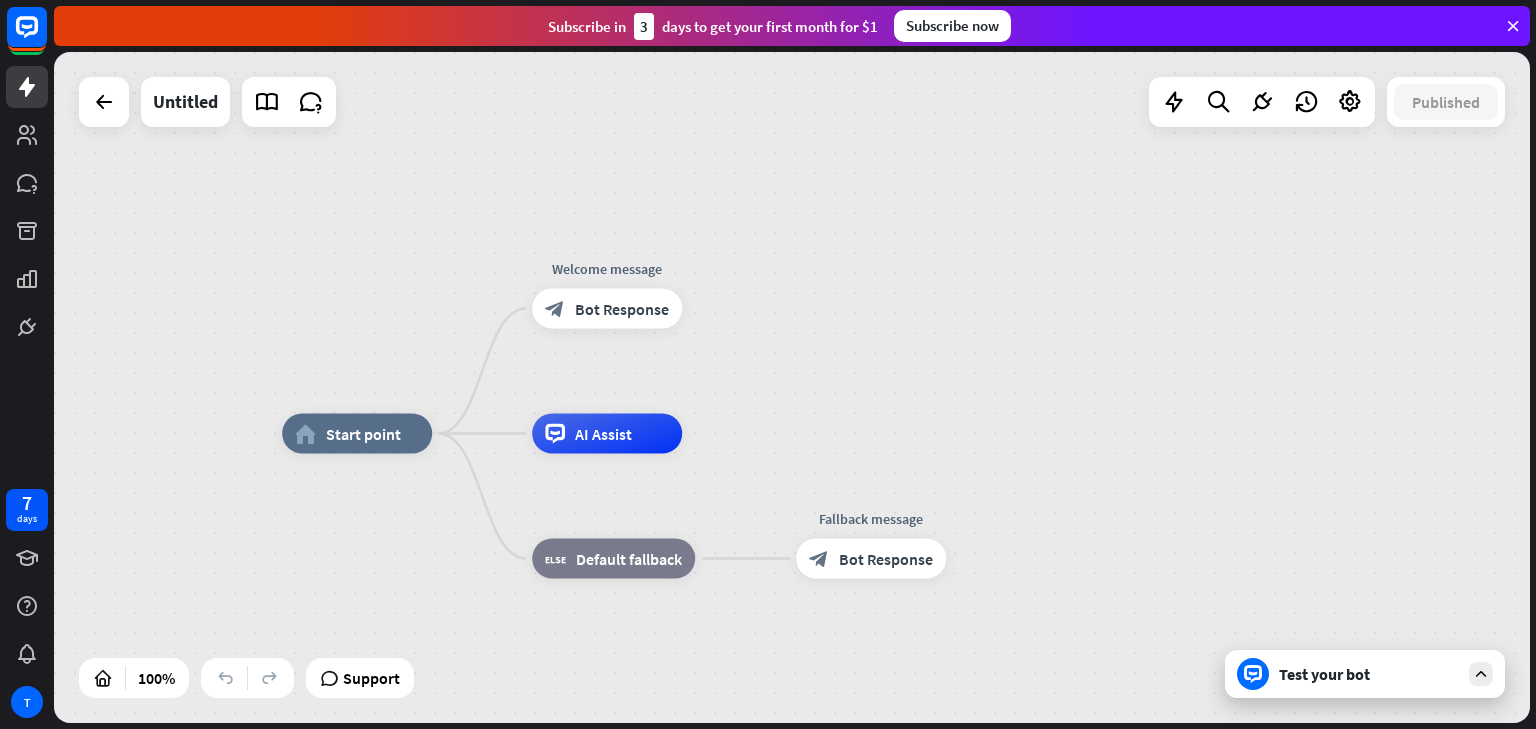 drag, startPoint x: 844, startPoint y: 242, endPoint x: 764, endPoint y: 296, distance: 96.519424 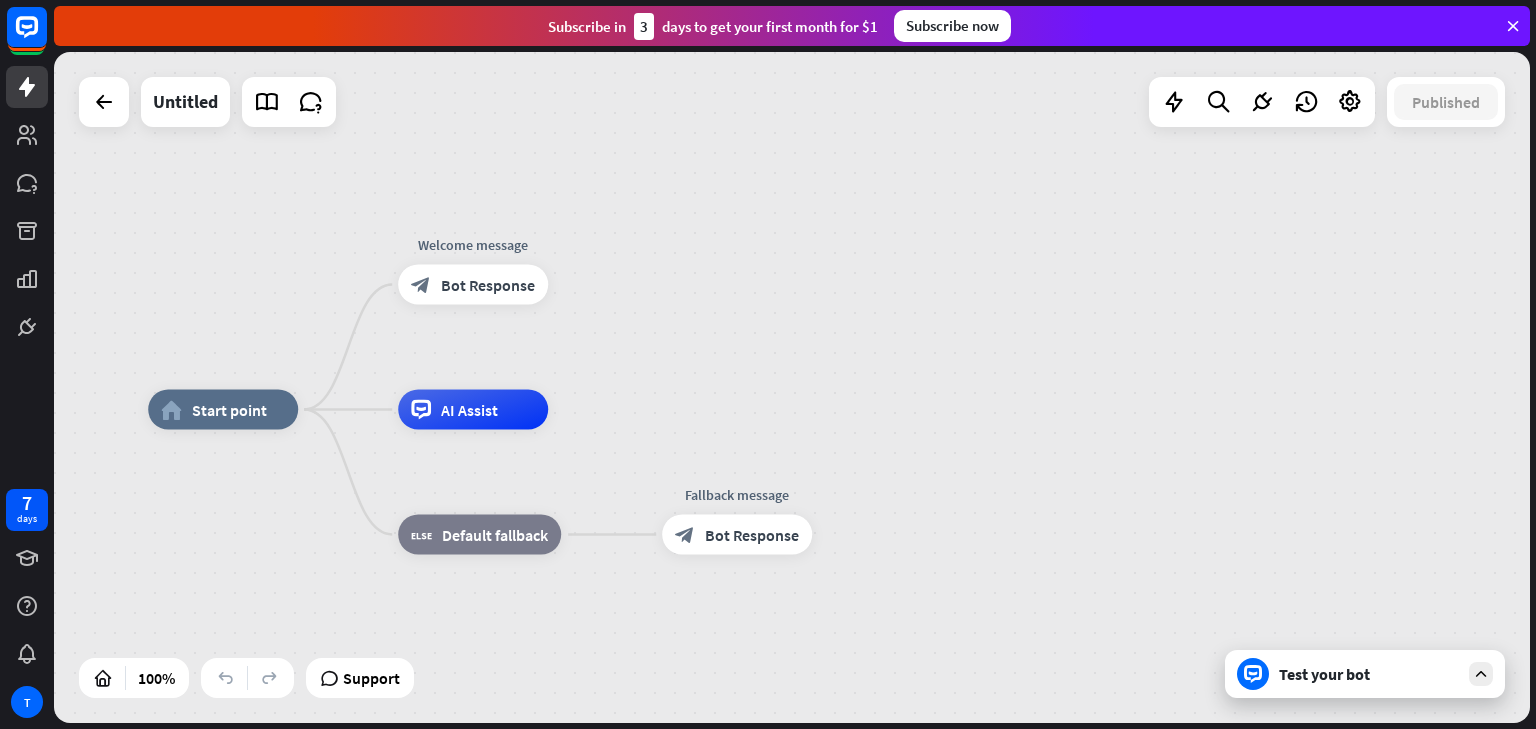 drag, startPoint x: 904, startPoint y: 360, endPoint x: 628, endPoint y: 309, distance: 280.6724 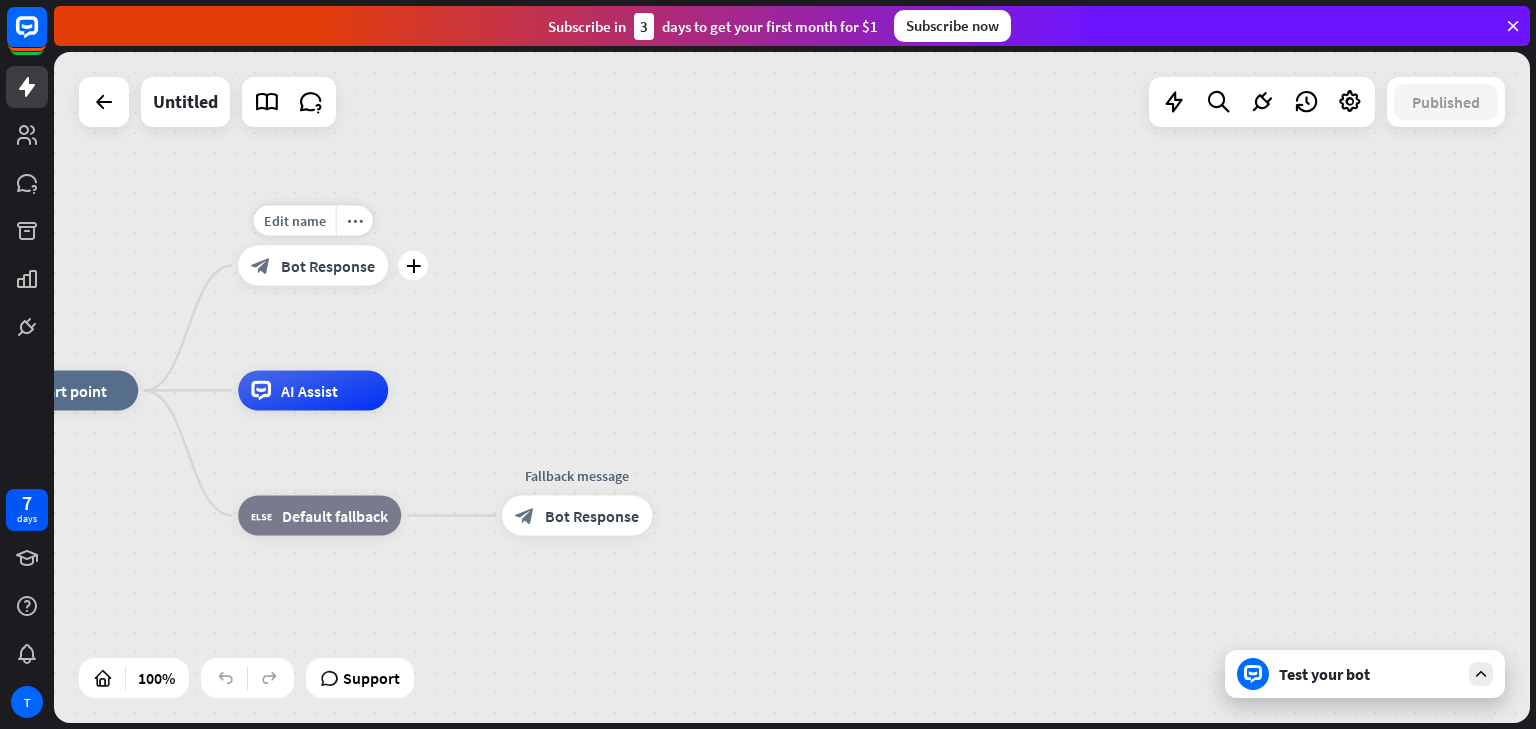 click on "block_bot_response   Bot Response" at bounding box center [313, 266] 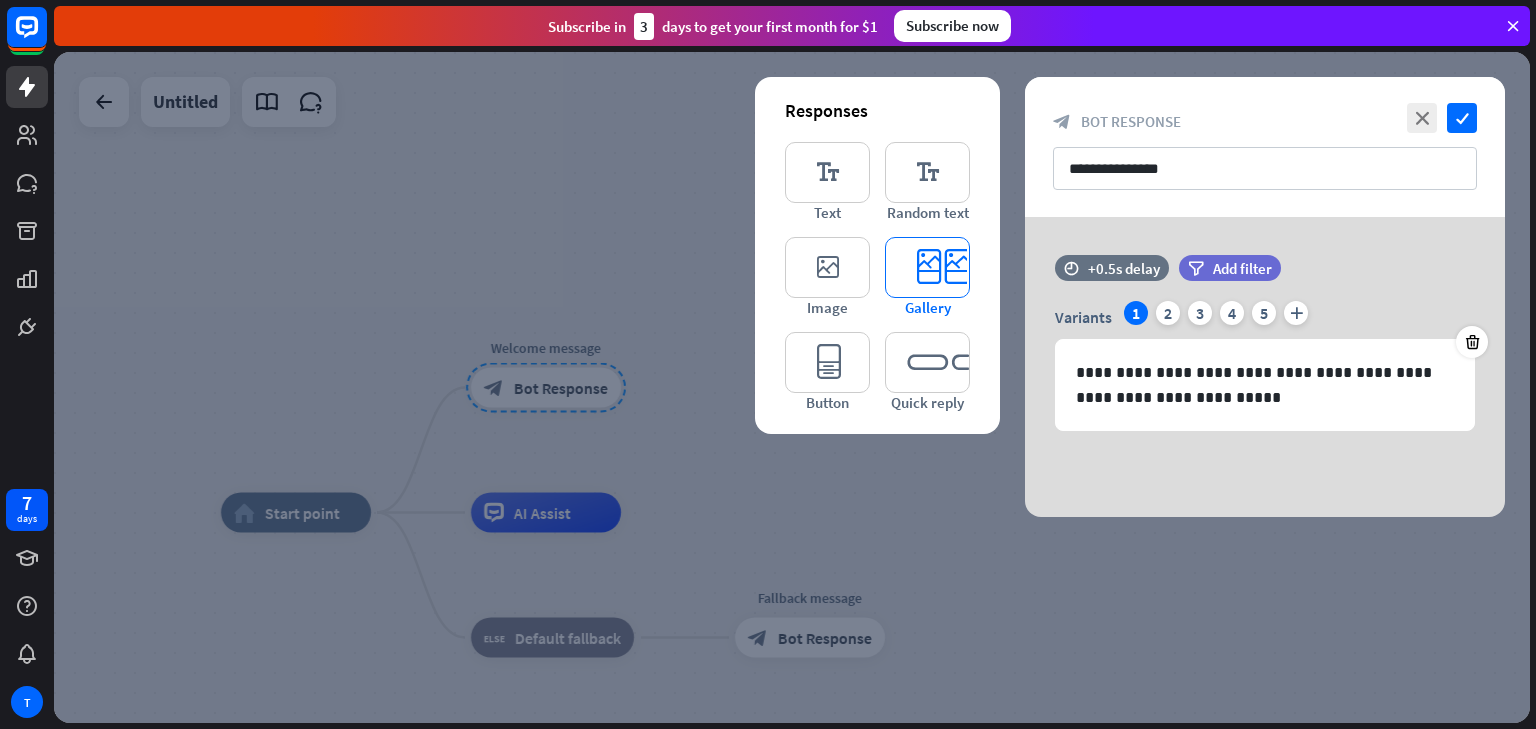 type 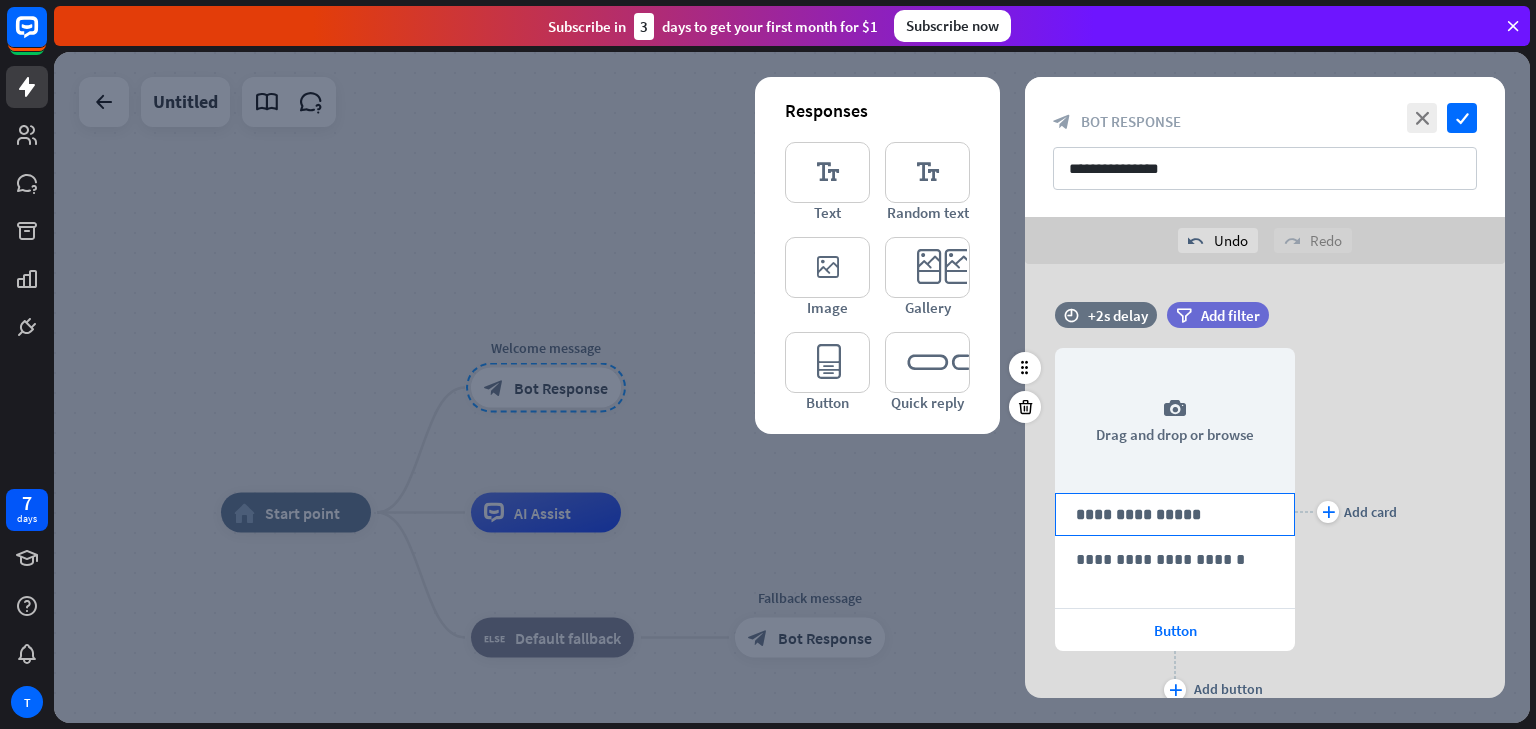 click on "**********" at bounding box center (1175, 514) 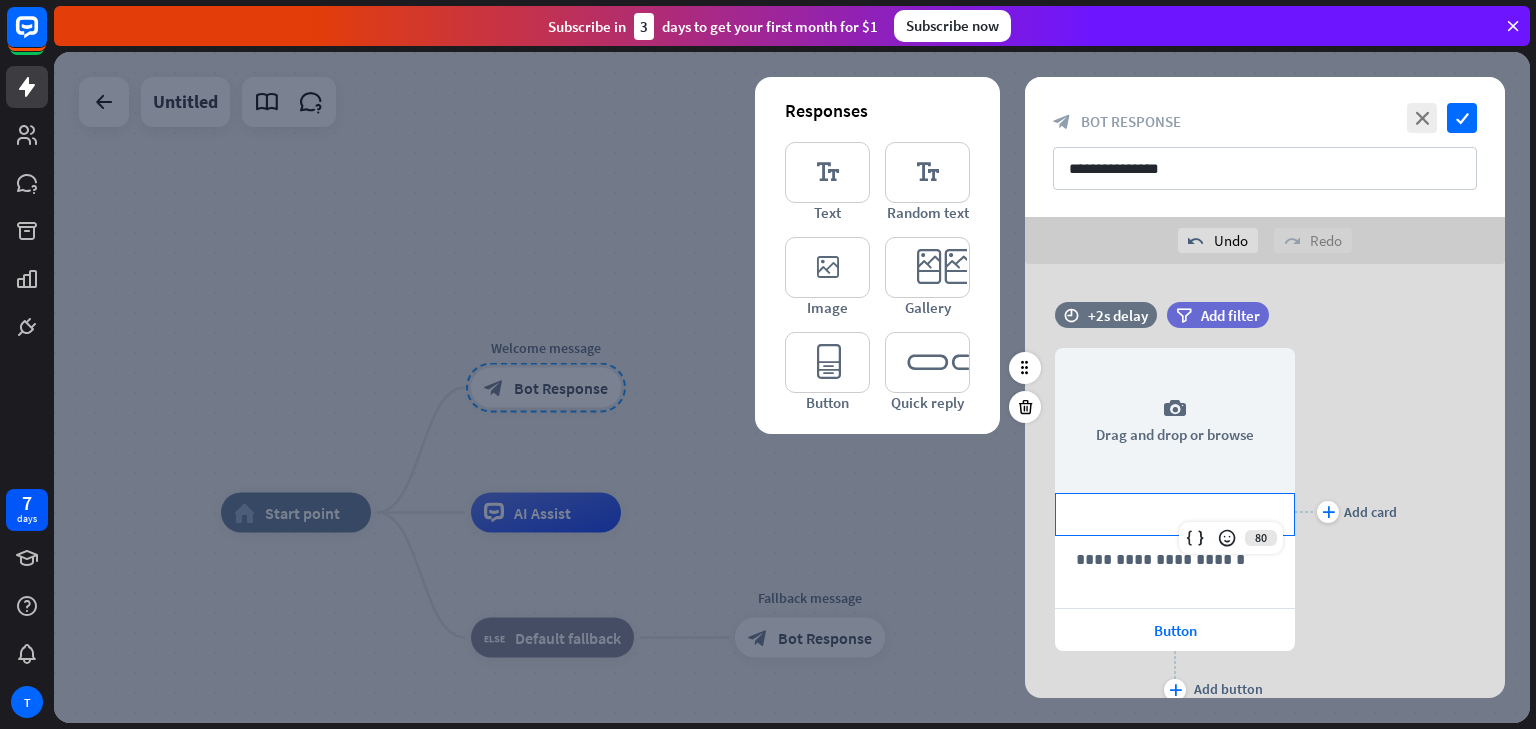 type 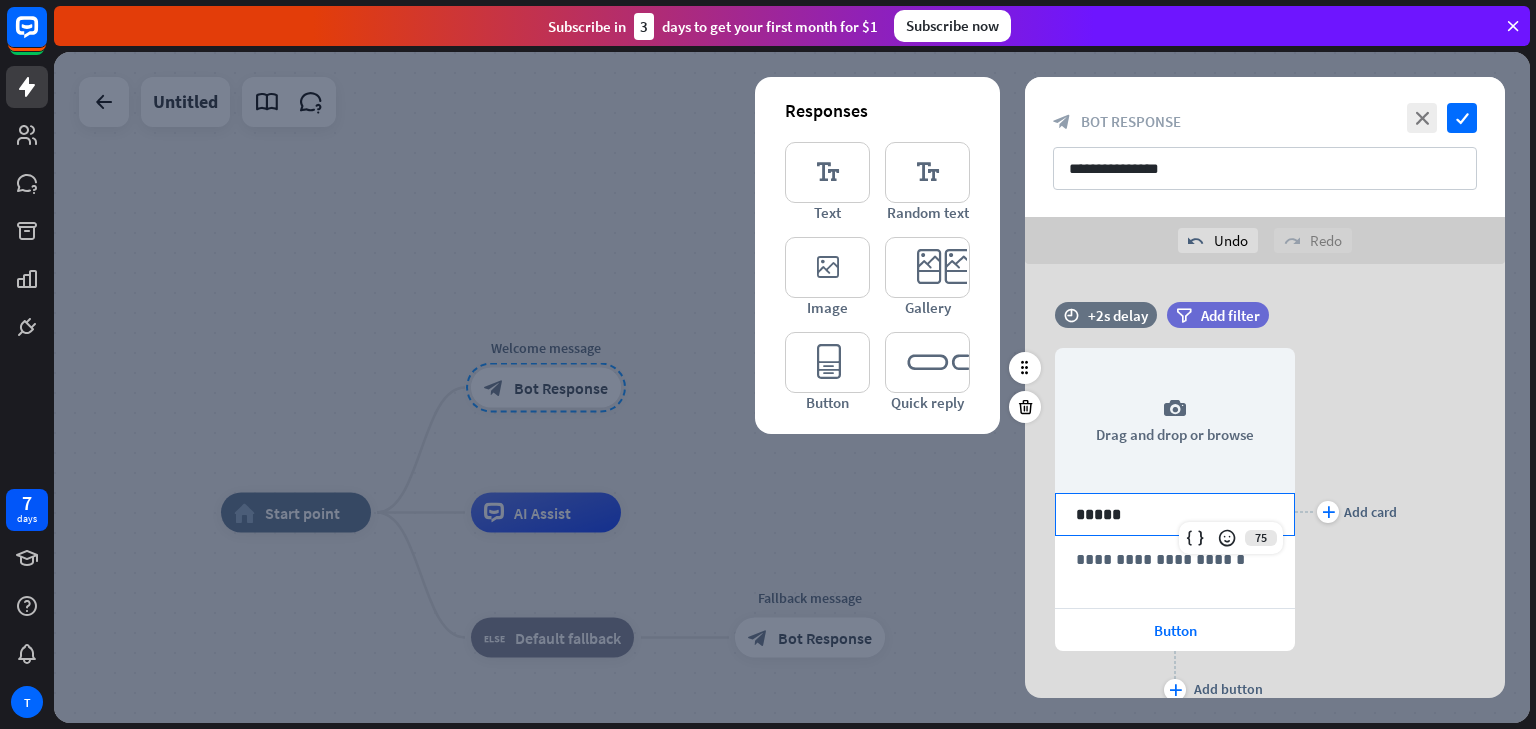 click on "*****" at bounding box center (1175, 514) 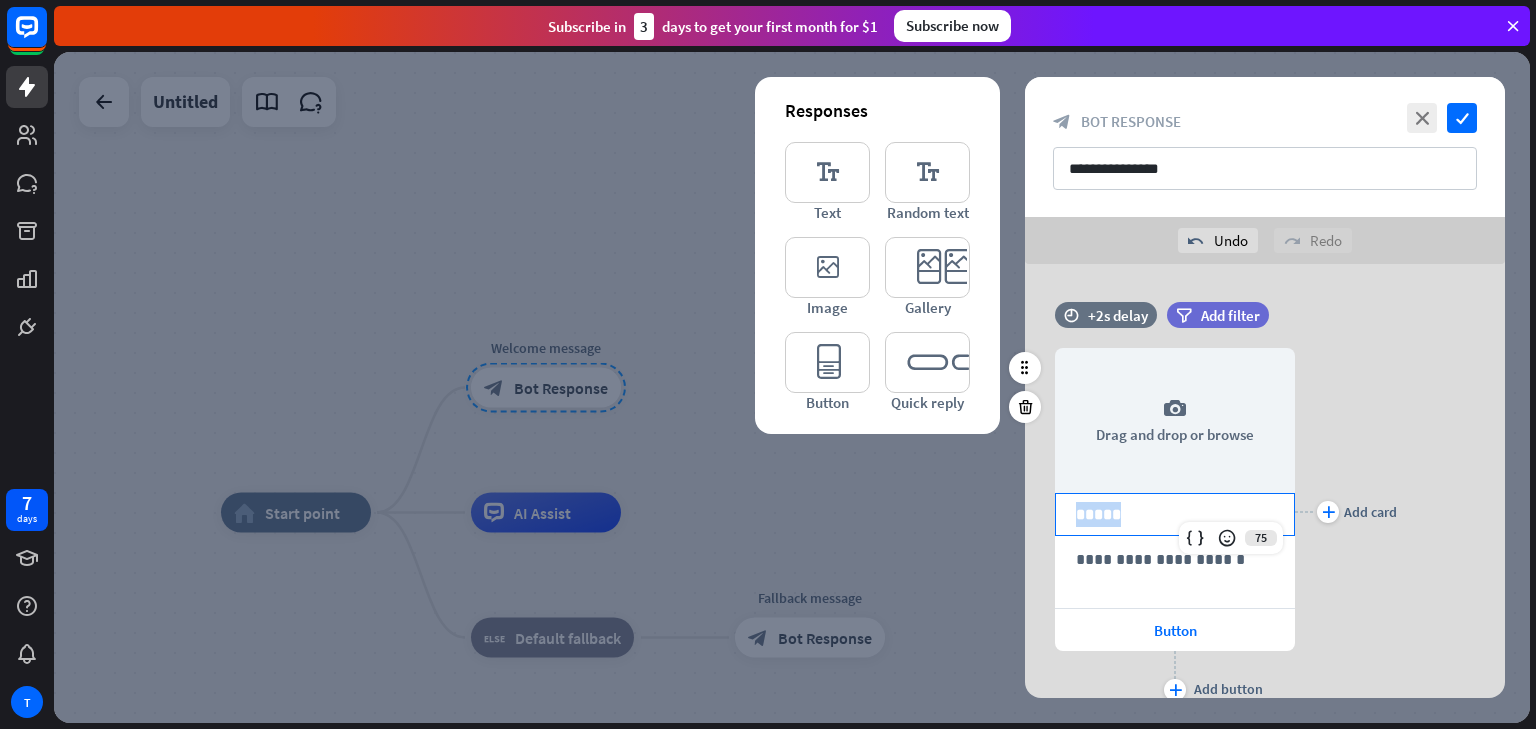 click on "*****" at bounding box center (1175, 514) 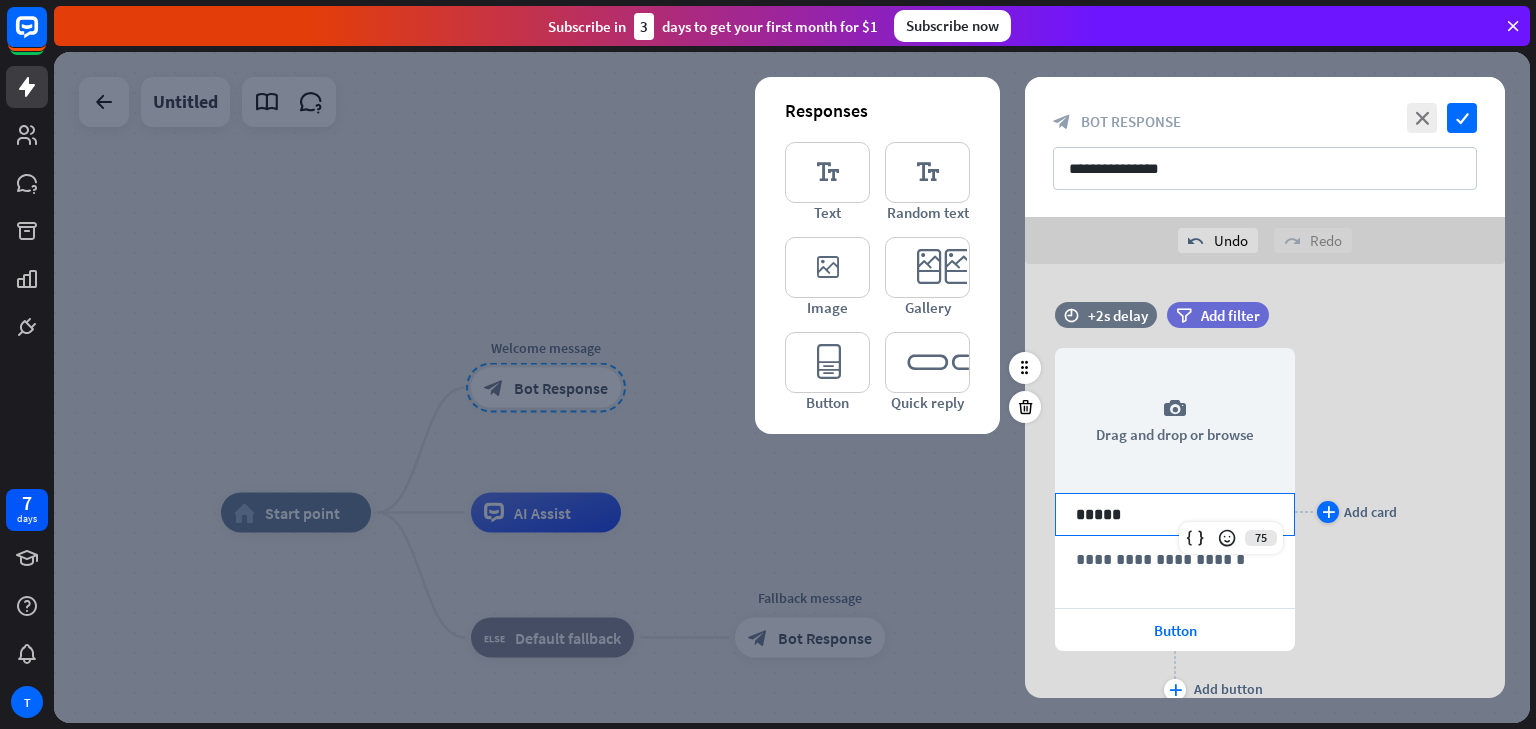 click on "plus" at bounding box center (1328, 512) 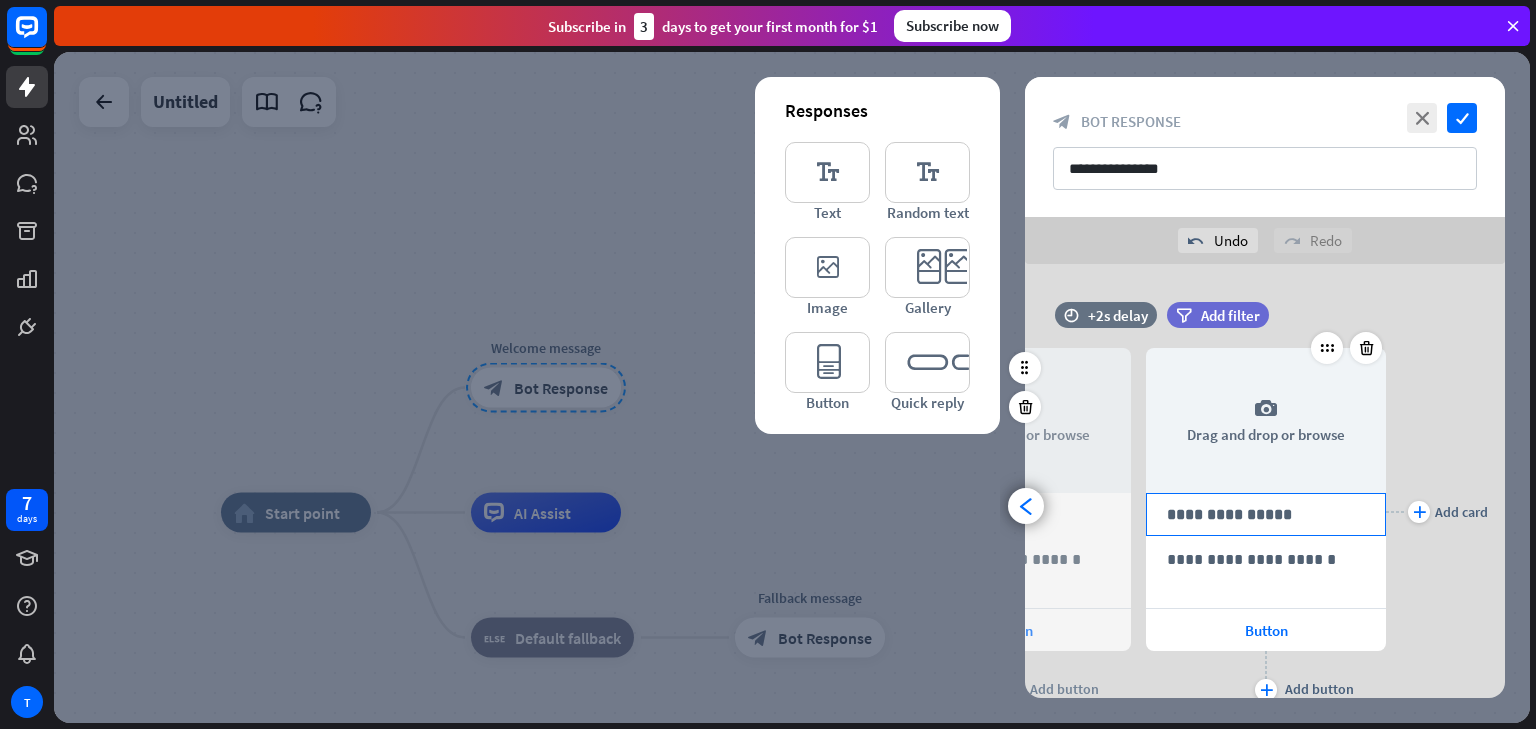 click on "**********" at bounding box center (1266, 514) 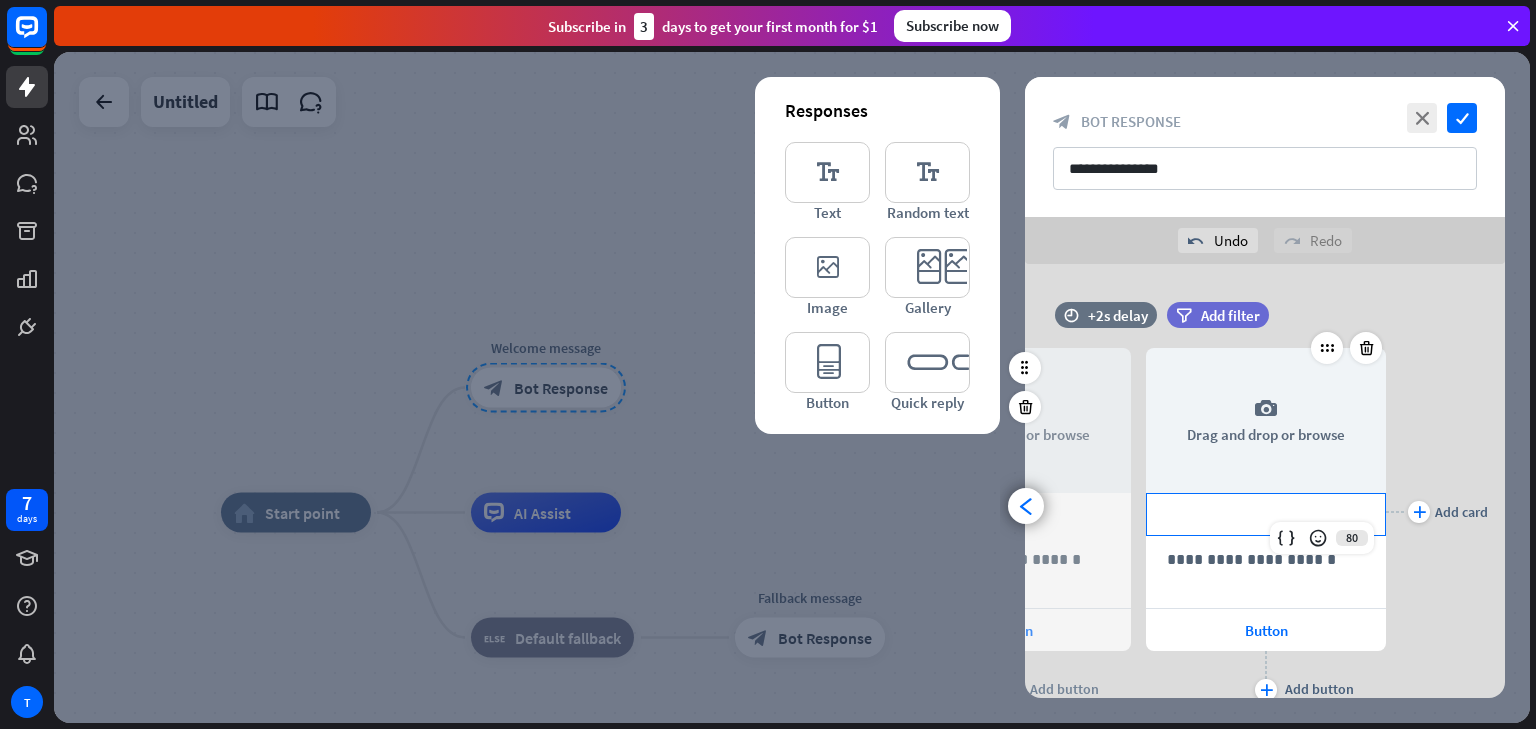 scroll, scrollTop: 0, scrollLeft: 164, axis: horizontal 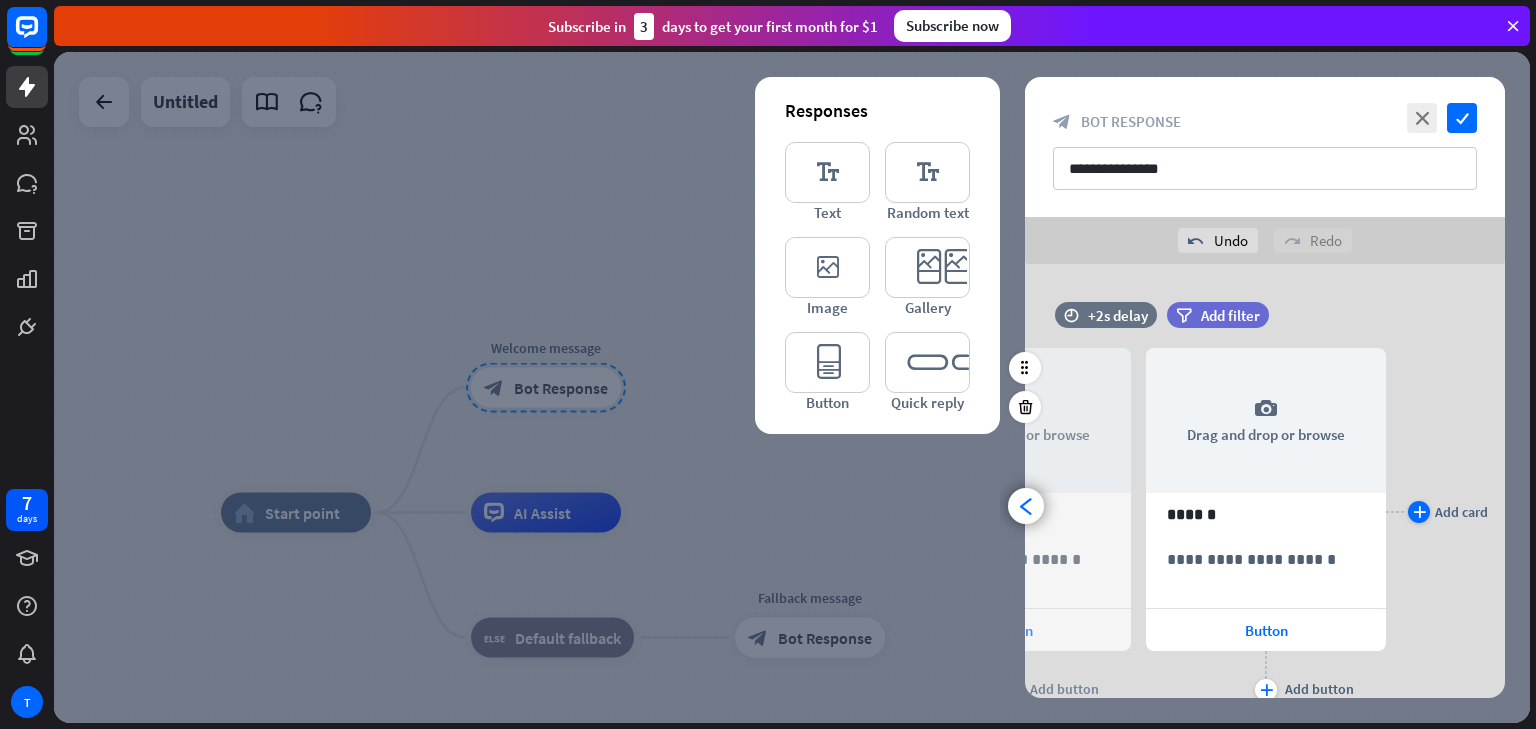 click on "plus" at bounding box center (1419, 512) 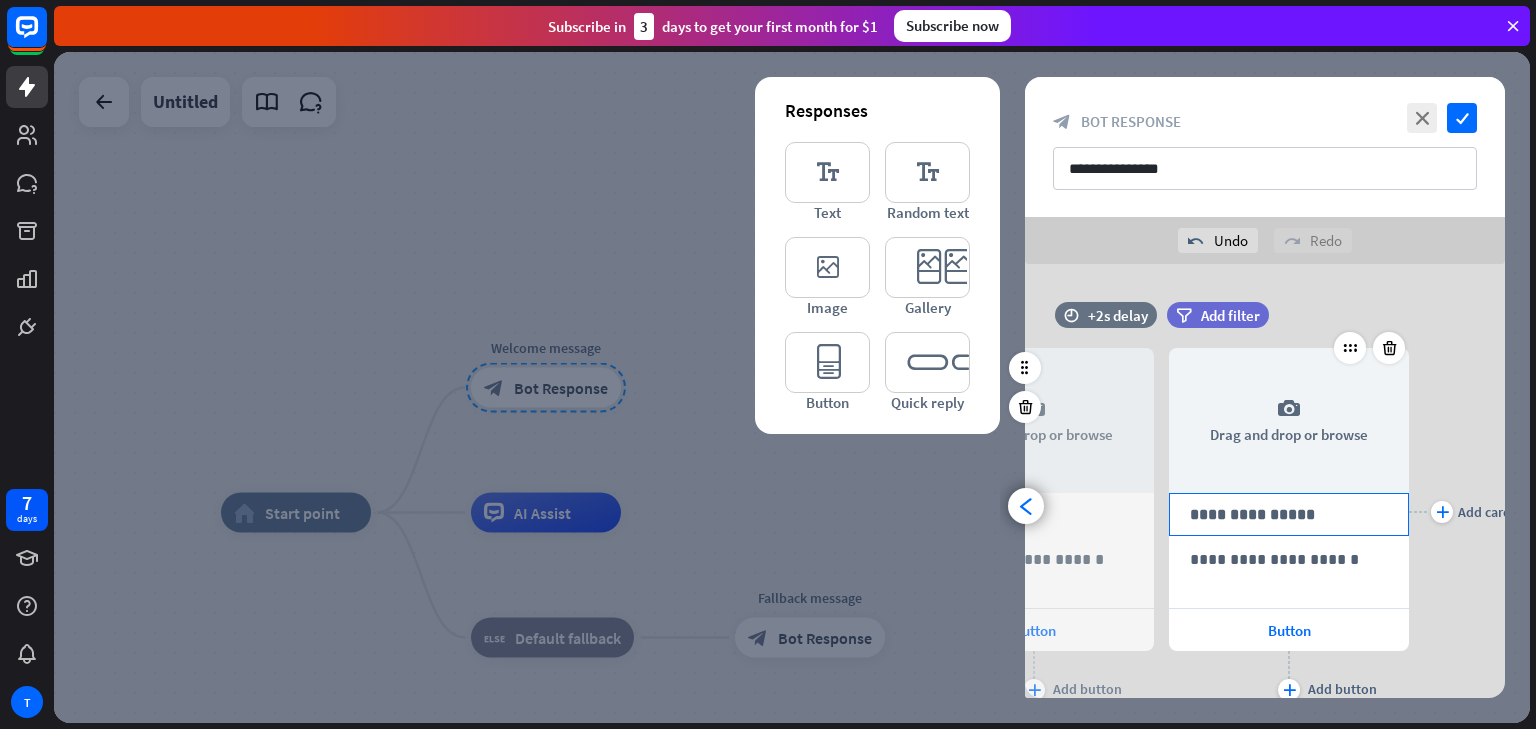 scroll, scrollTop: 0, scrollLeft: 420, axis: horizontal 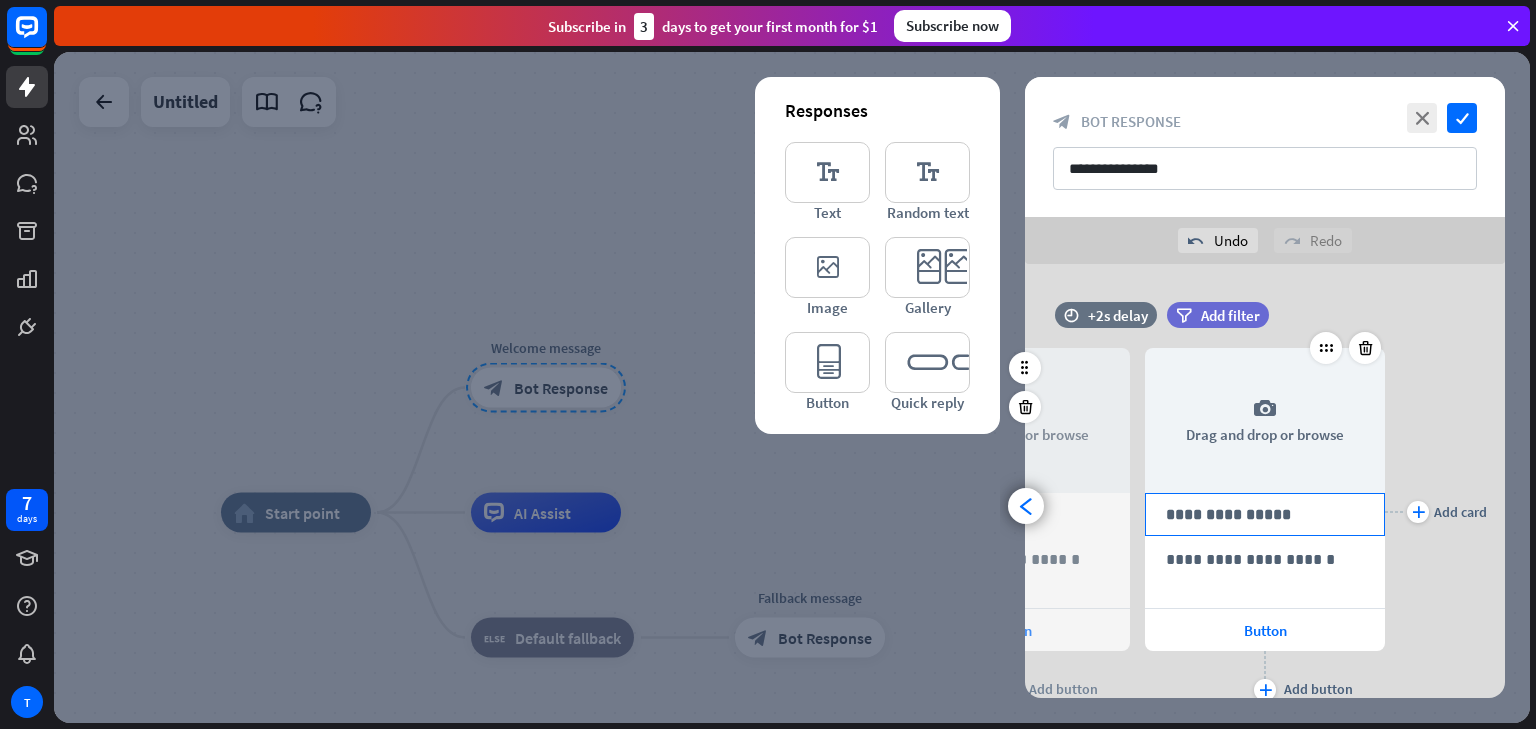 click on "**********" at bounding box center [1265, 514] 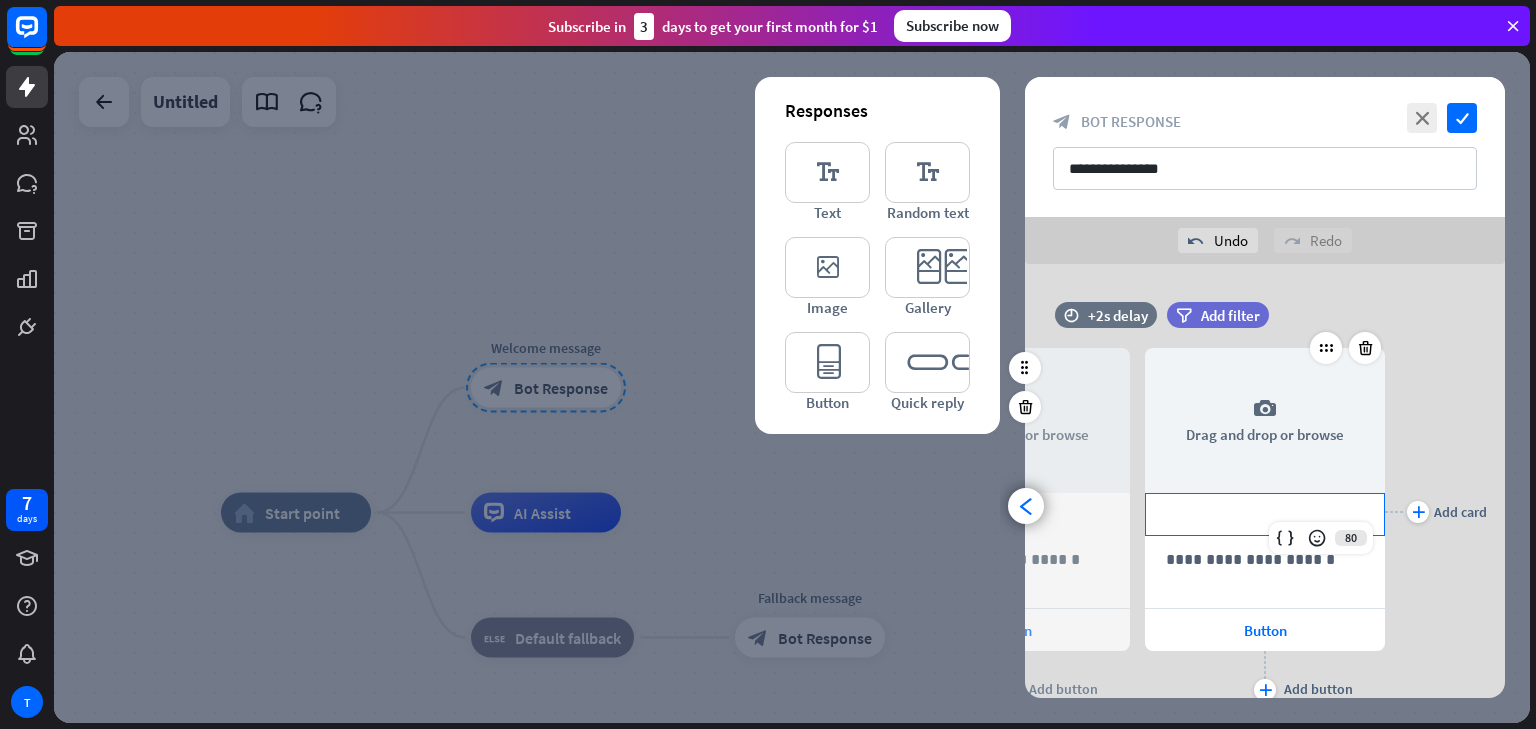 type 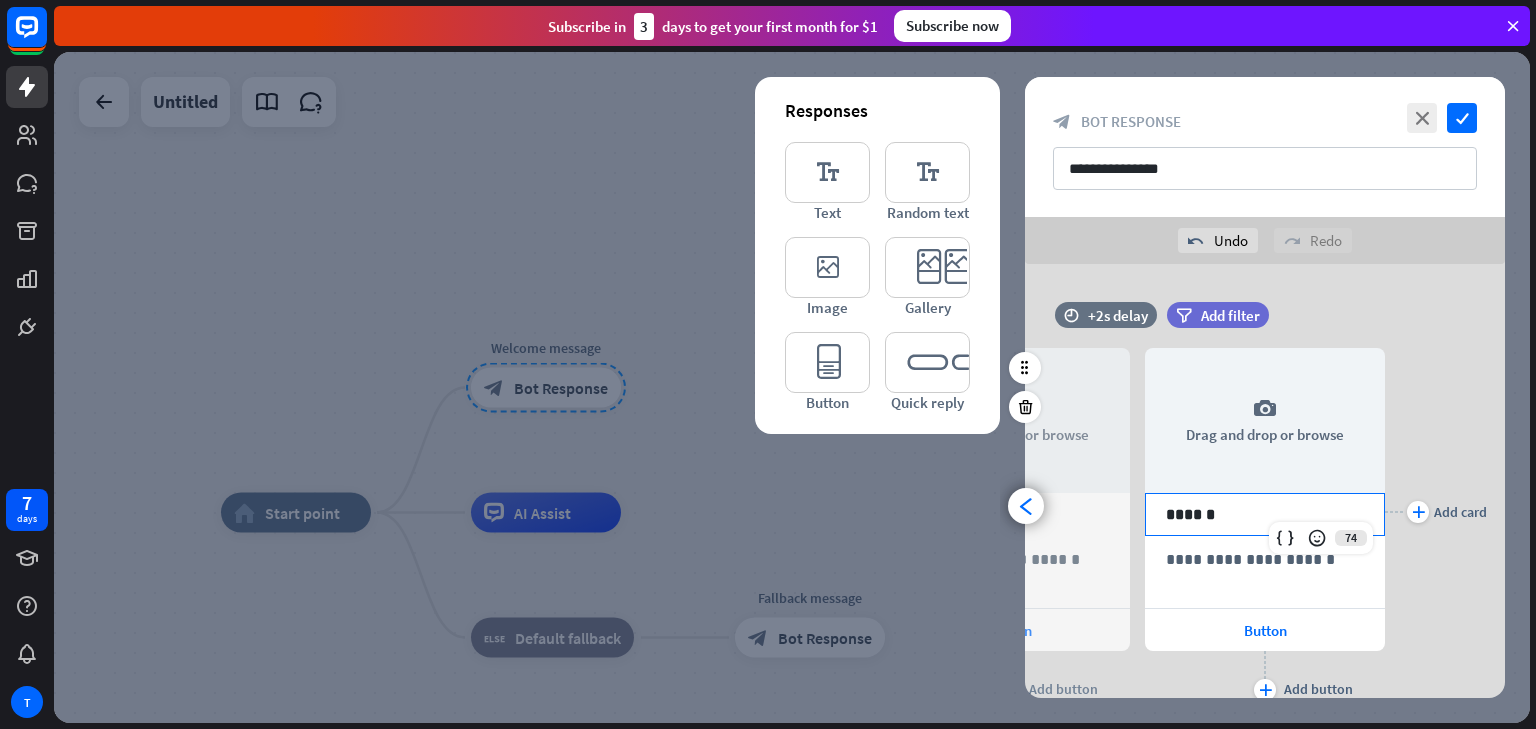 click on "plus   Add card" at bounding box center (1436, 512) 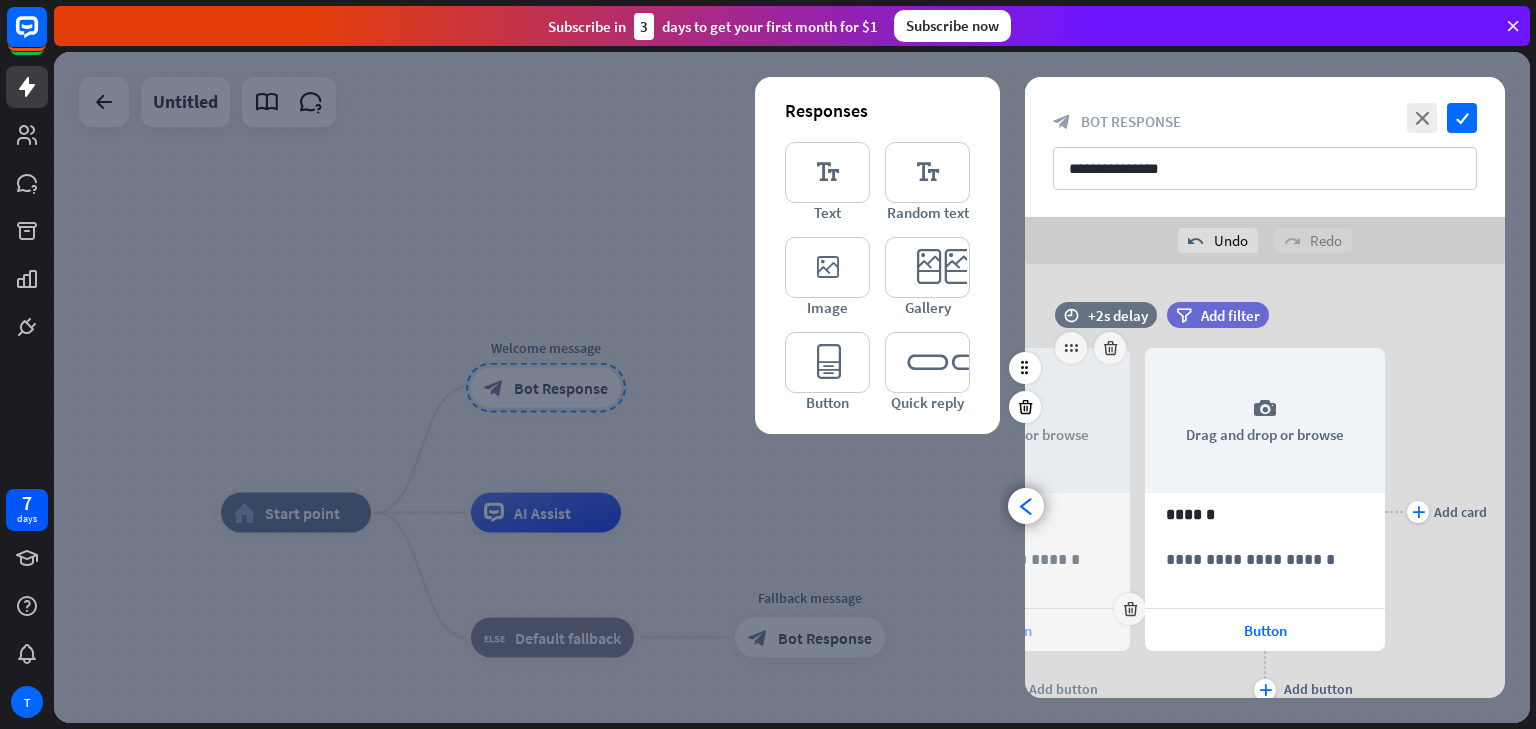 click on "Button" at bounding box center (1010, 630) 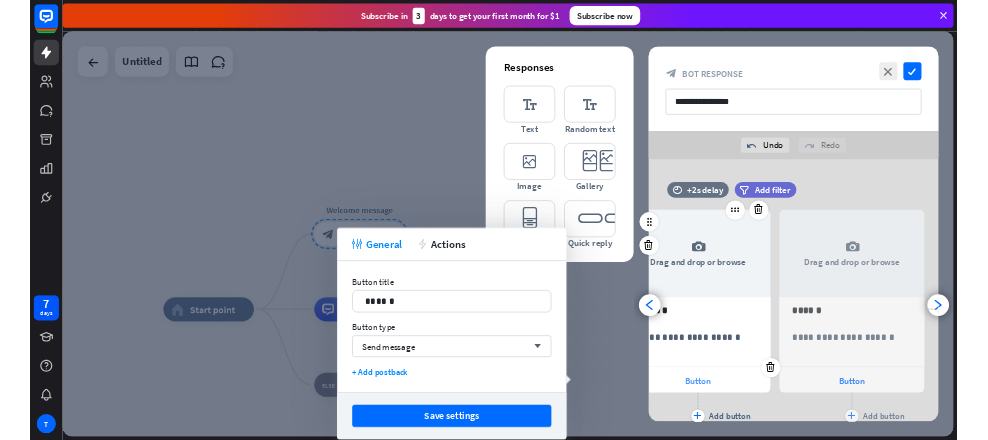 scroll, scrollTop: 0, scrollLeft: 164, axis: horizontal 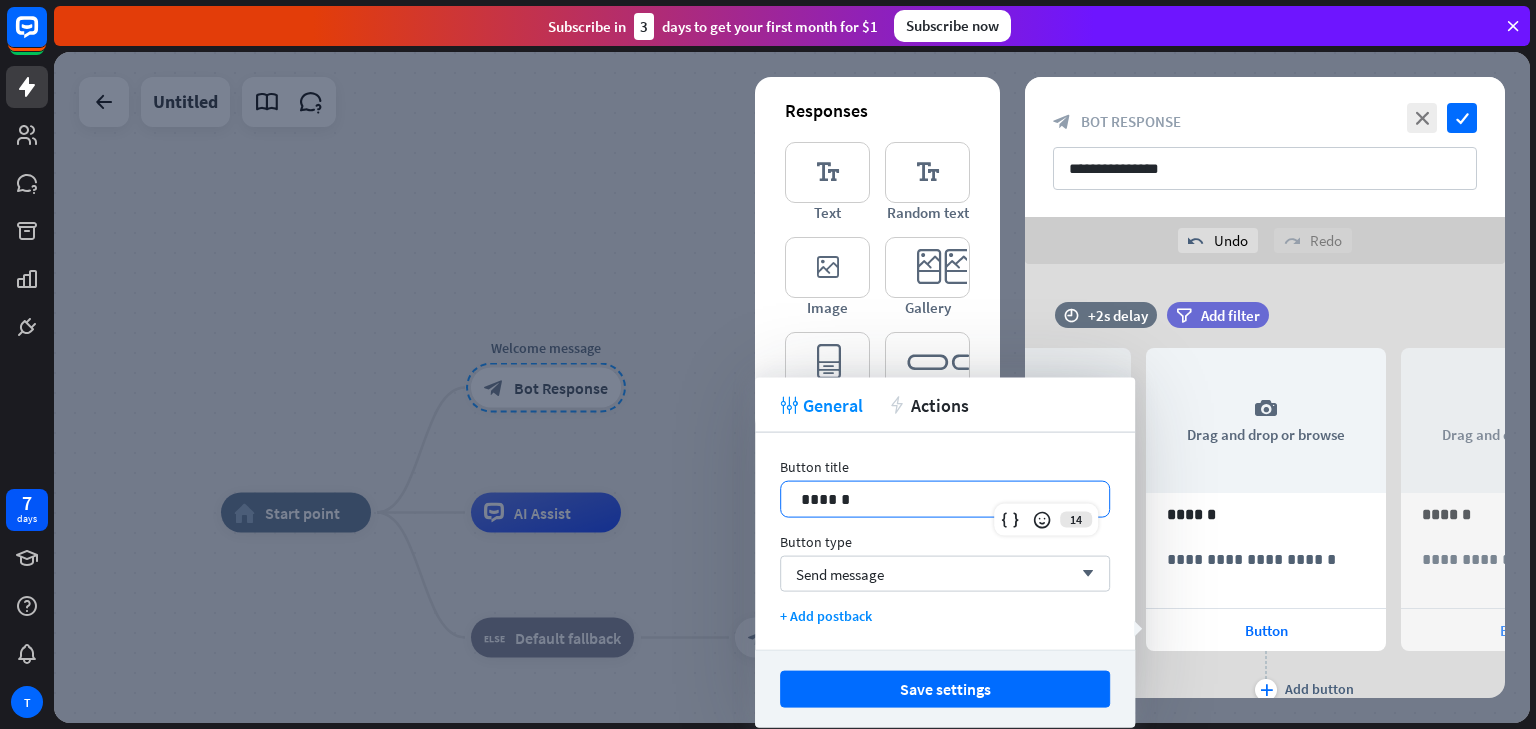 click on "******" at bounding box center (945, 499) 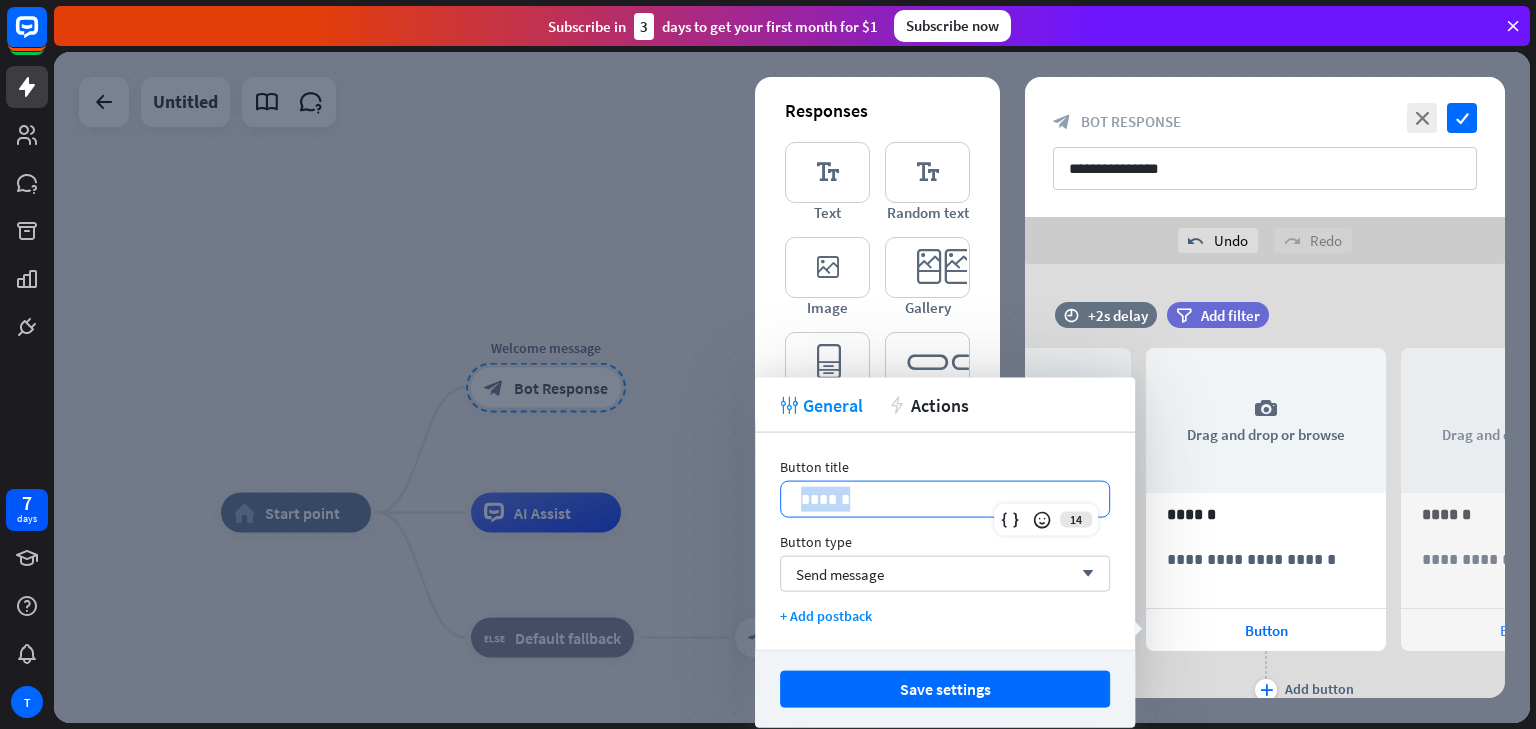 click on "******" at bounding box center [945, 499] 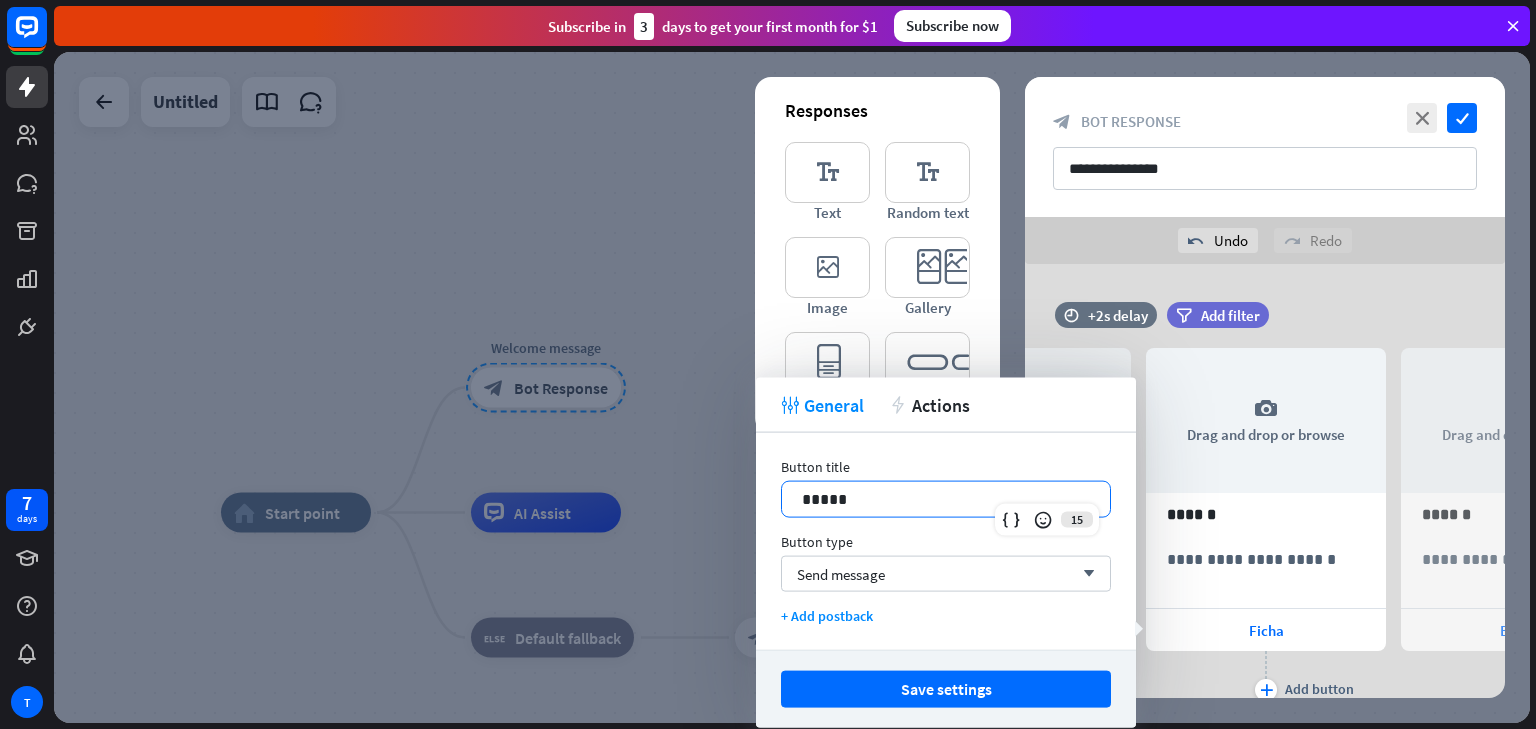 scroll, scrollTop: 0, scrollLeft: 164, axis: horizontal 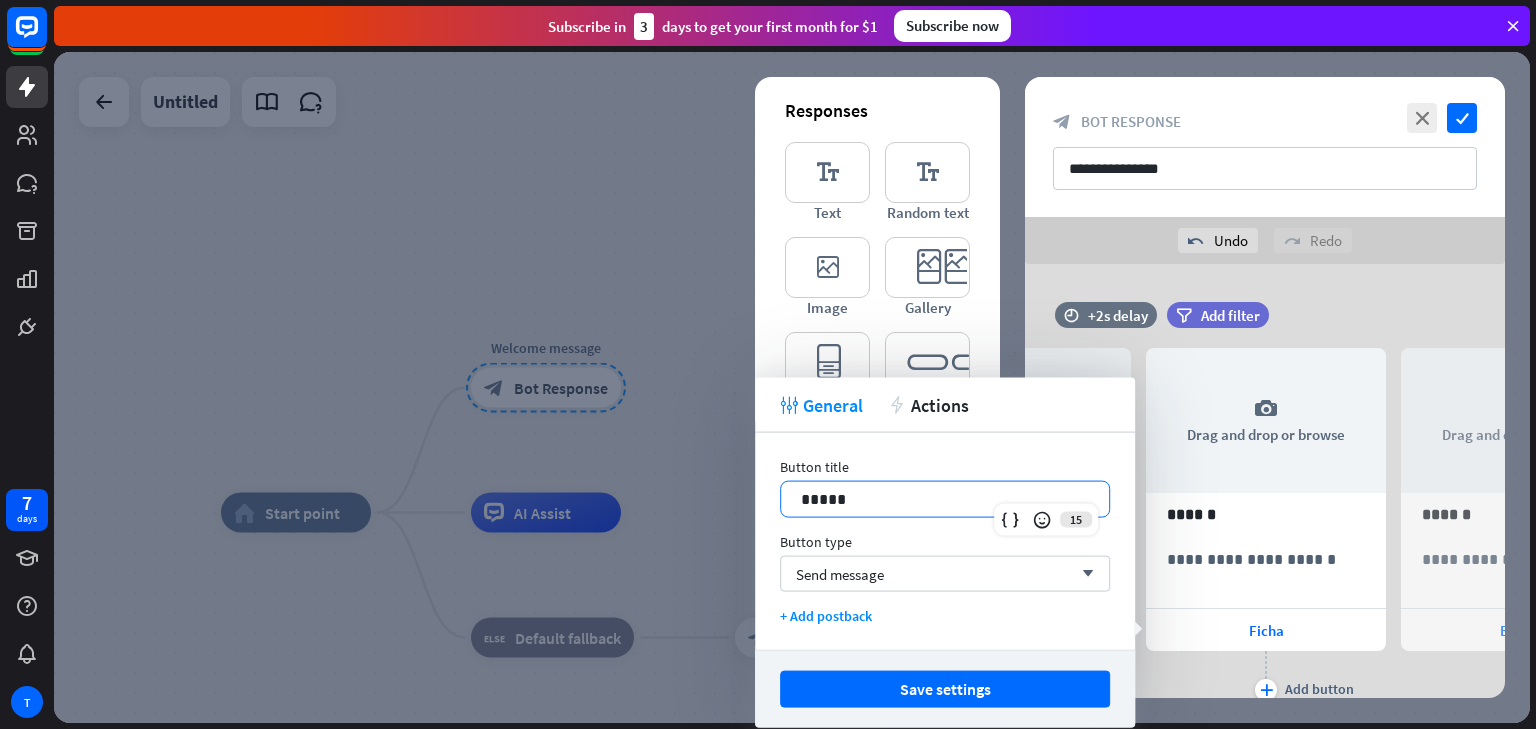 click on "Save settings" at bounding box center (945, 689) 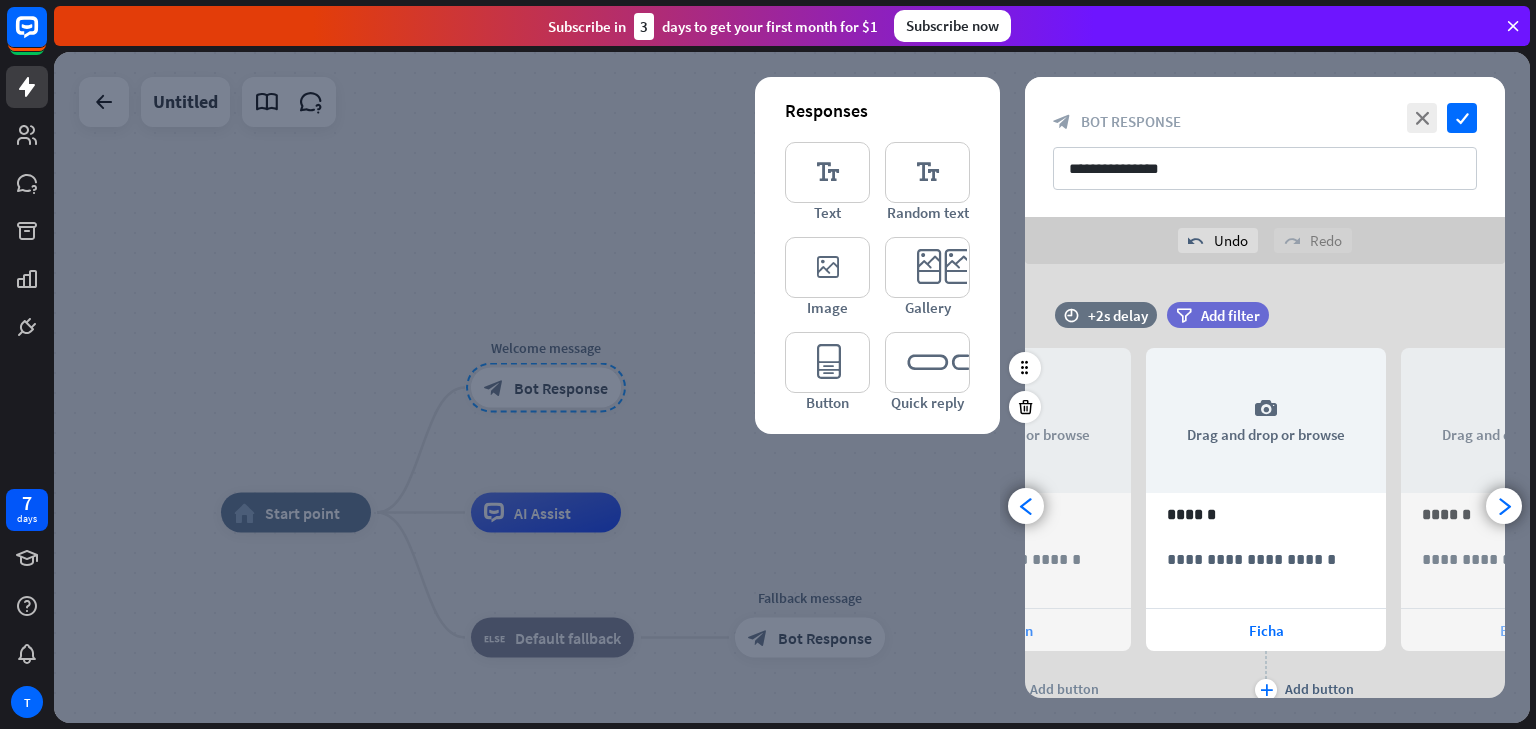 click on "Button" at bounding box center (1521, 630) 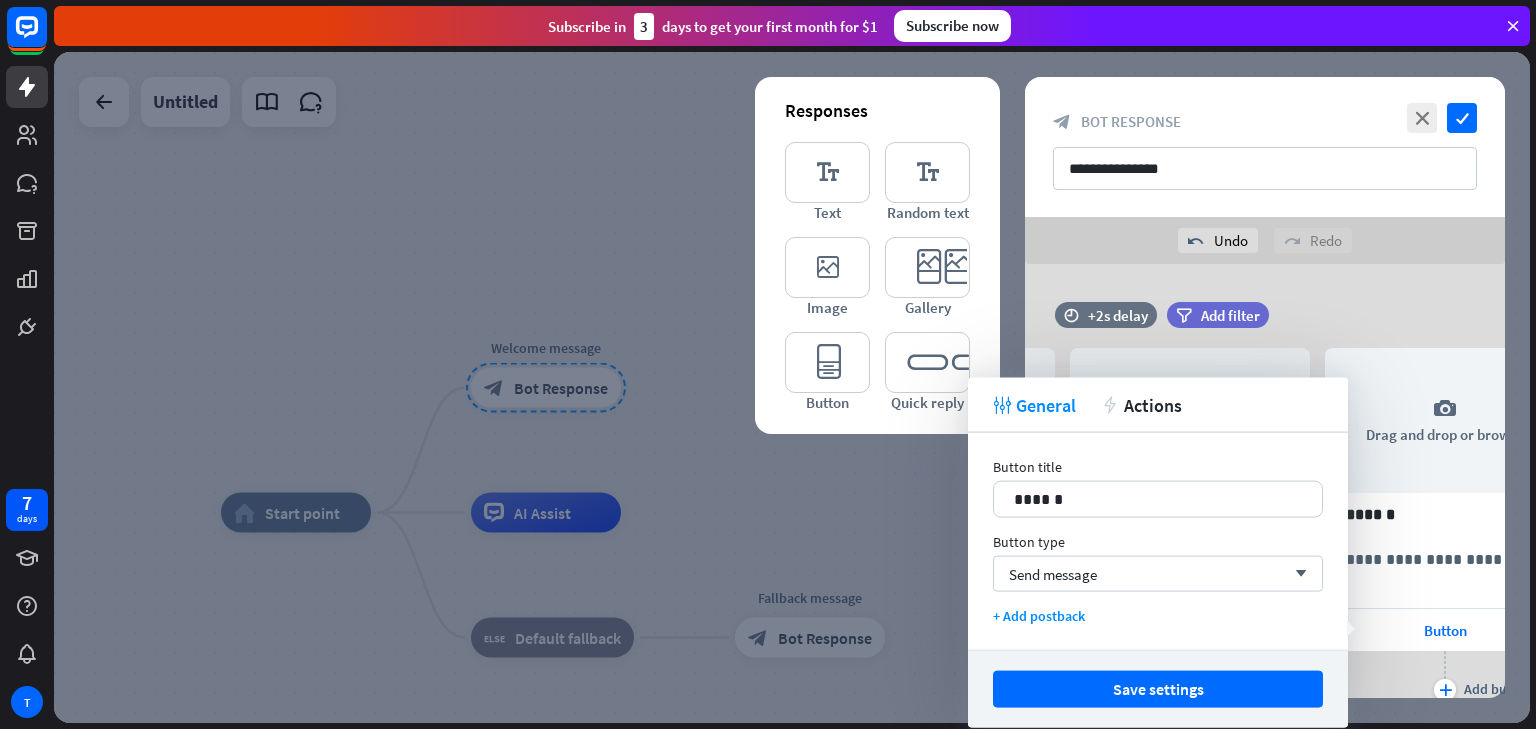 scroll, scrollTop: 0, scrollLeft: 420, axis: horizontal 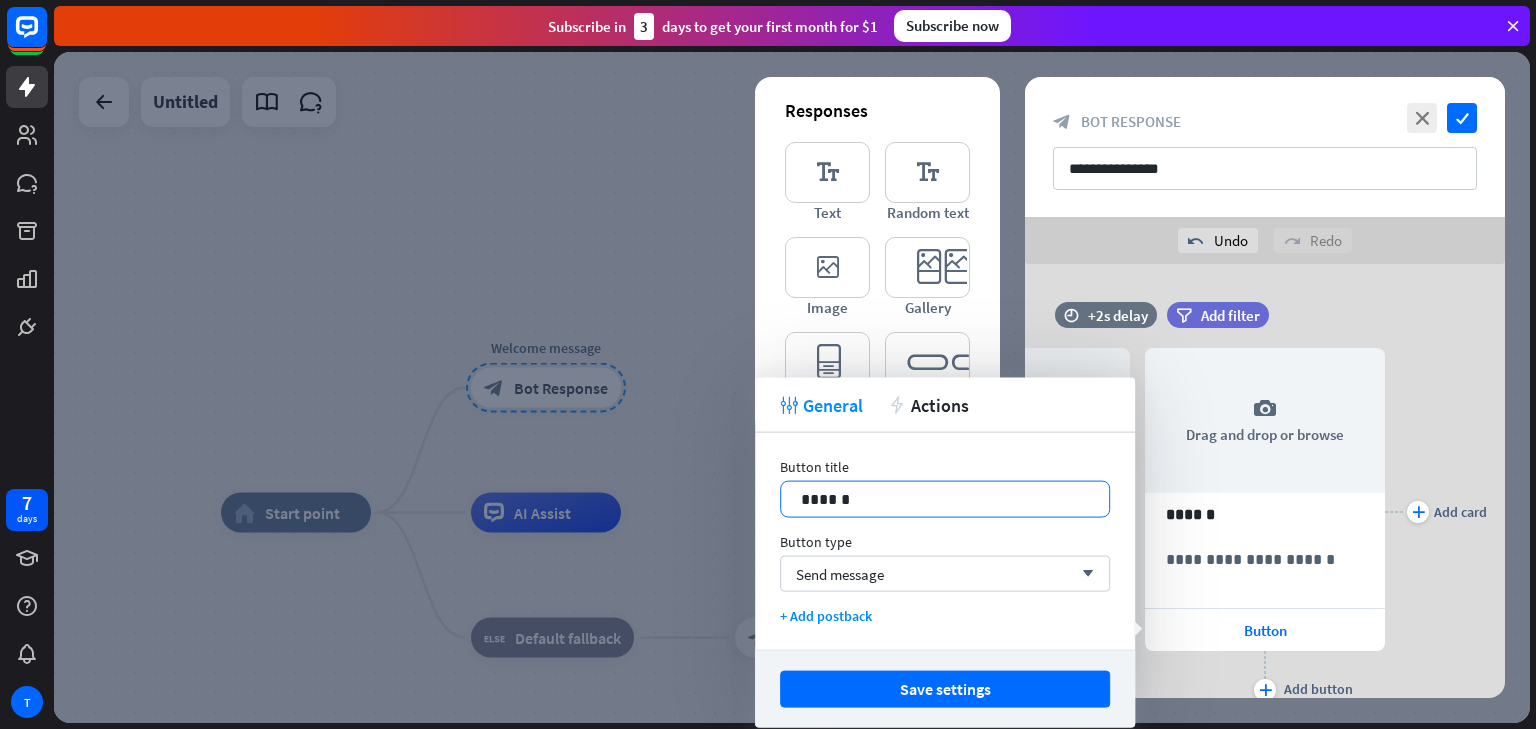 click on "******" at bounding box center (945, 499) 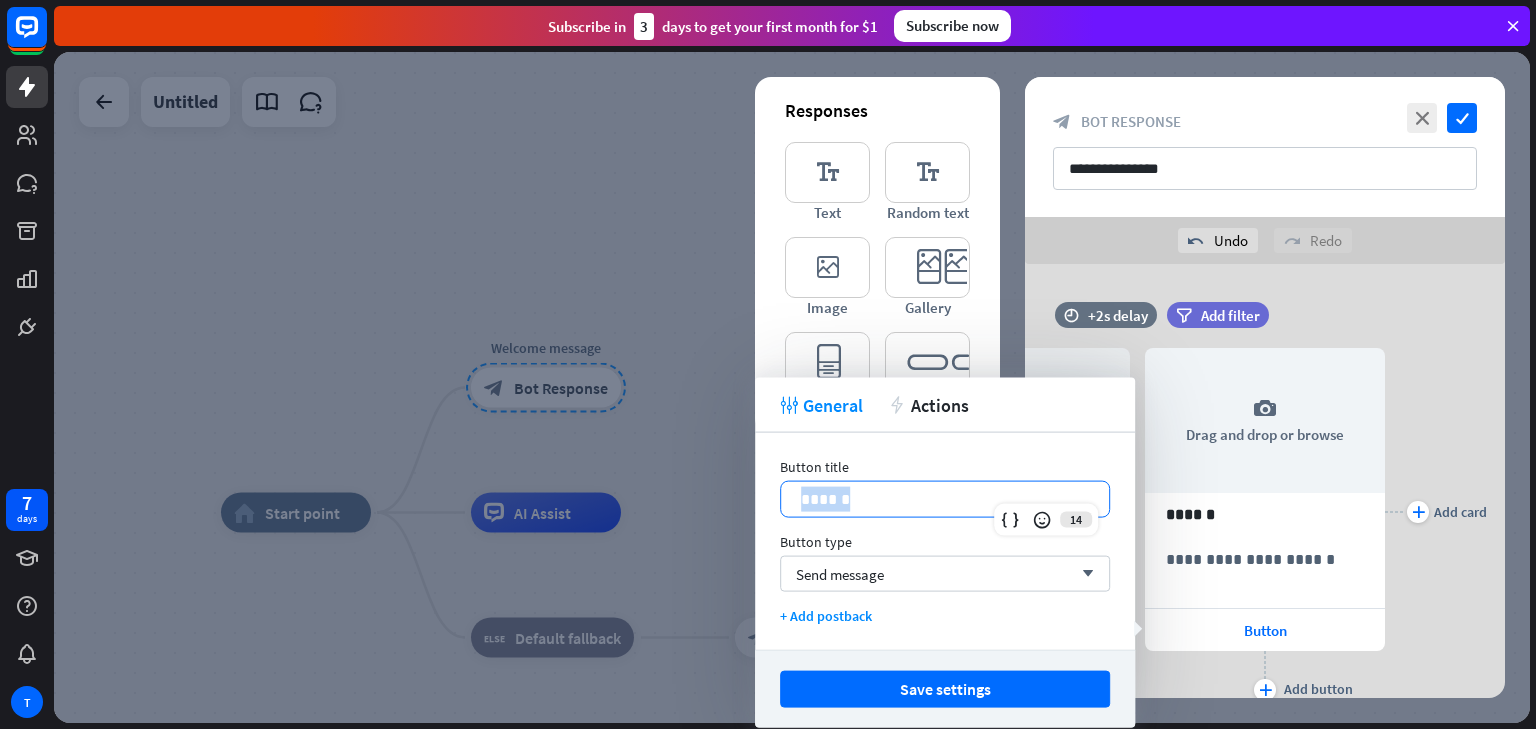 click on "******" at bounding box center [945, 499] 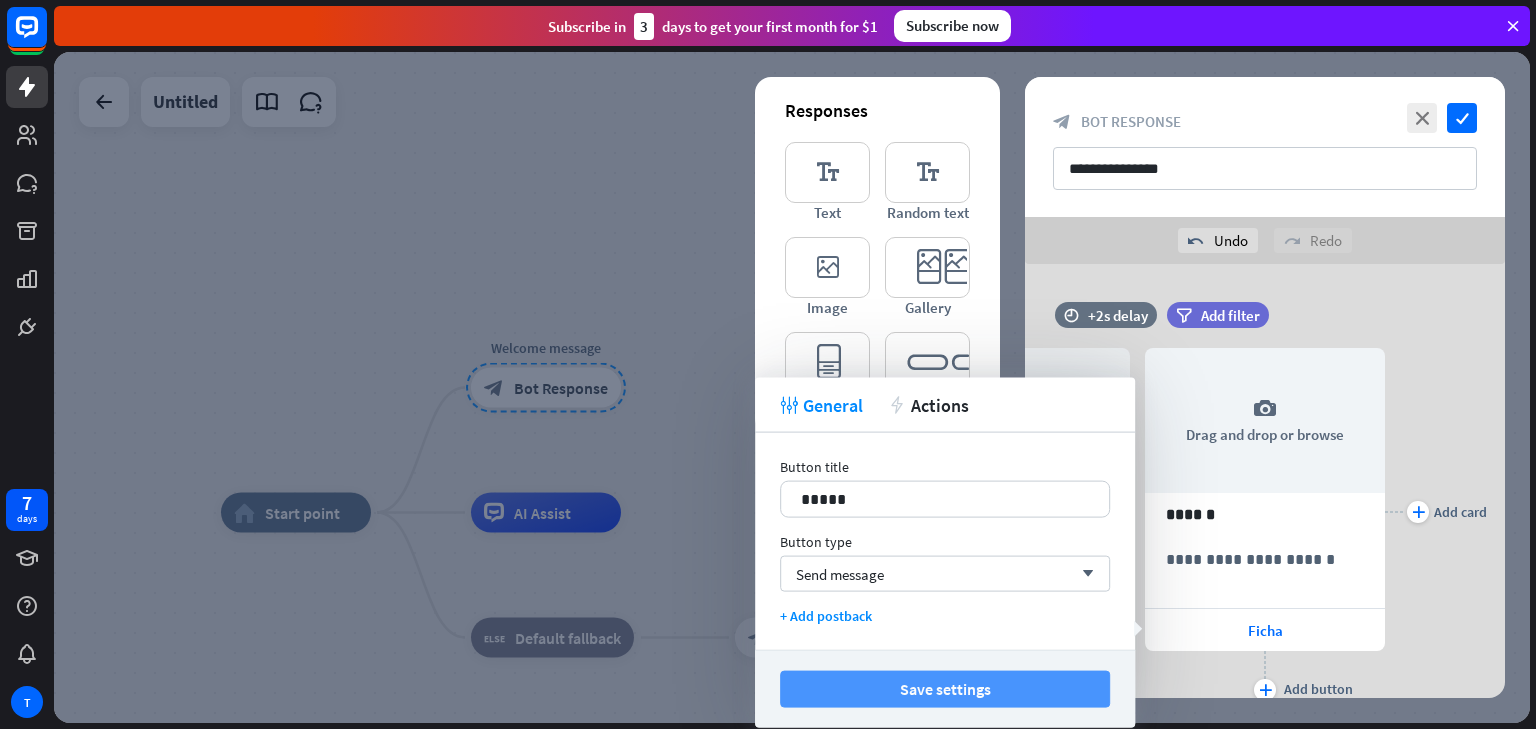 click on "Save settings" at bounding box center [945, 689] 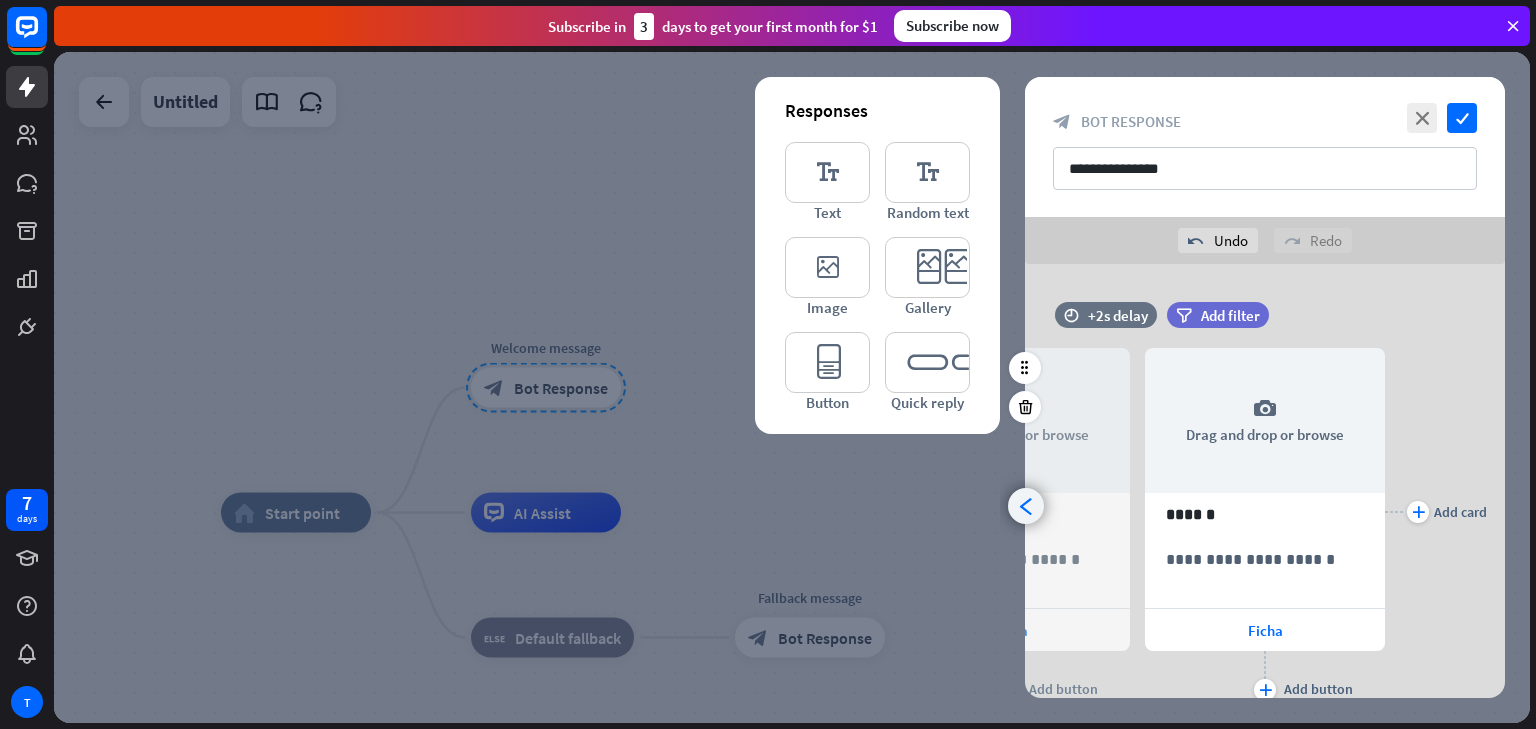 click on "arrowhead_left" at bounding box center (1026, 506) 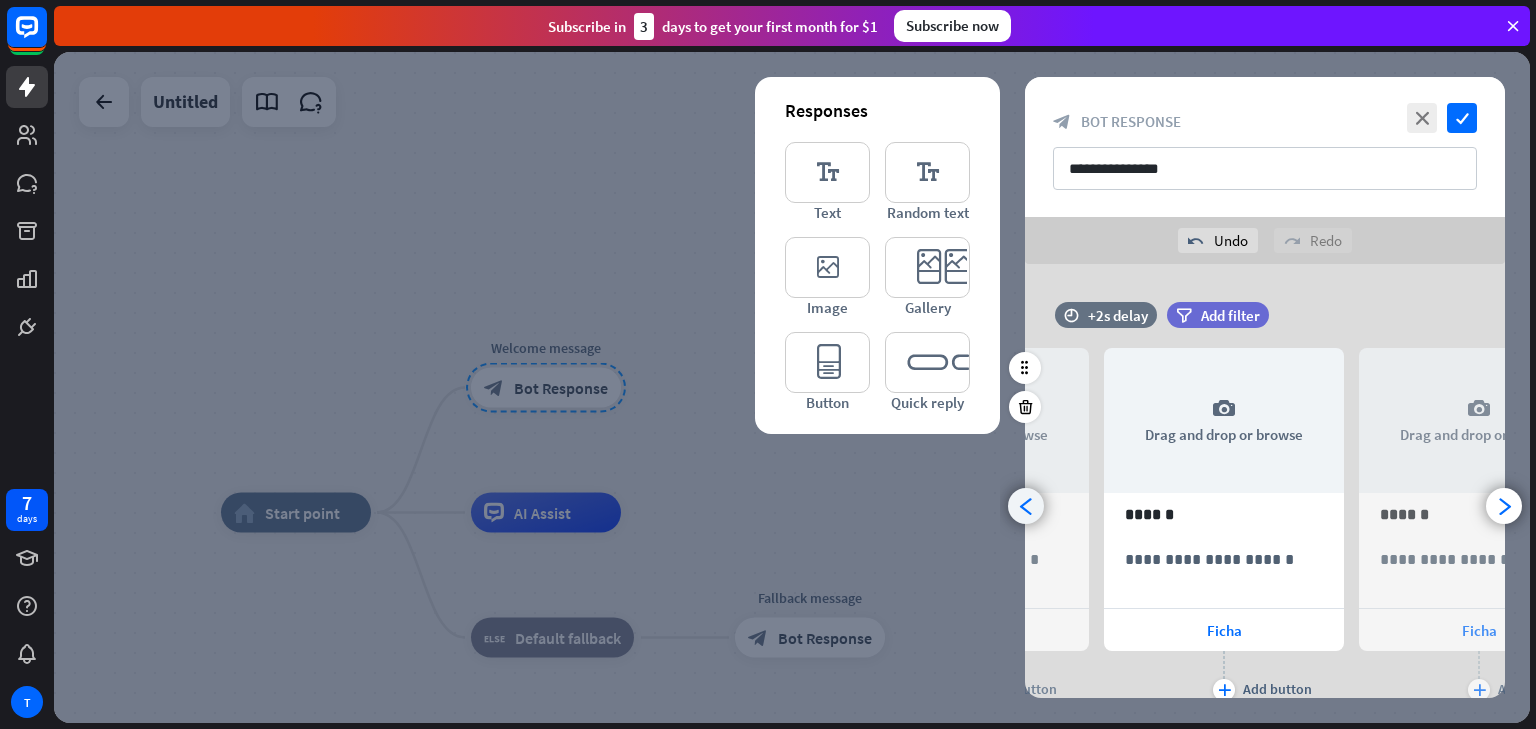 scroll, scrollTop: 0, scrollLeft: 164, axis: horizontal 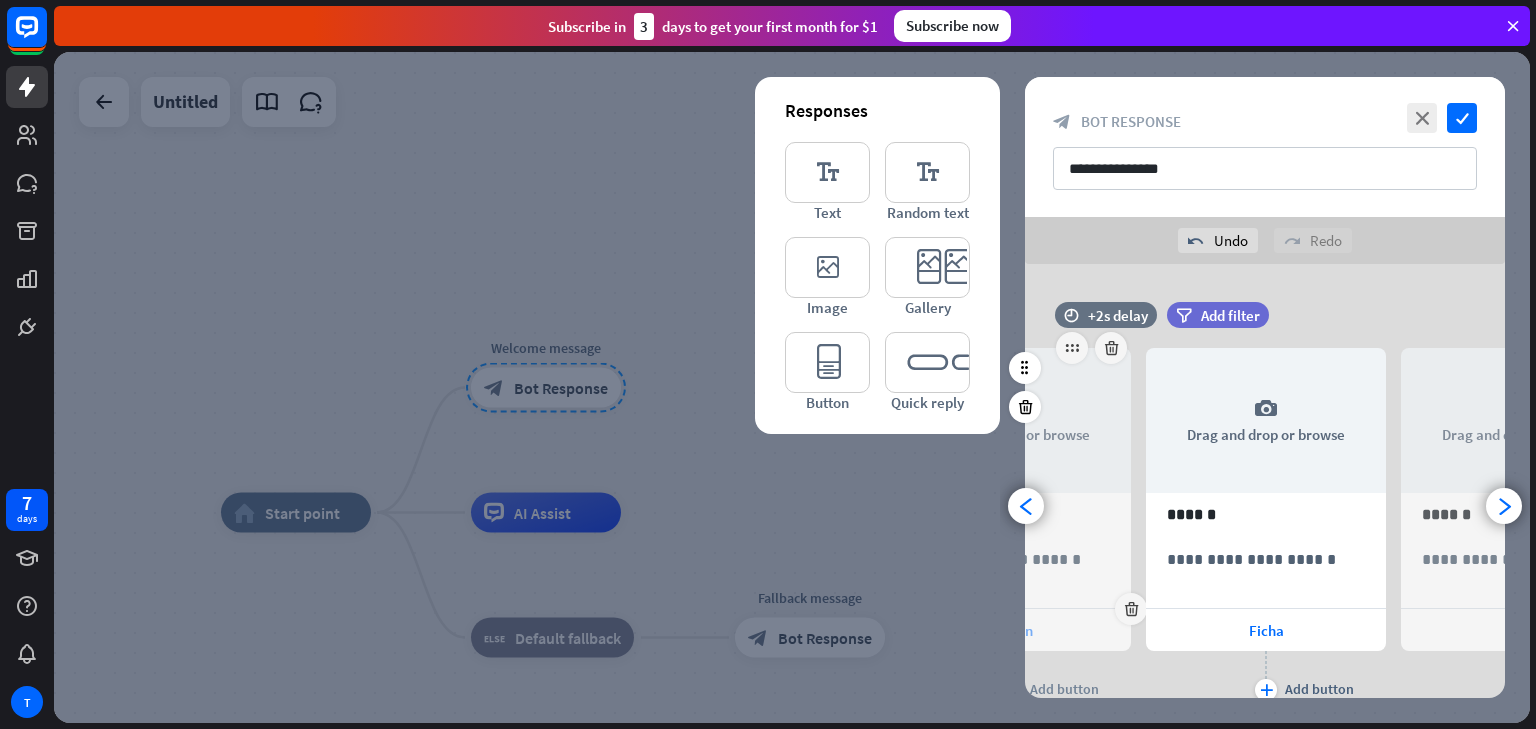 click on "Button" at bounding box center (1011, 630) 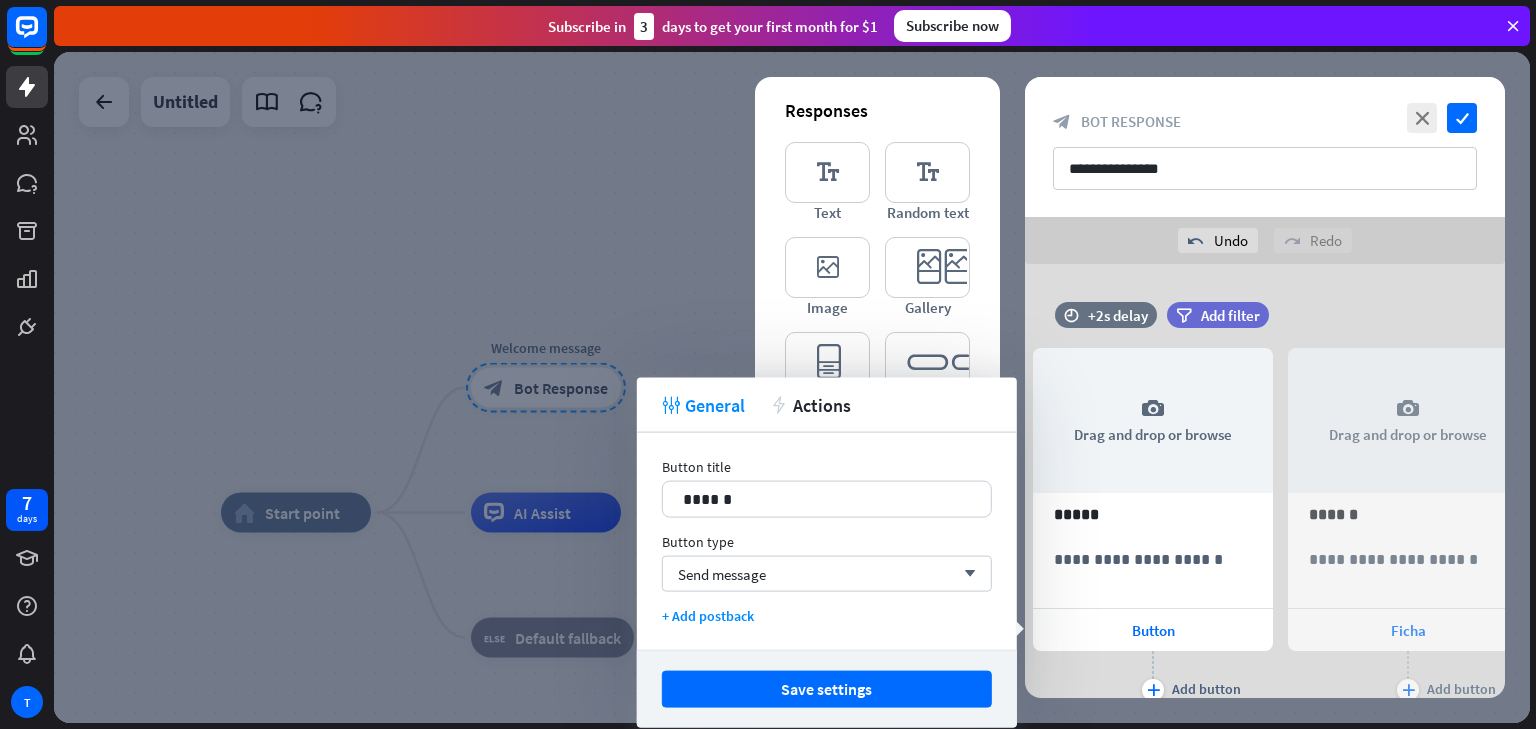 scroll, scrollTop: 0, scrollLeft: 0, axis: both 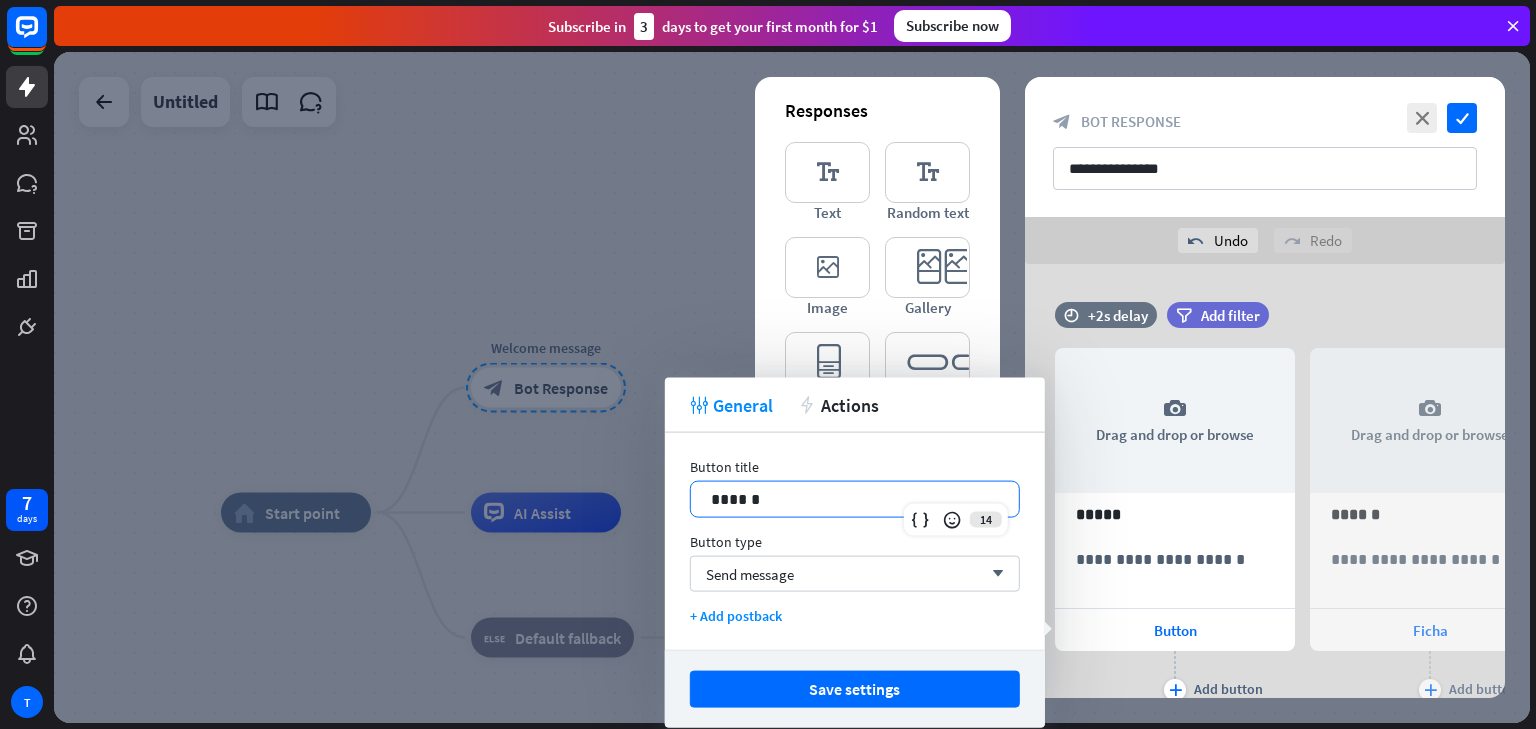 click on "******" at bounding box center [855, 499] 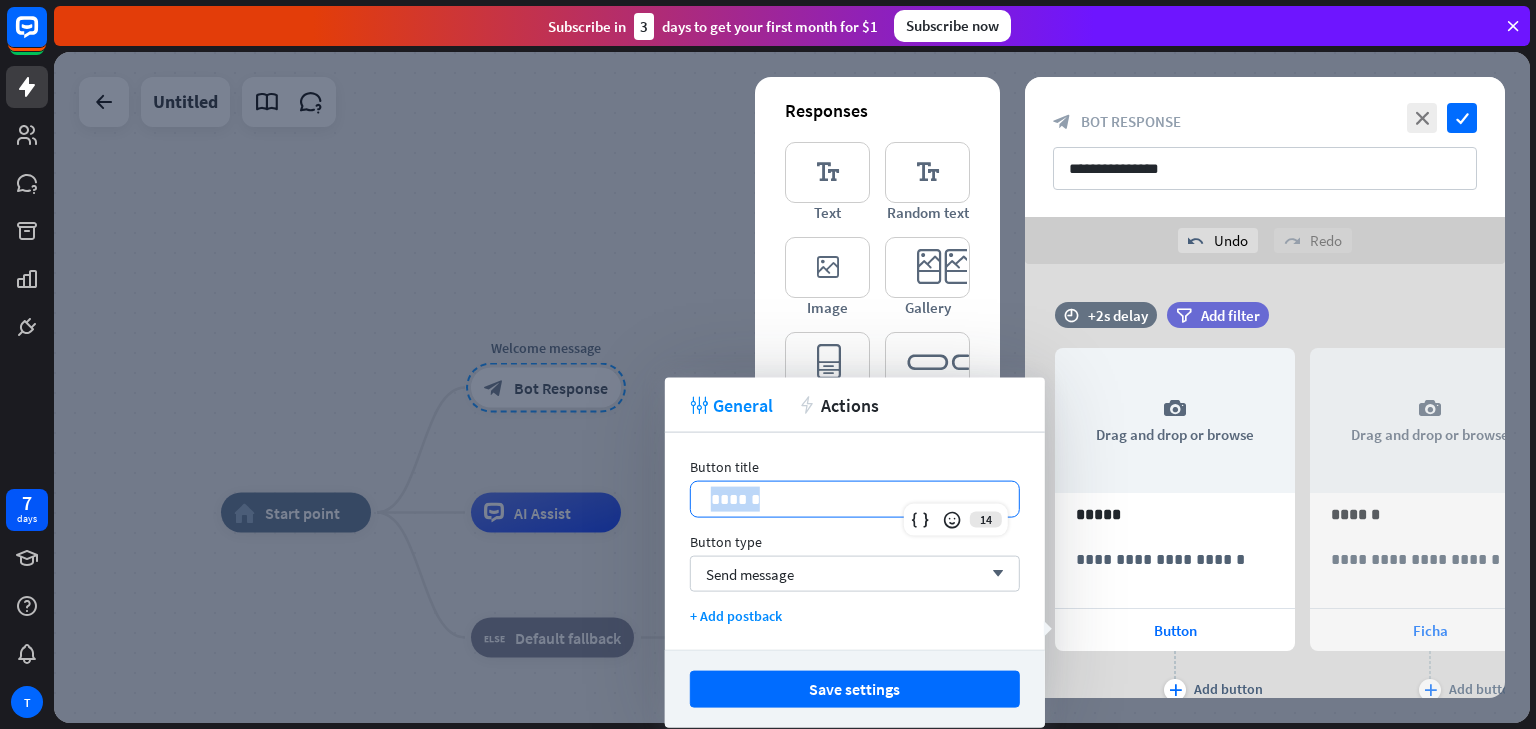 click on "******" at bounding box center (855, 499) 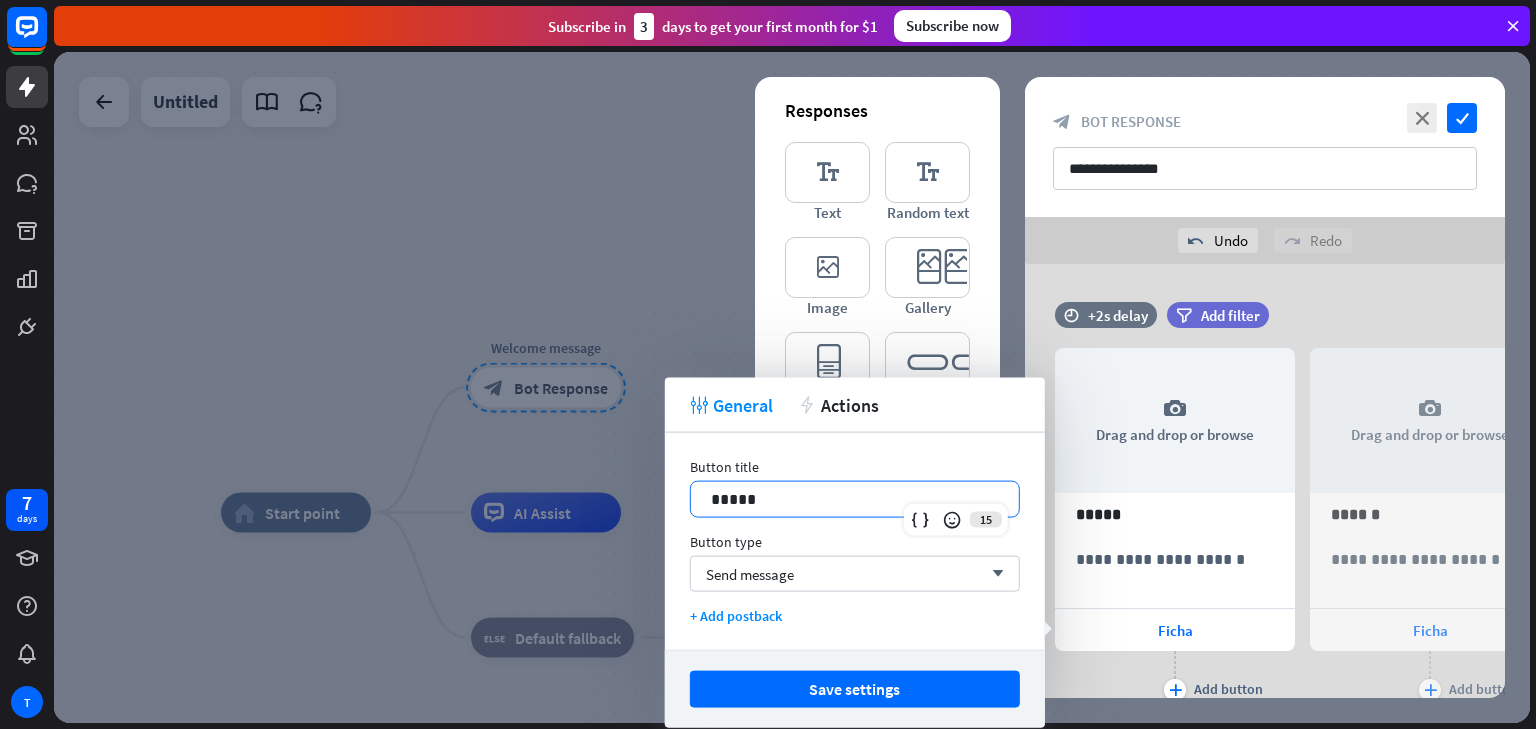 click on "Save settings" at bounding box center [855, 689] 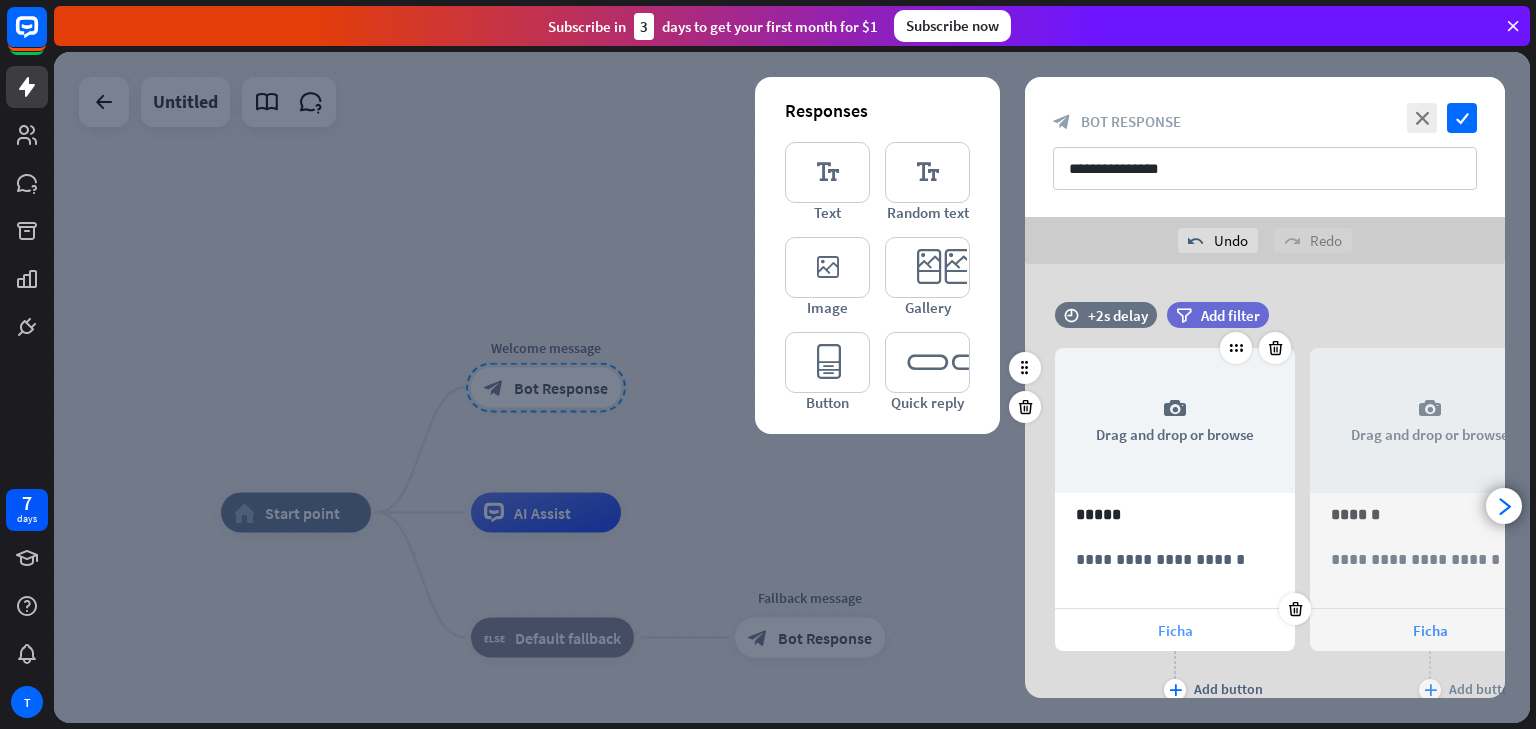 click on "Ficha" at bounding box center (1175, 630) 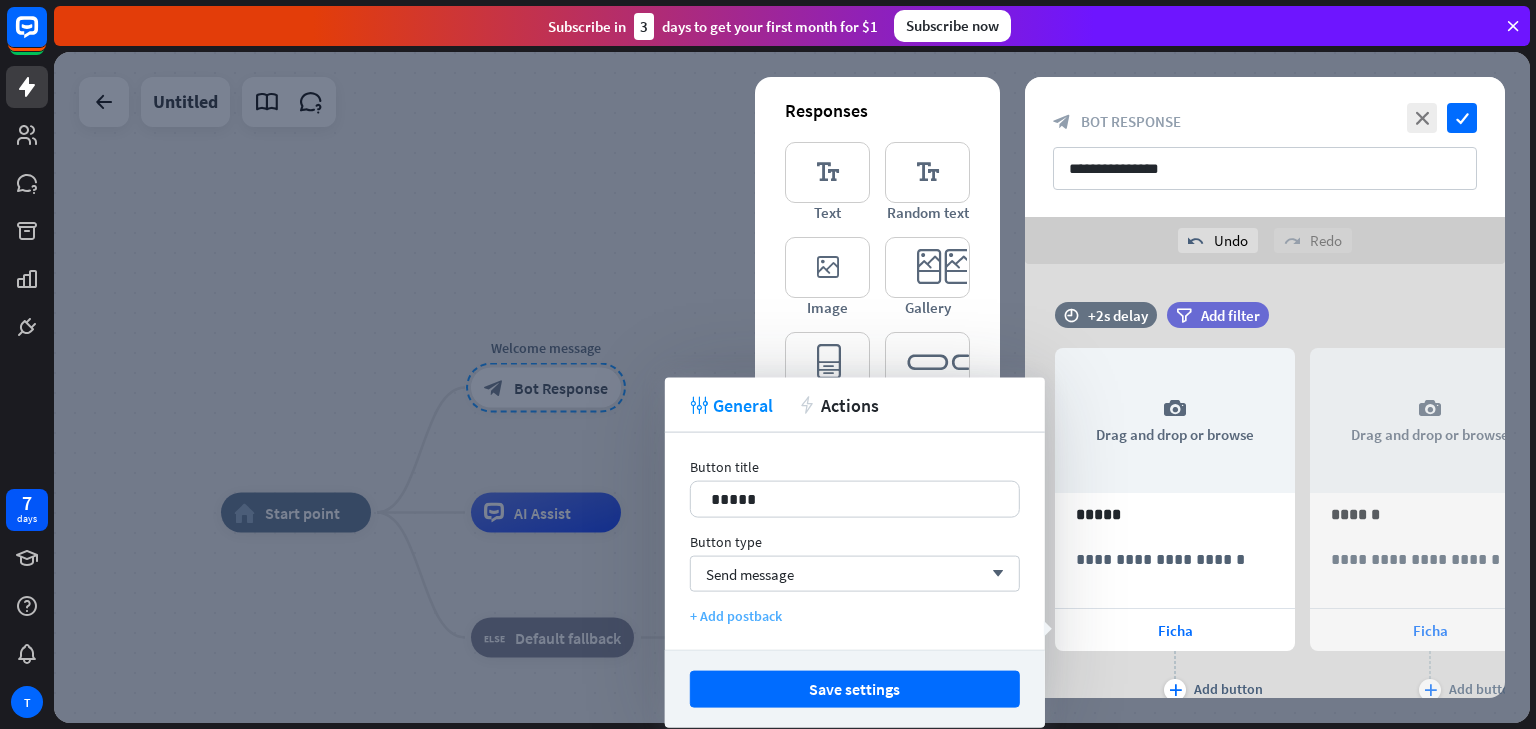 click on "+ Add postback" at bounding box center [855, 616] 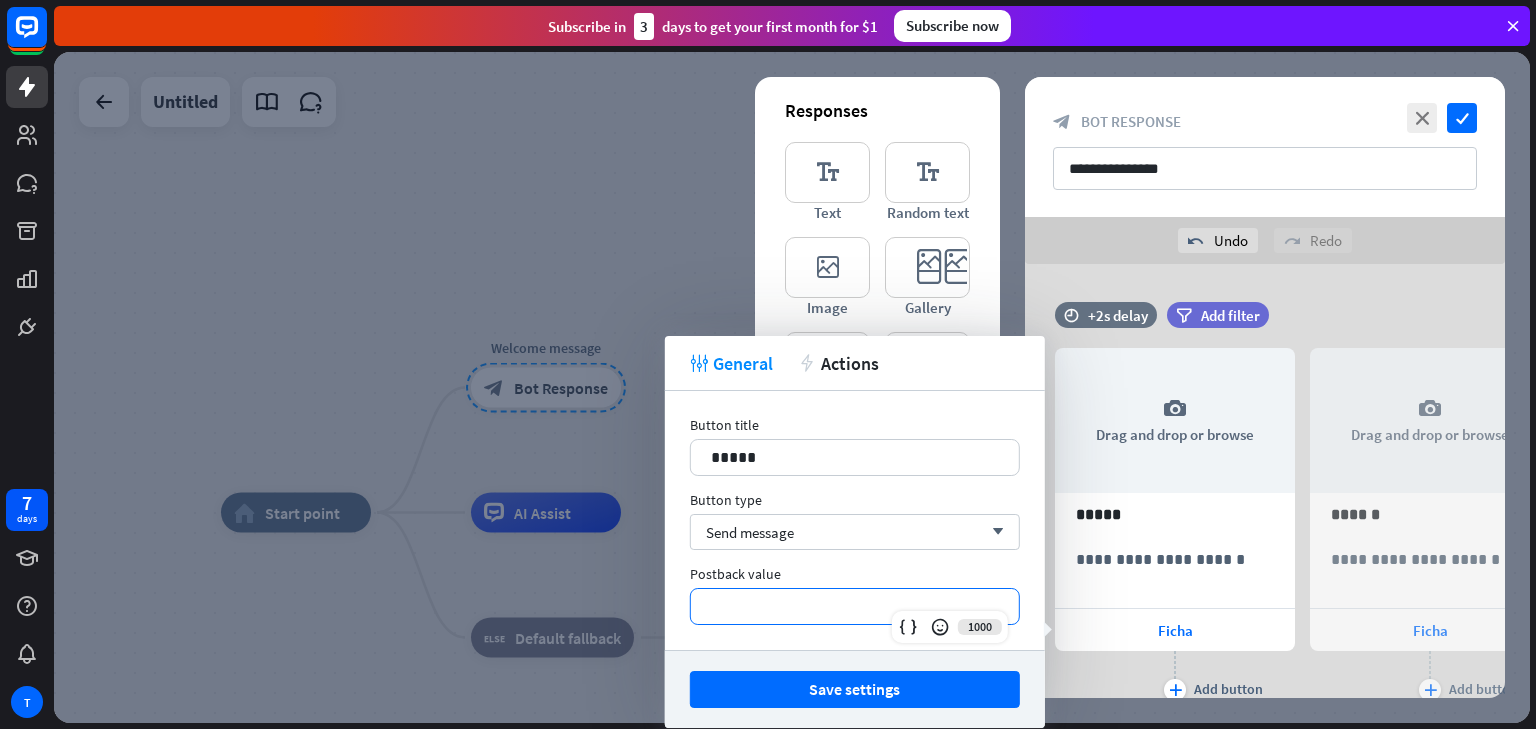 click on "**********" at bounding box center [855, 606] 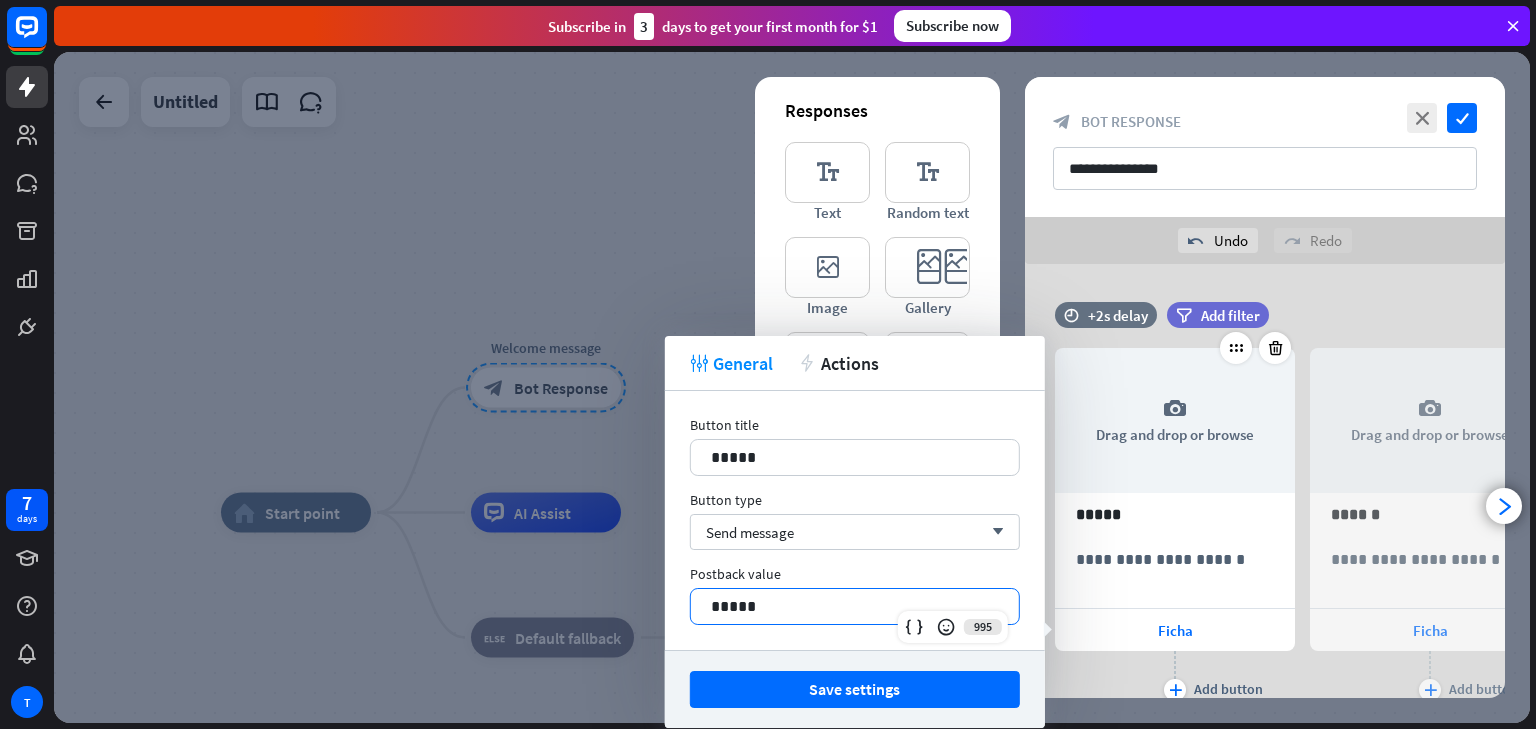 drag, startPoint x: 820, startPoint y: 682, endPoint x: 1082, endPoint y: 668, distance: 262.37378 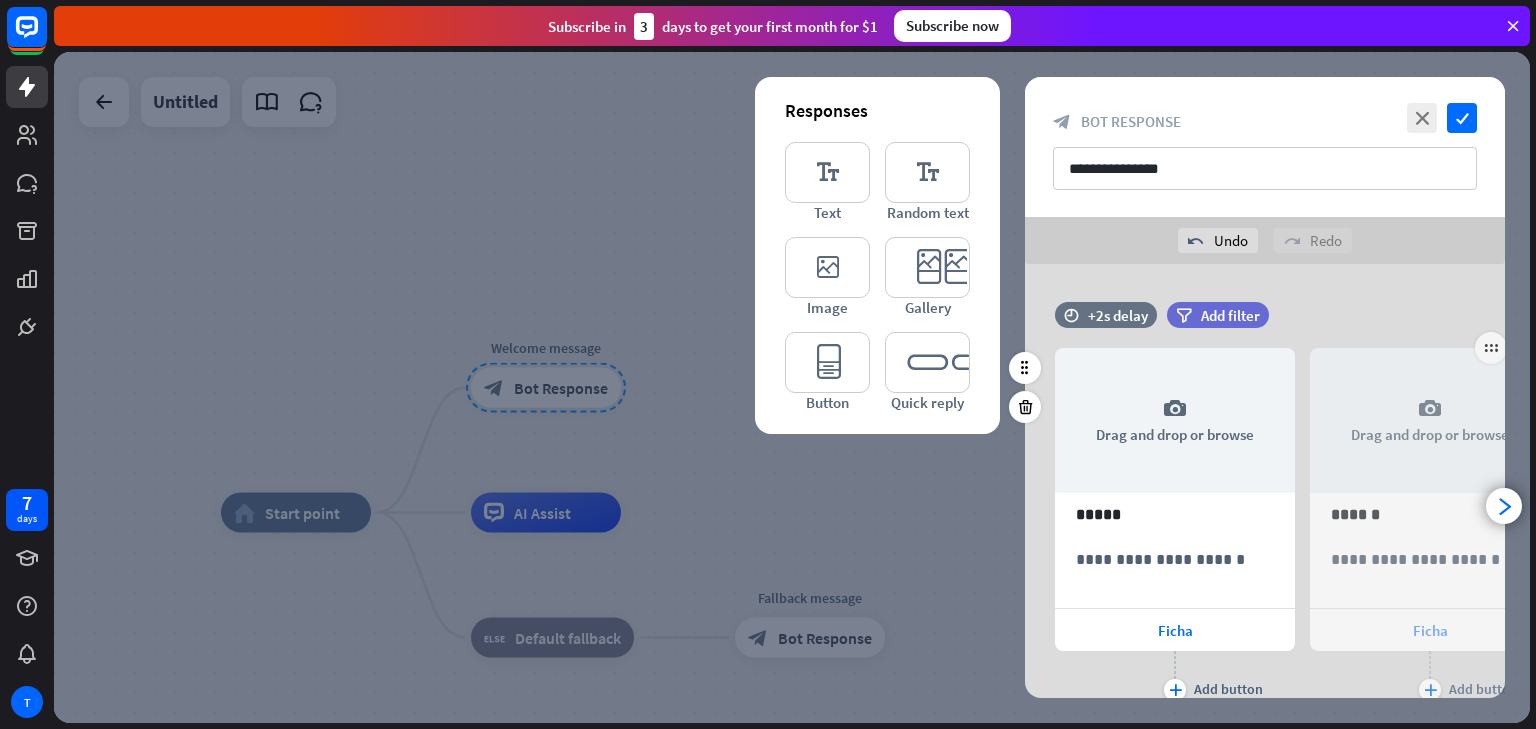 click on "Ficha" at bounding box center (1430, 630) 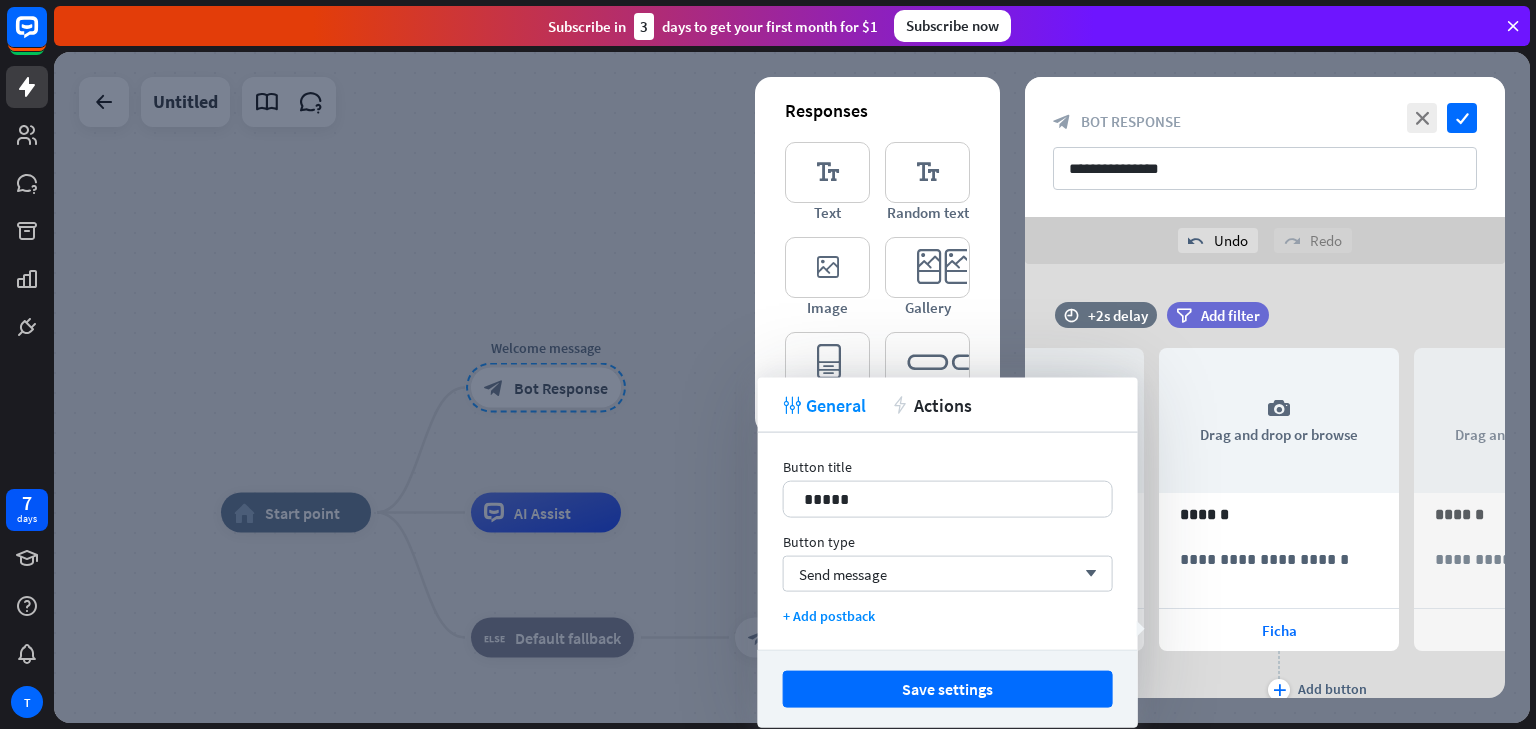 scroll, scrollTop: 0, scrollLeft: 164, axis: horizontal 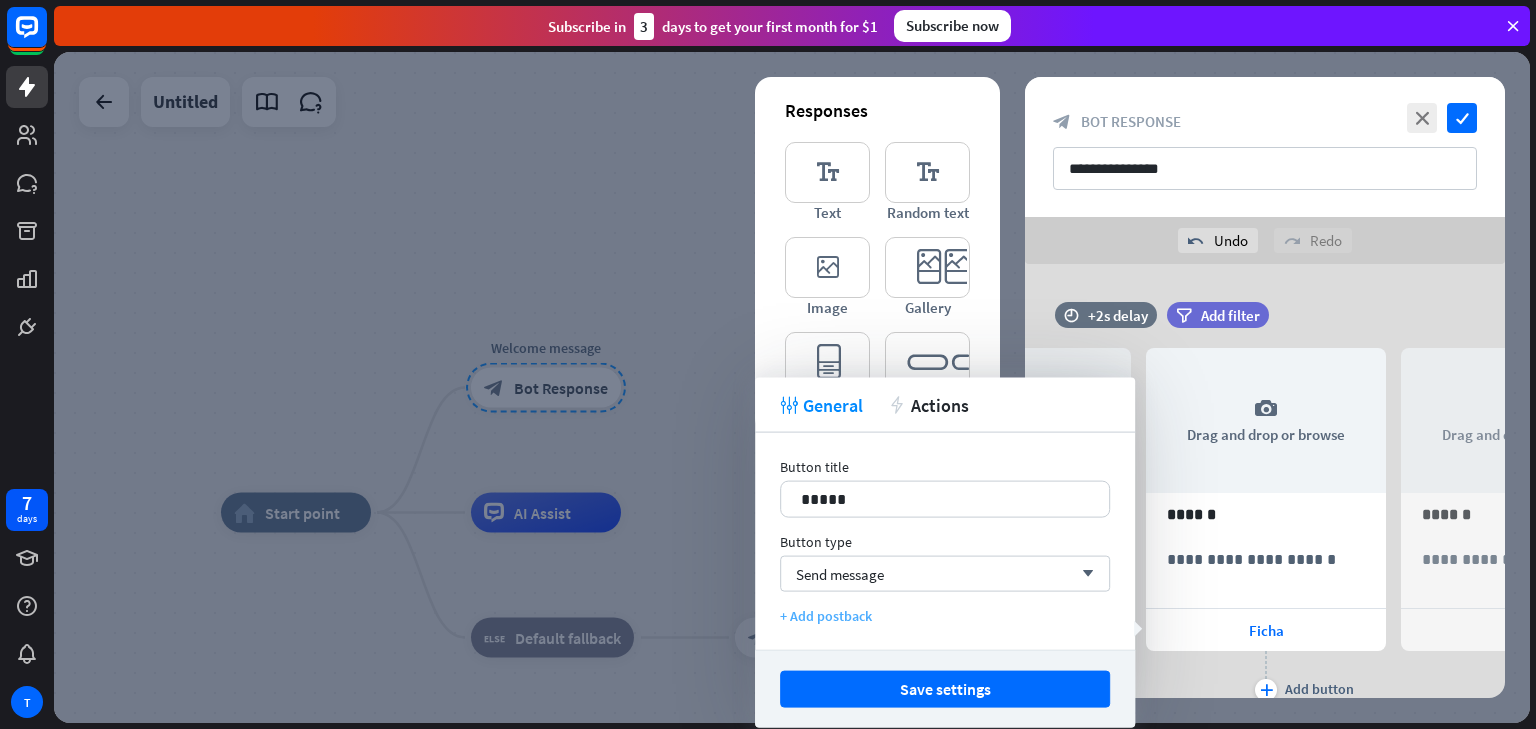 click on "+ Add postback" at bounding box center (945, 616) 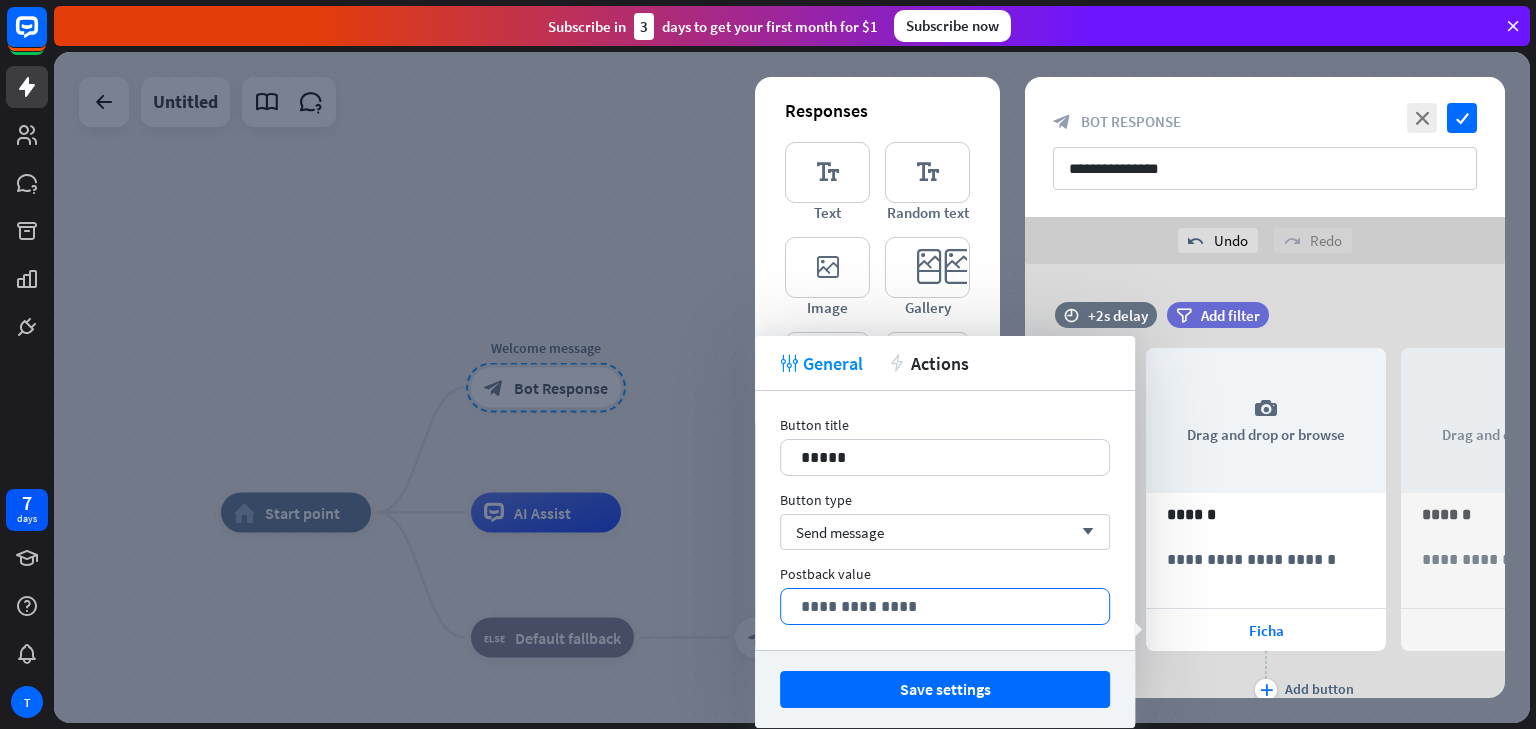 click on "**********" at bounding box center [945, 606] 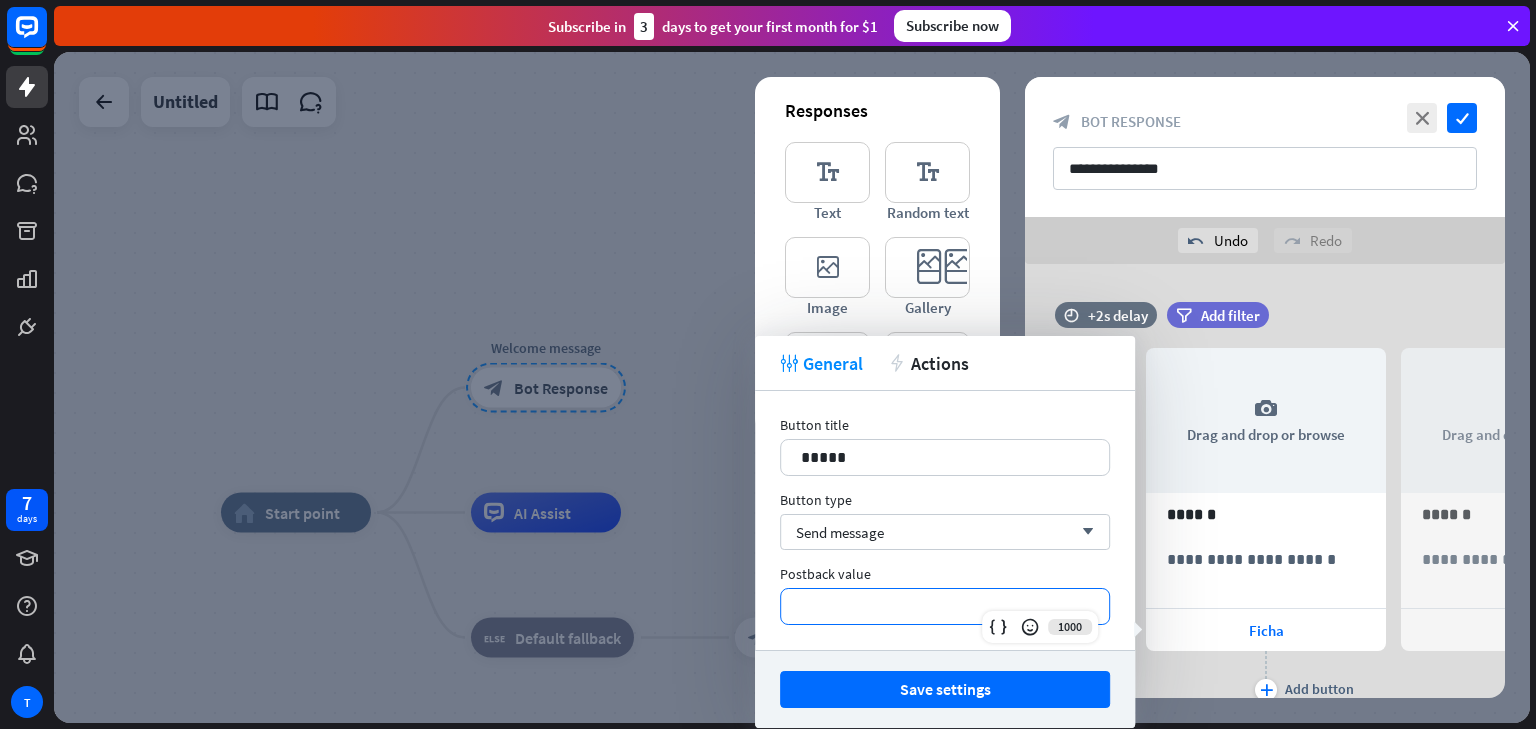 type 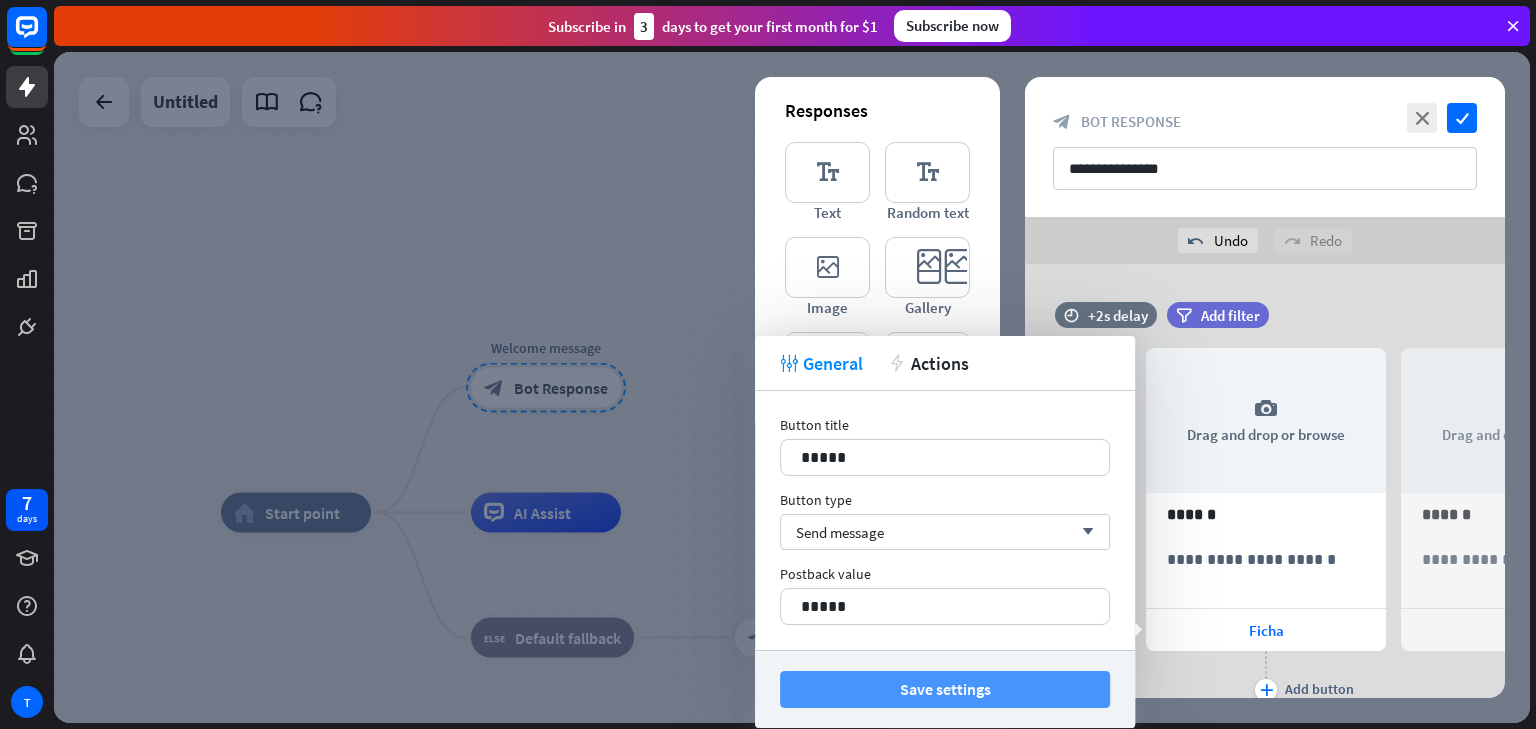 click on "Save settings" at bounding box center [945, 689] 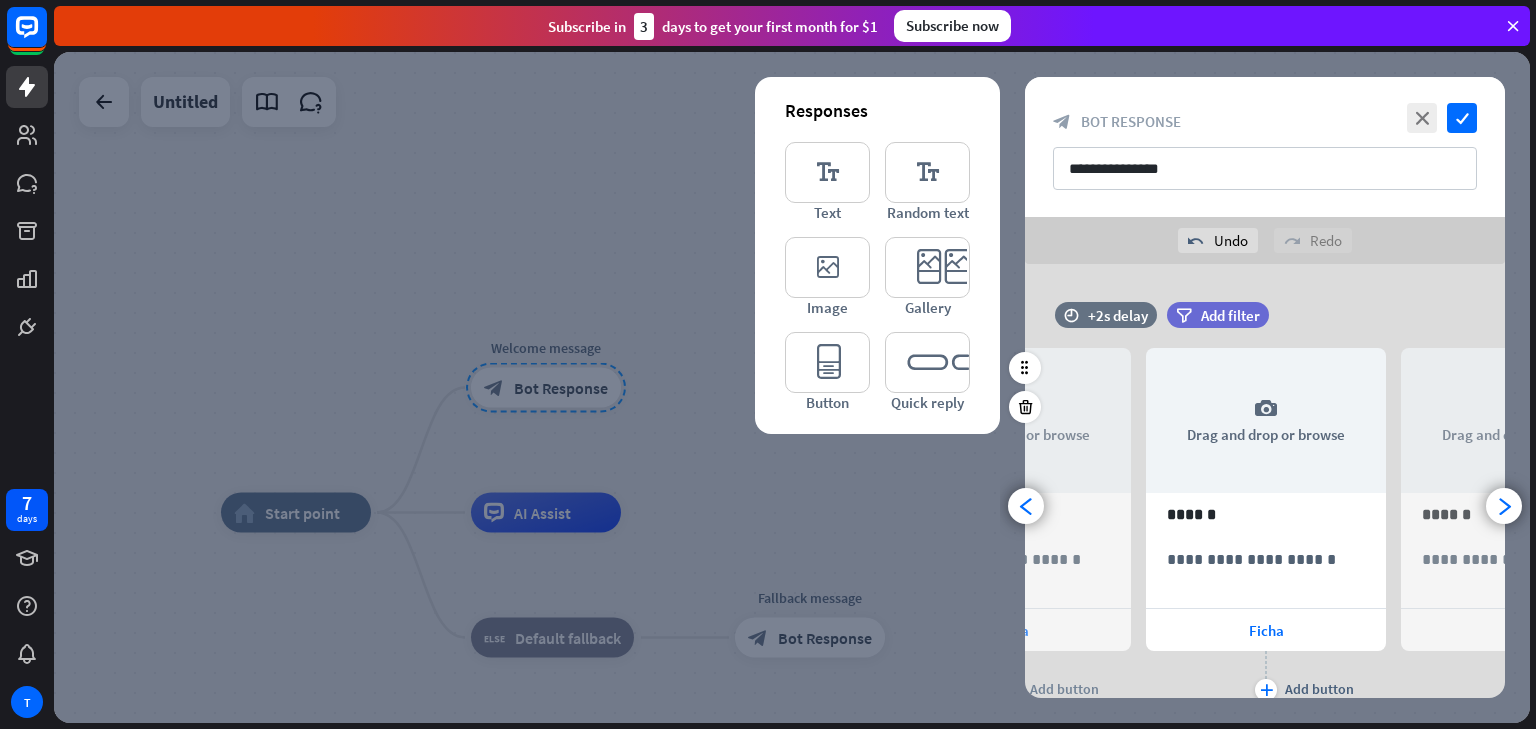 click on "Ficha" at bounding box center [1521, 630] 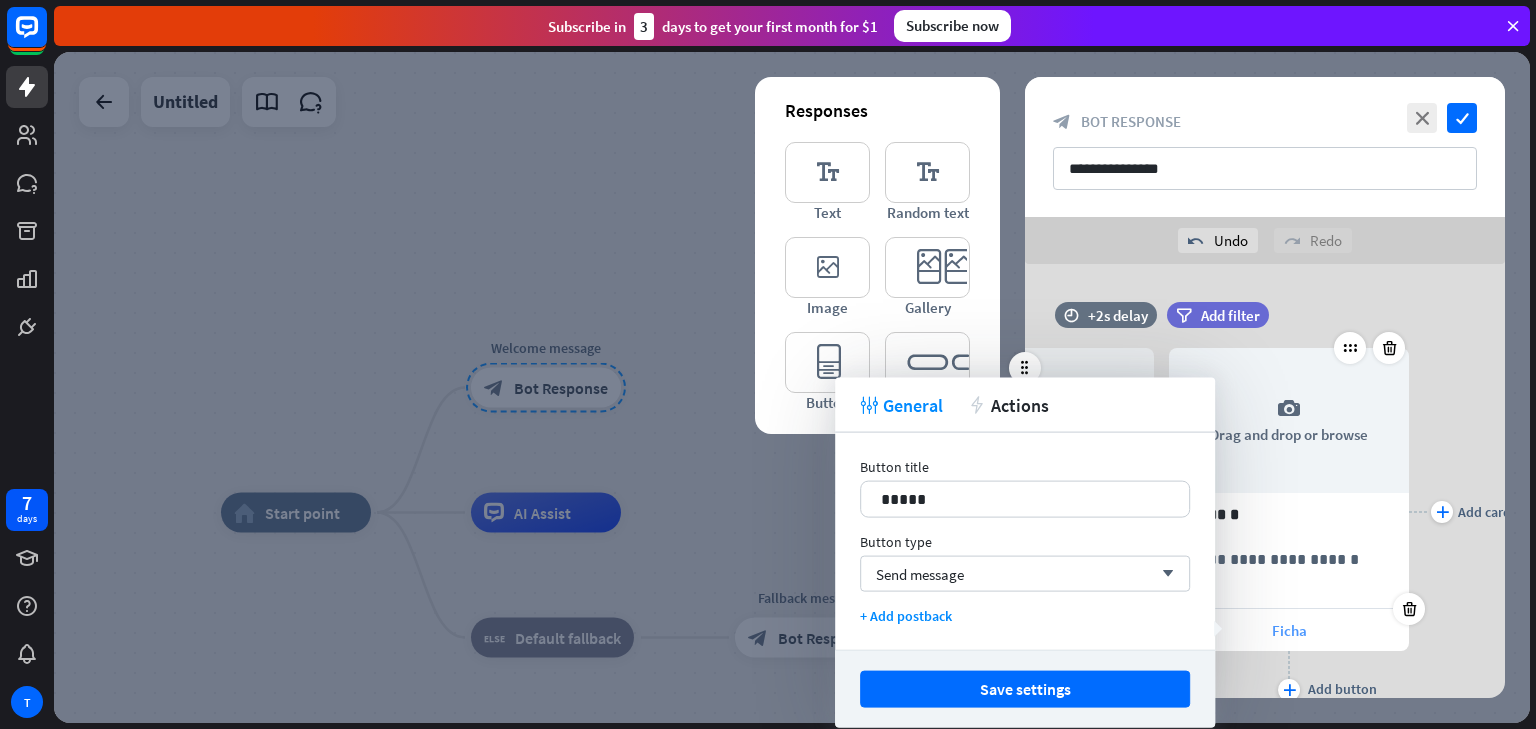 scroll, scrollTop: 0, scrollLeft: 420, axis: horizontal 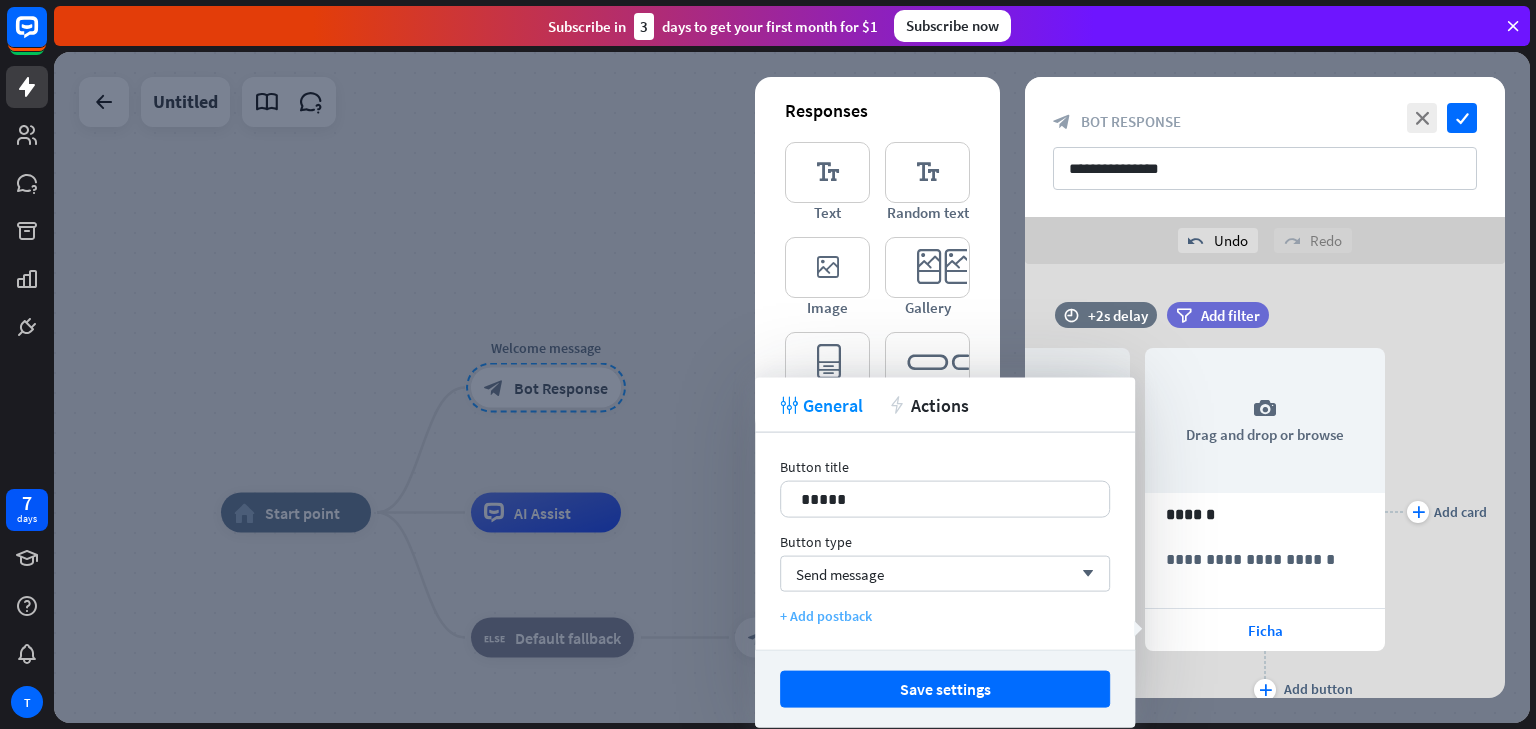 click on "+ Add postback" at bounding box center (945, 616) 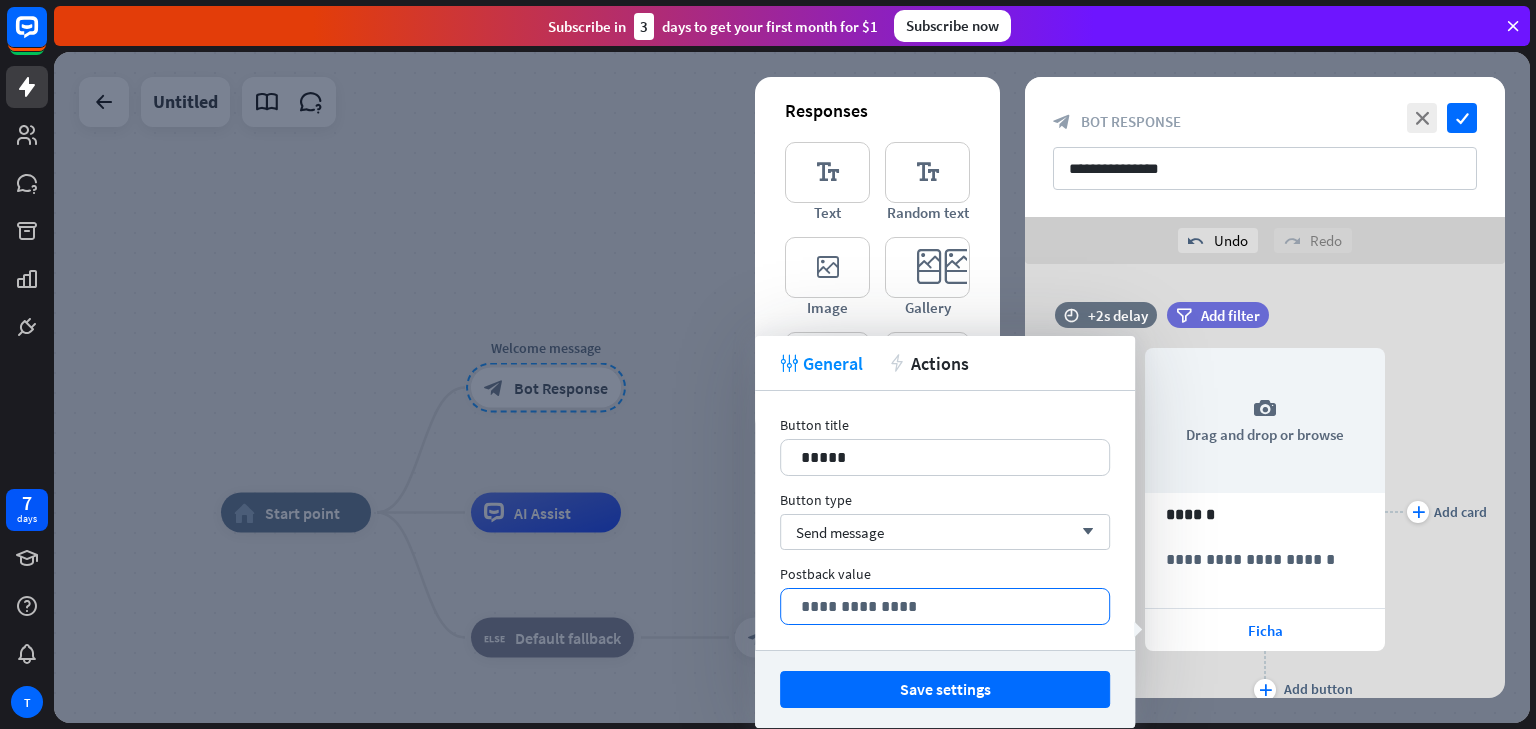 click on "**********" at bounding box center [945, 606] 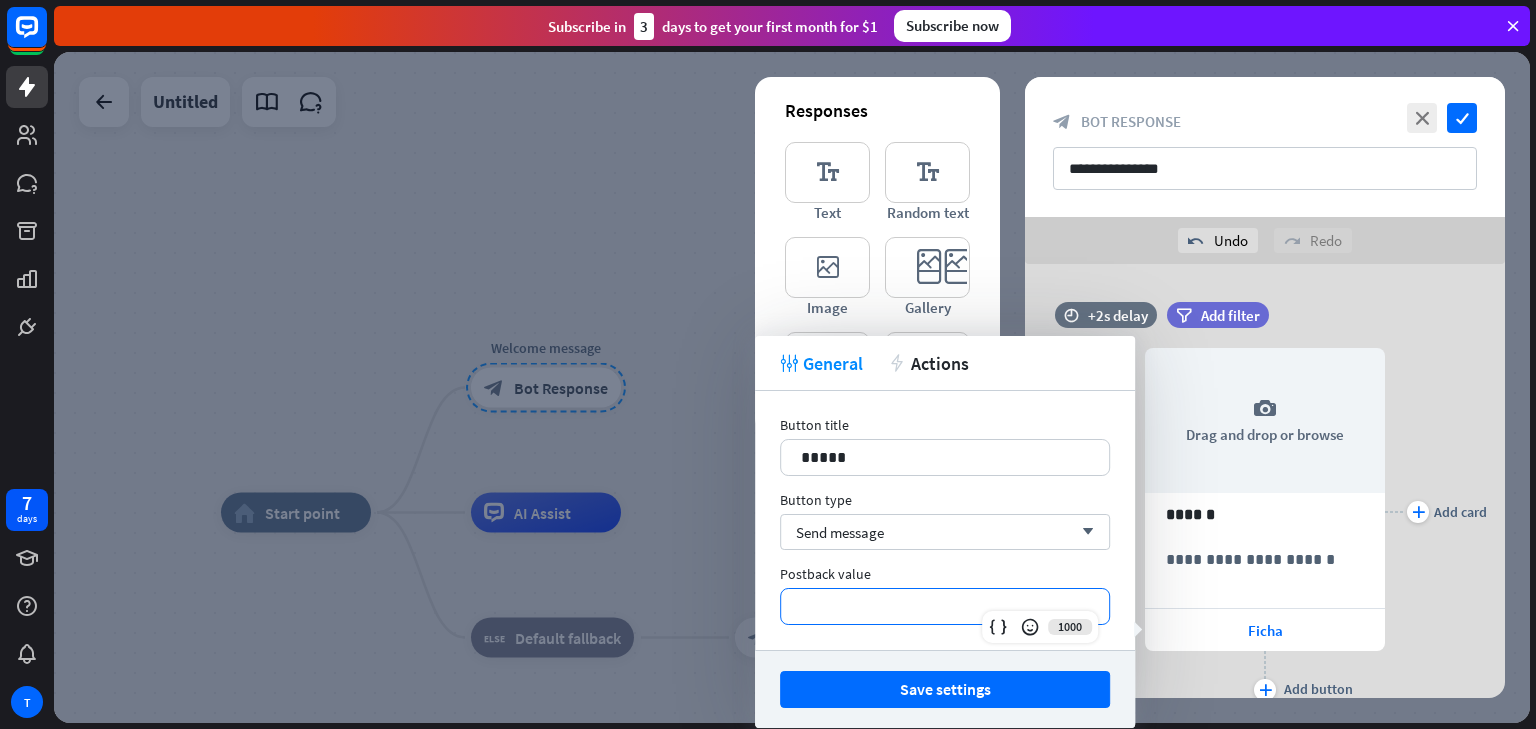 type 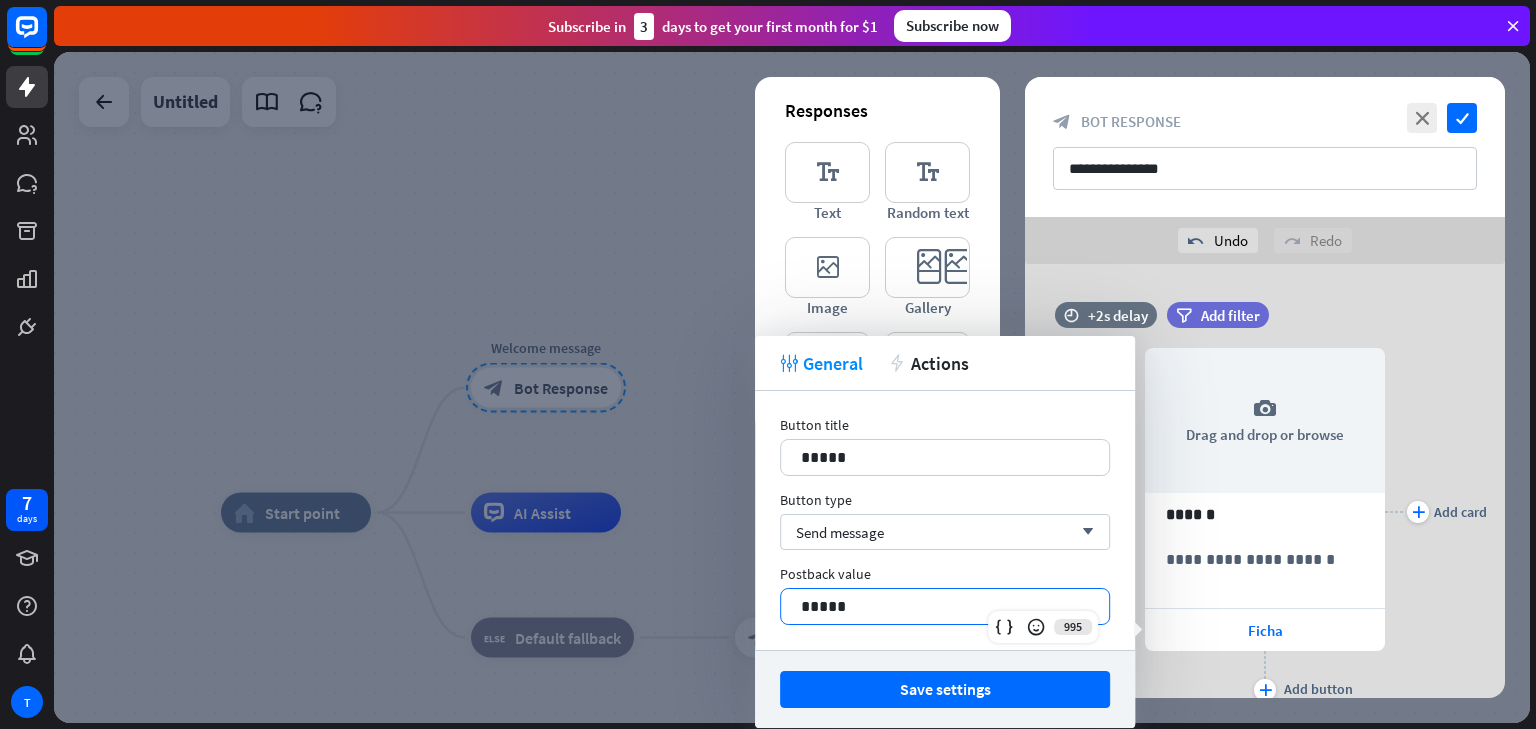 click on "Save settings" at bounding box center [945, 689] 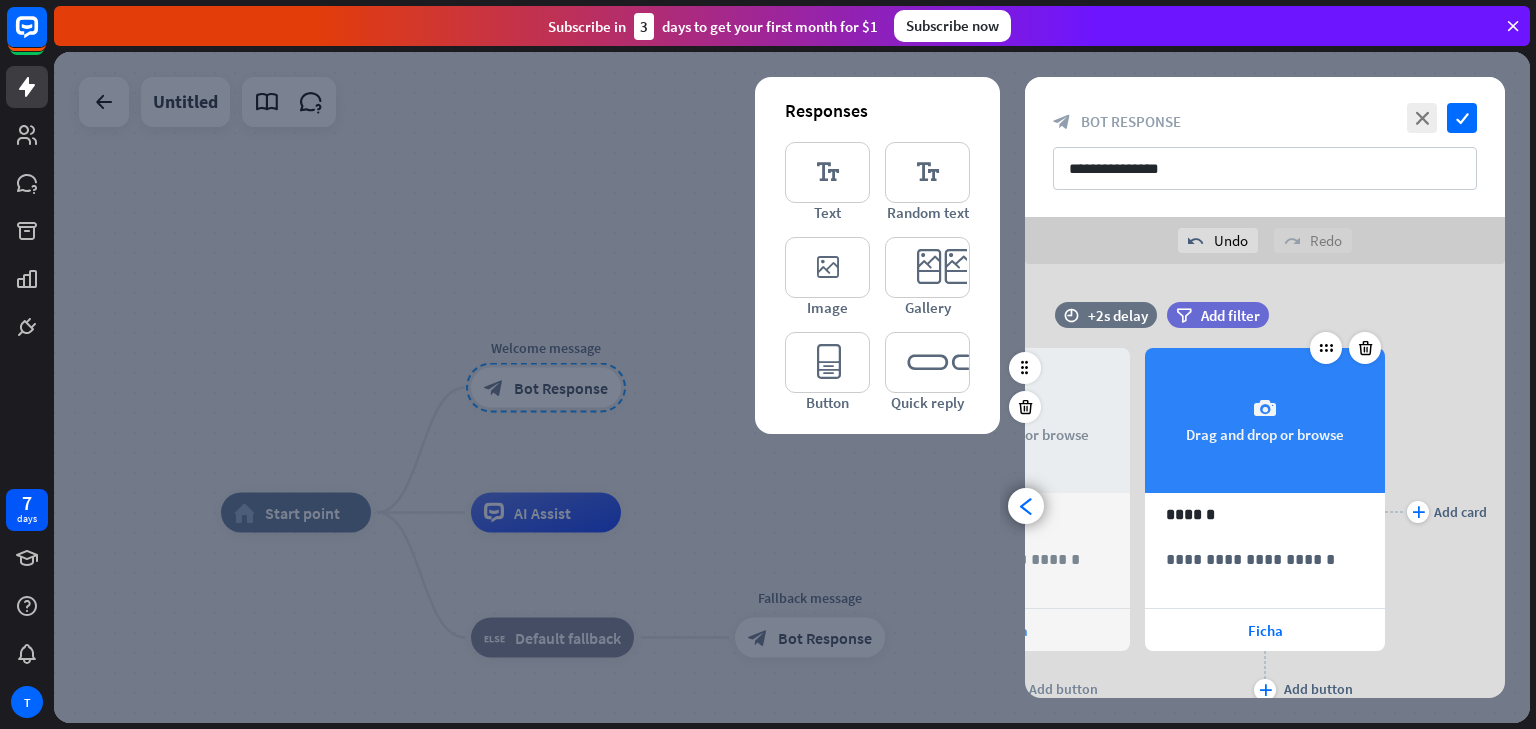 click on "camera
Drag and drop or browse" at bounding box center (1265, 420) 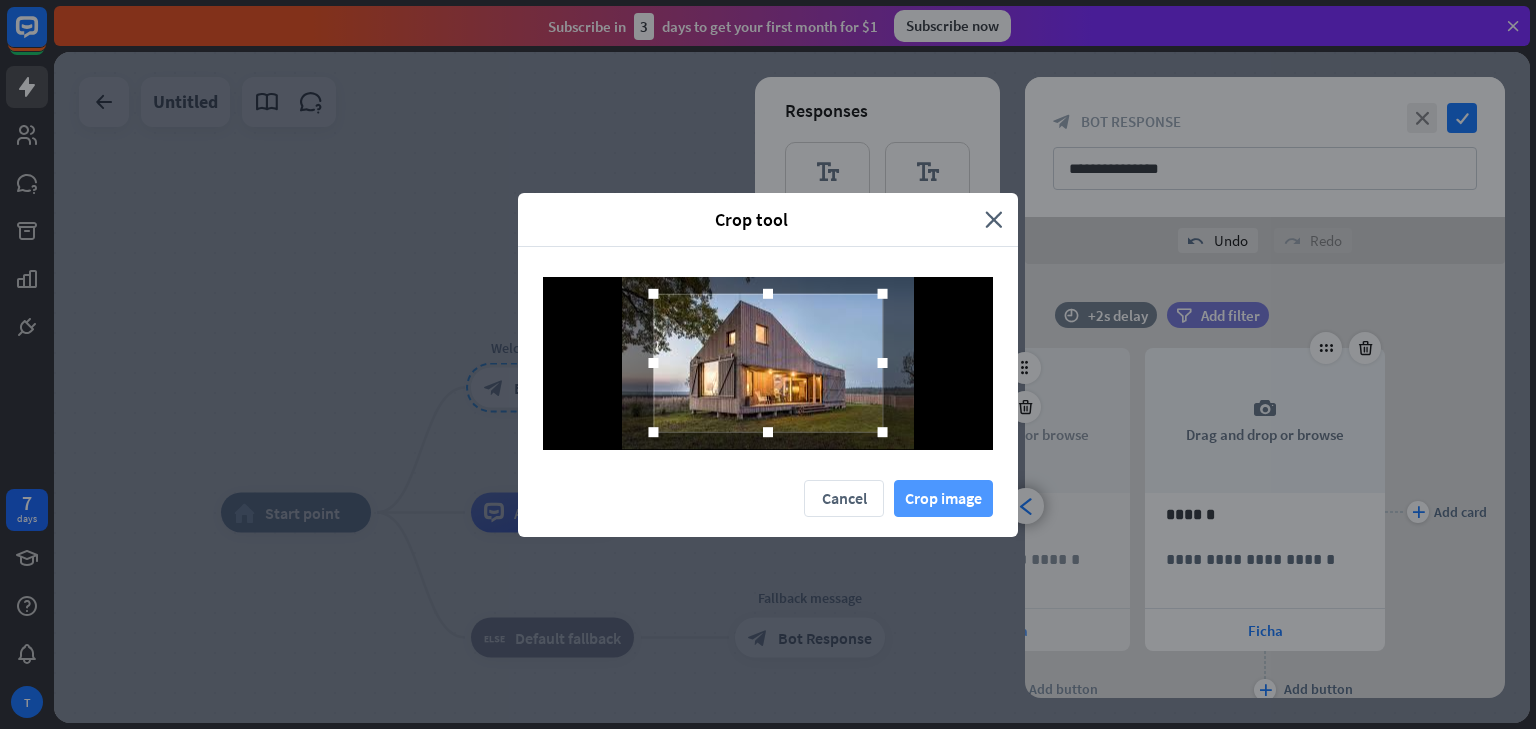 click on "Crop image" at bounding box center (943, 498) 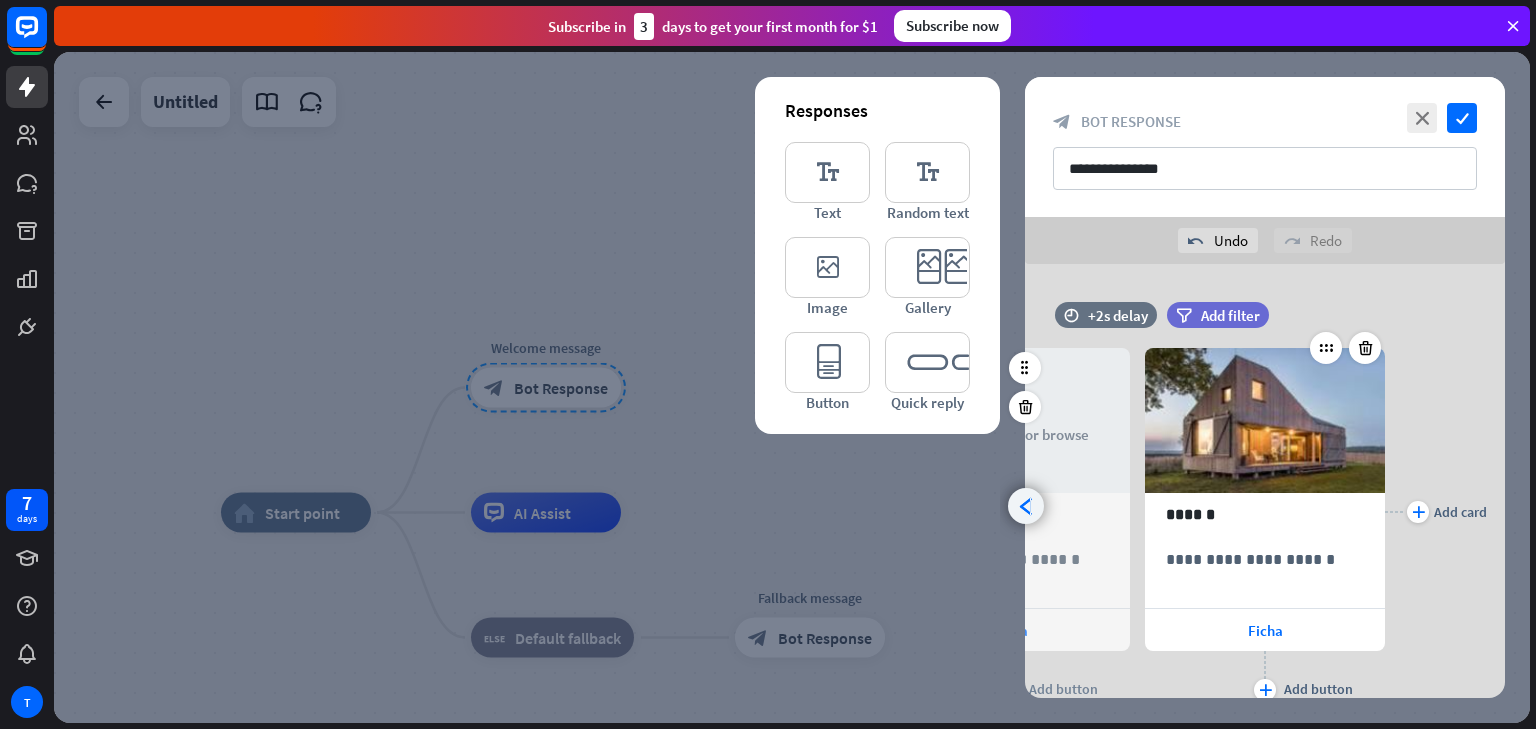 click on "arrowhead_left" at bounding box center [1026, 506] 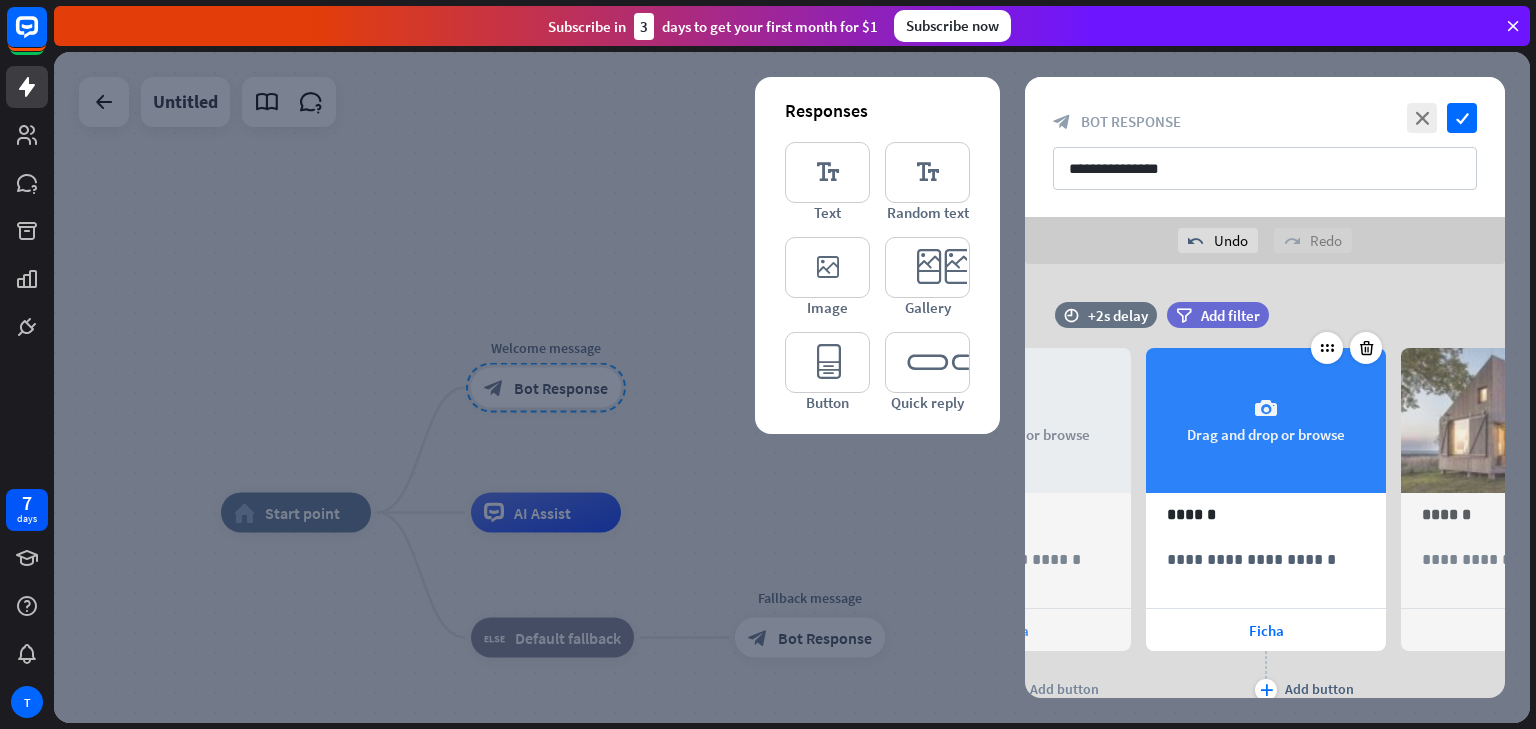 click on "camera
Drag and drop or browse" at bounding box center (1266, 420) 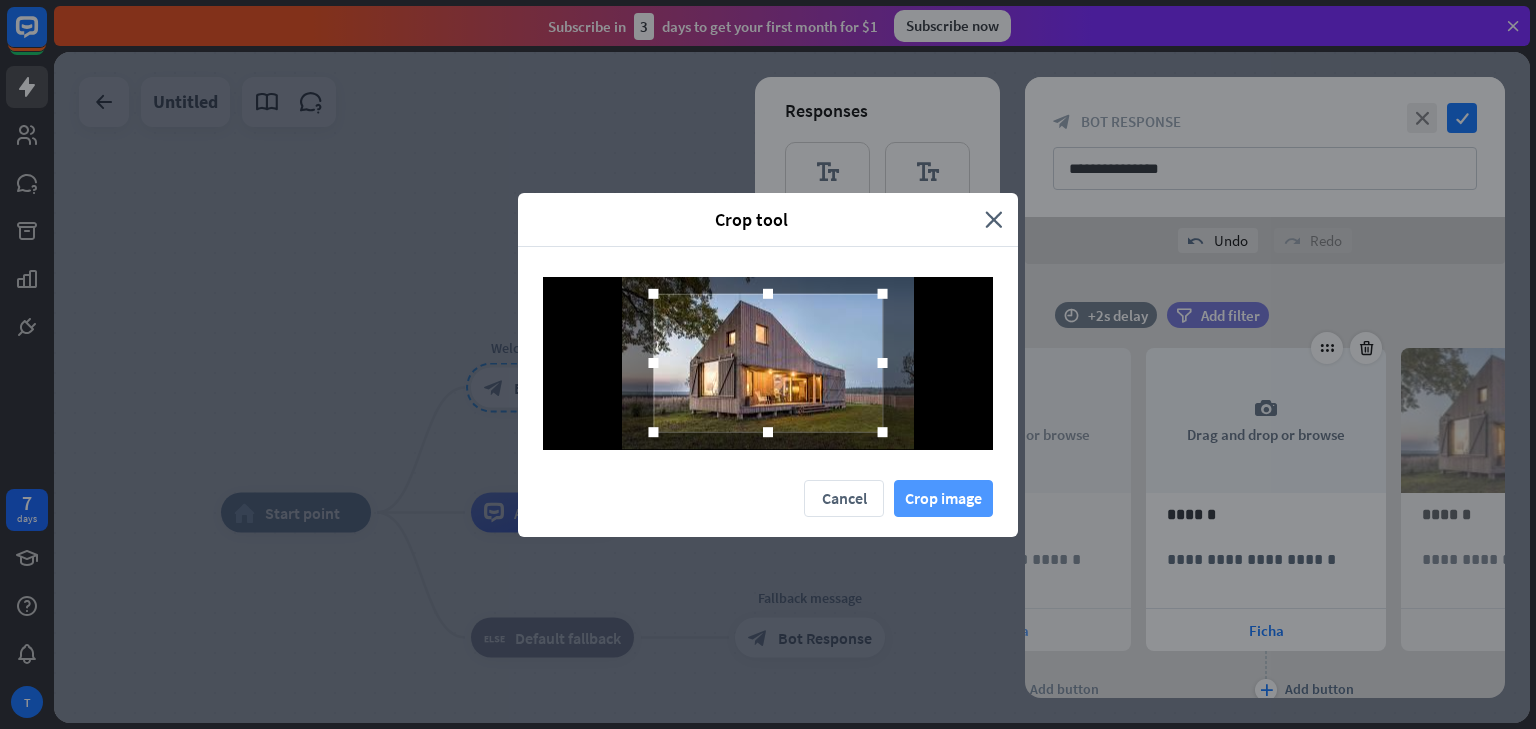 click on "Crop image" at bounding box center [943, 498] 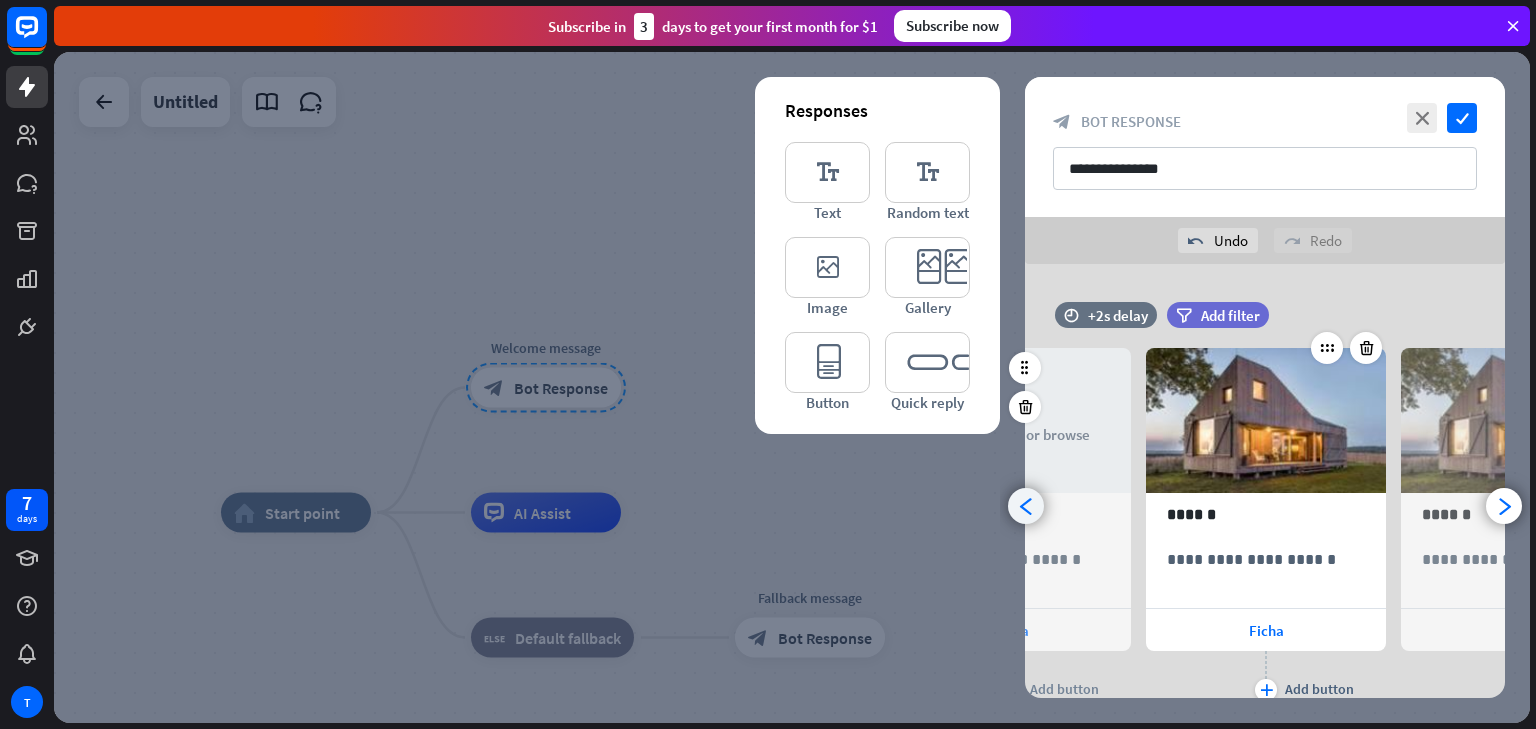 click on "arrowhead_left" at bounding box center (1026, 506) 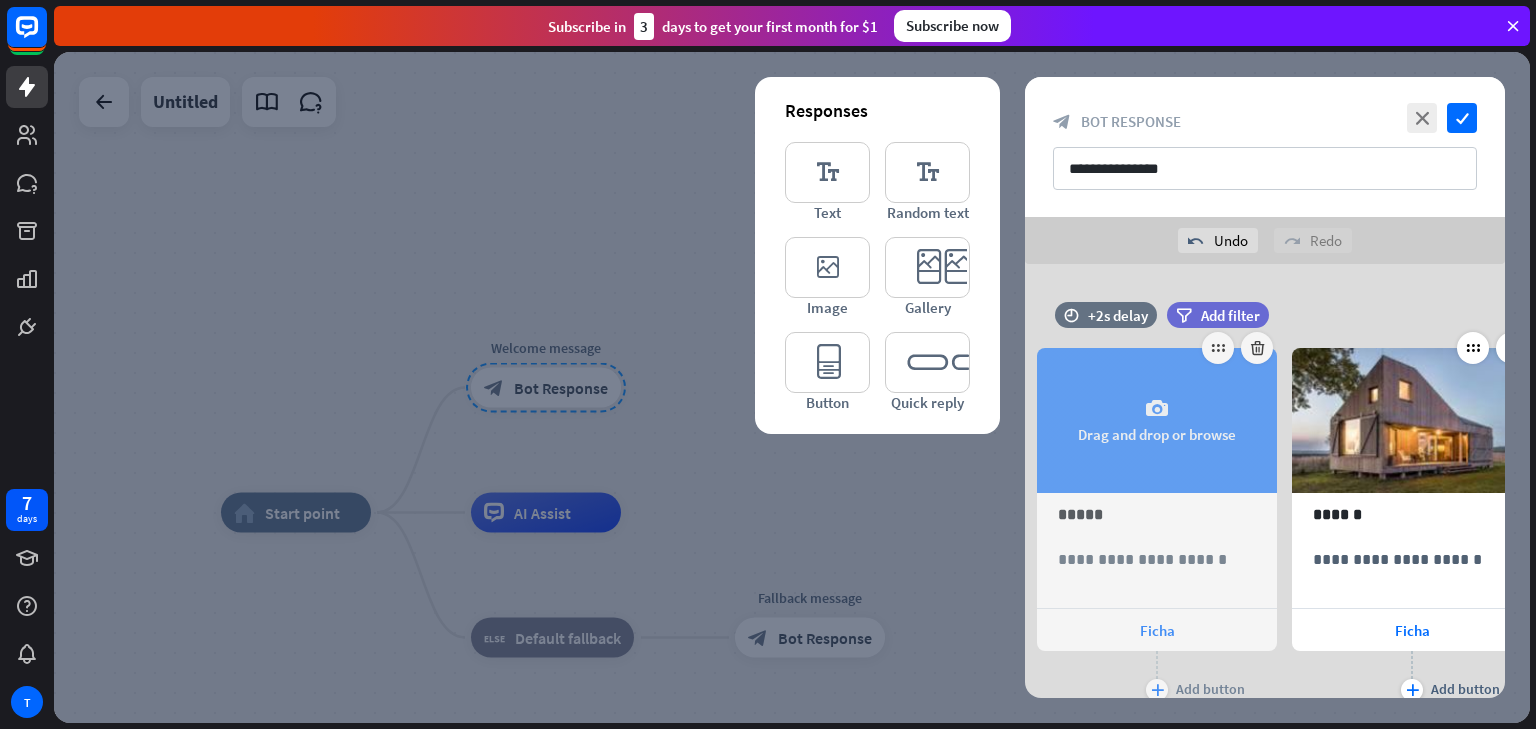 scroll, scrollTop: 0, scrollLeft: 0, axis: both 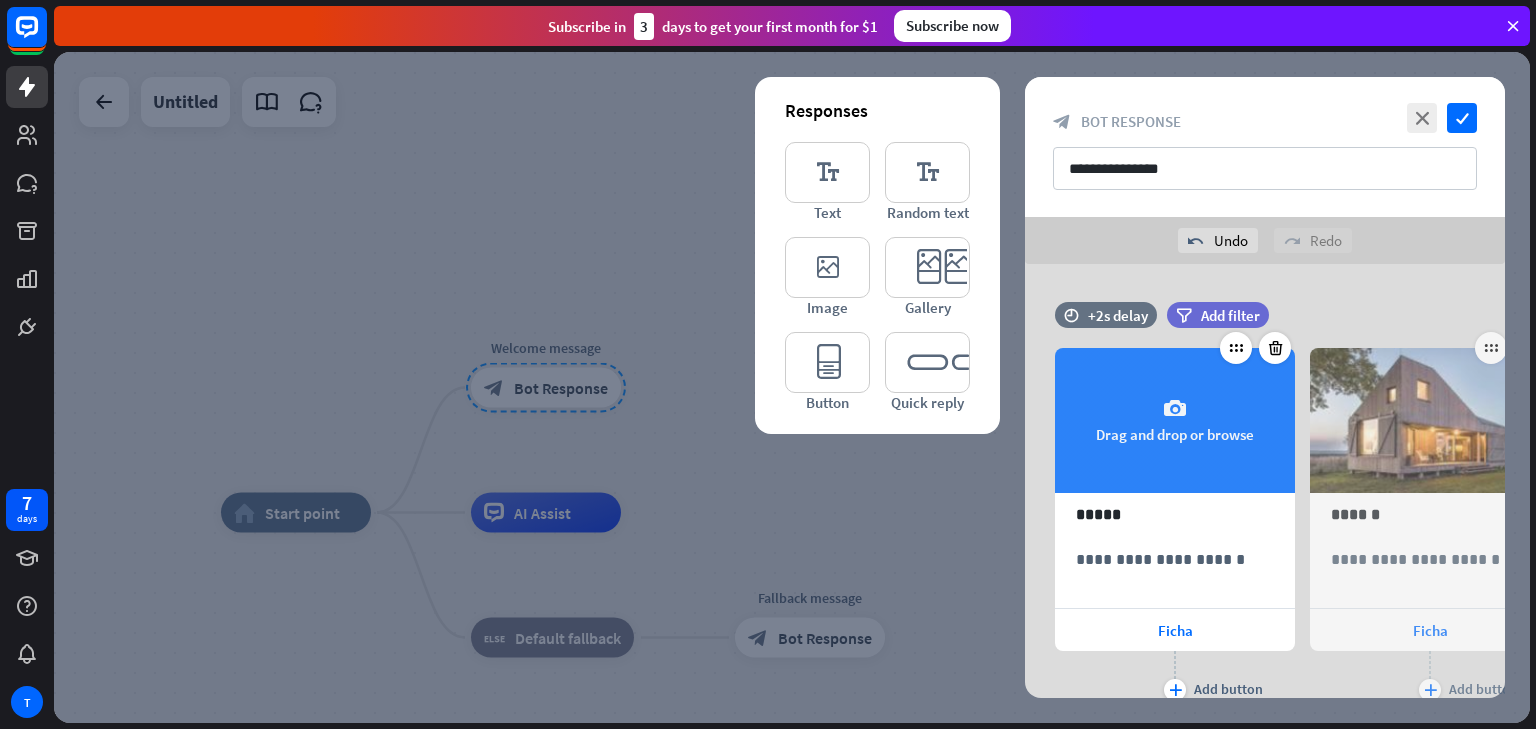 click on "camera
Drag and drop or browse" at bounding box center [1175, 420] 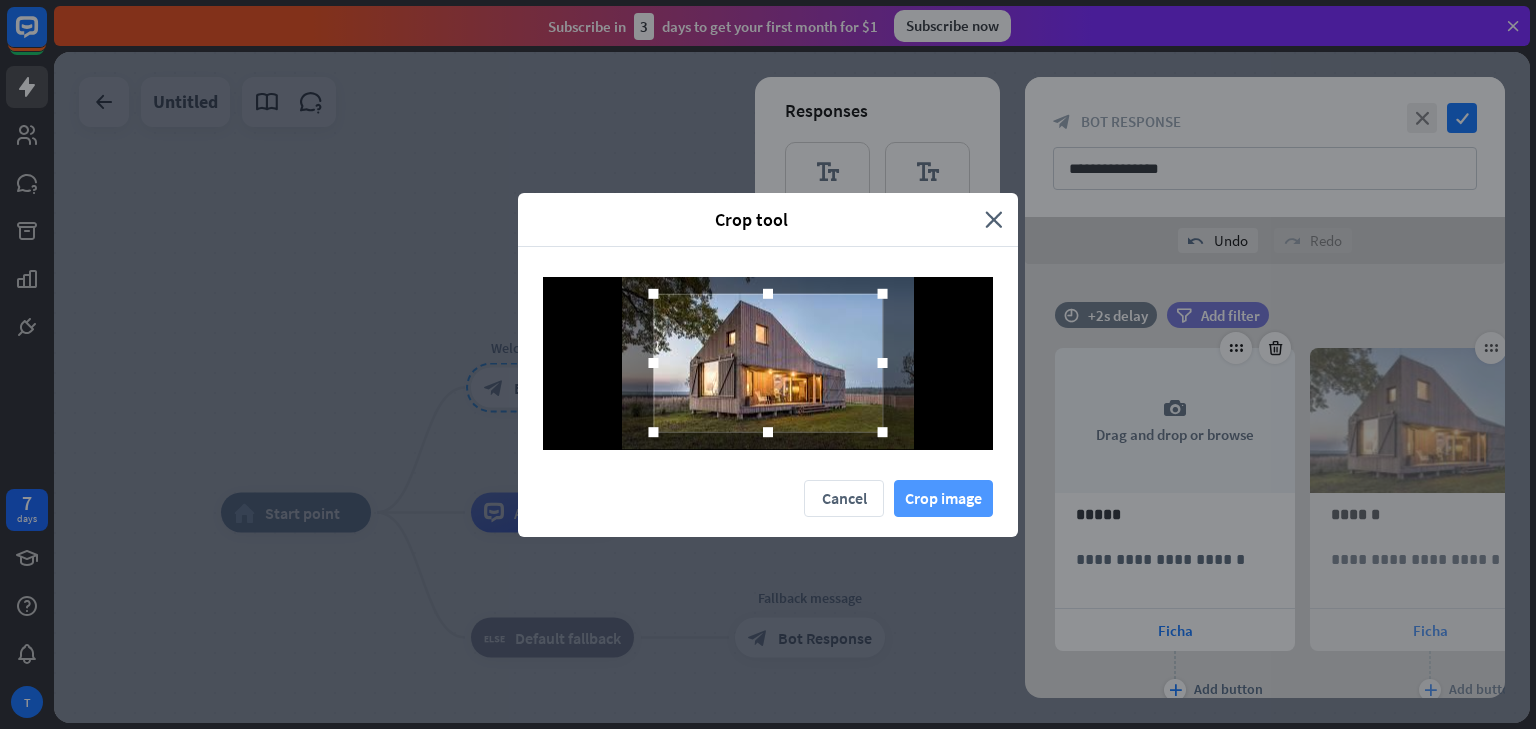 click on "Crop image" at bounding box center [943, 498] 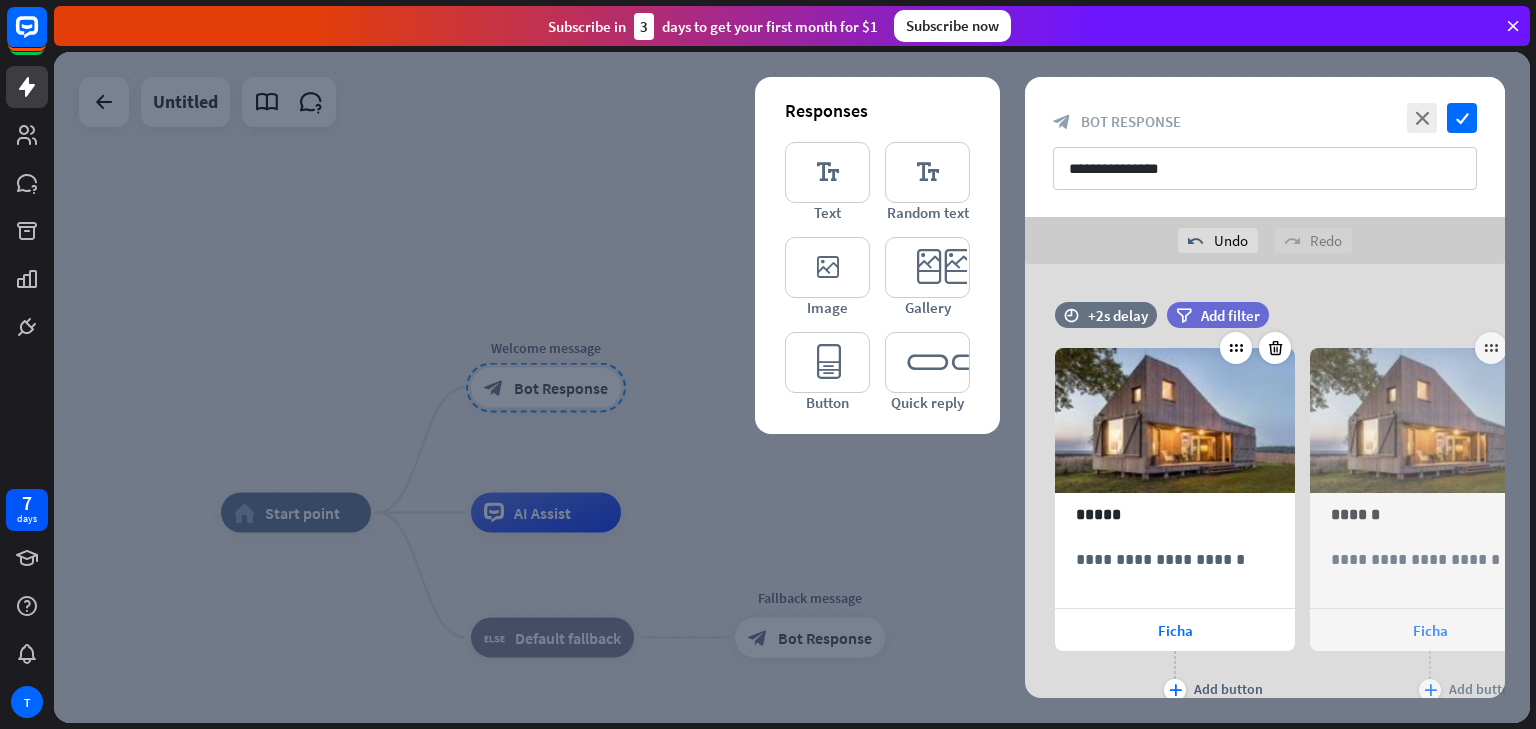 click at bounding box center [792, 387] 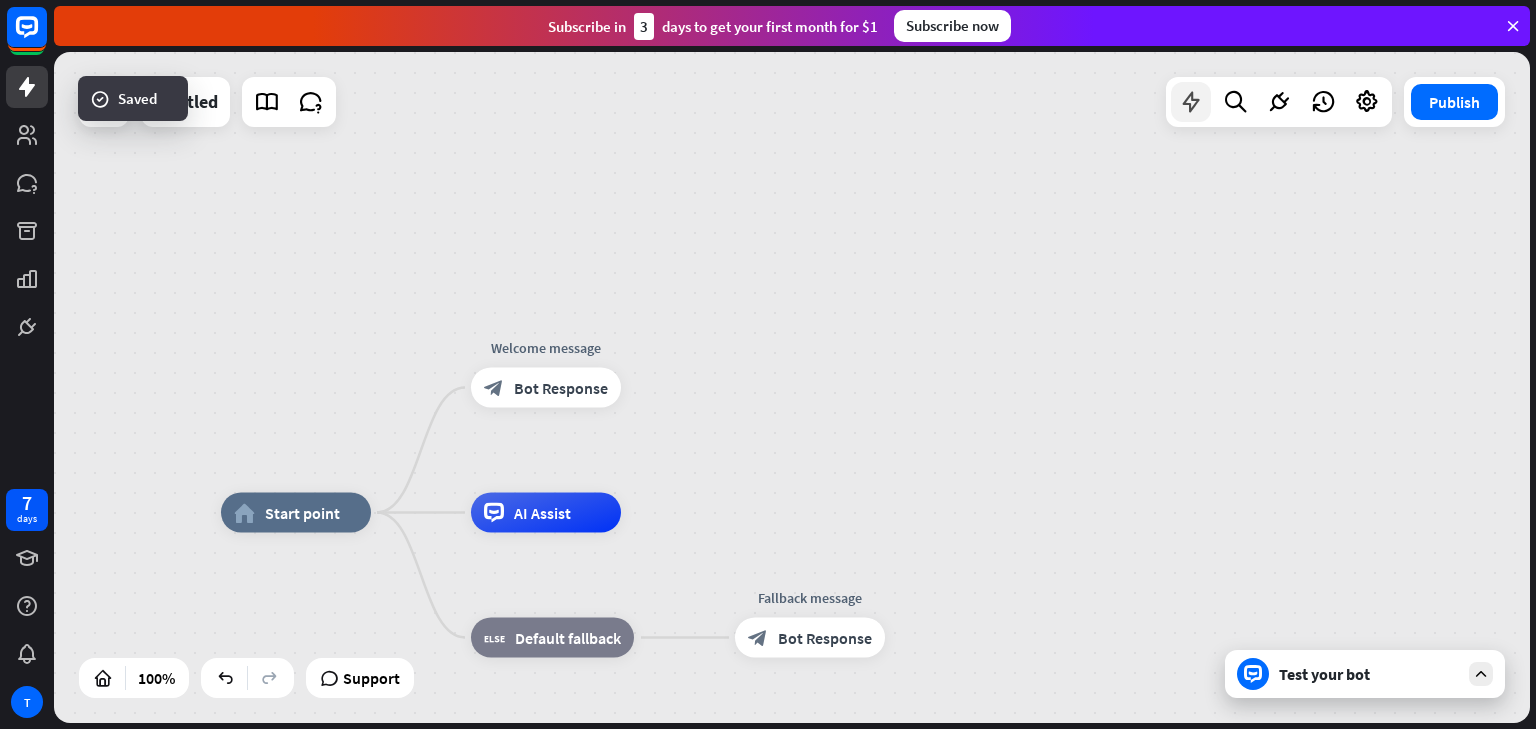 click at bounding box center (1191, 102) 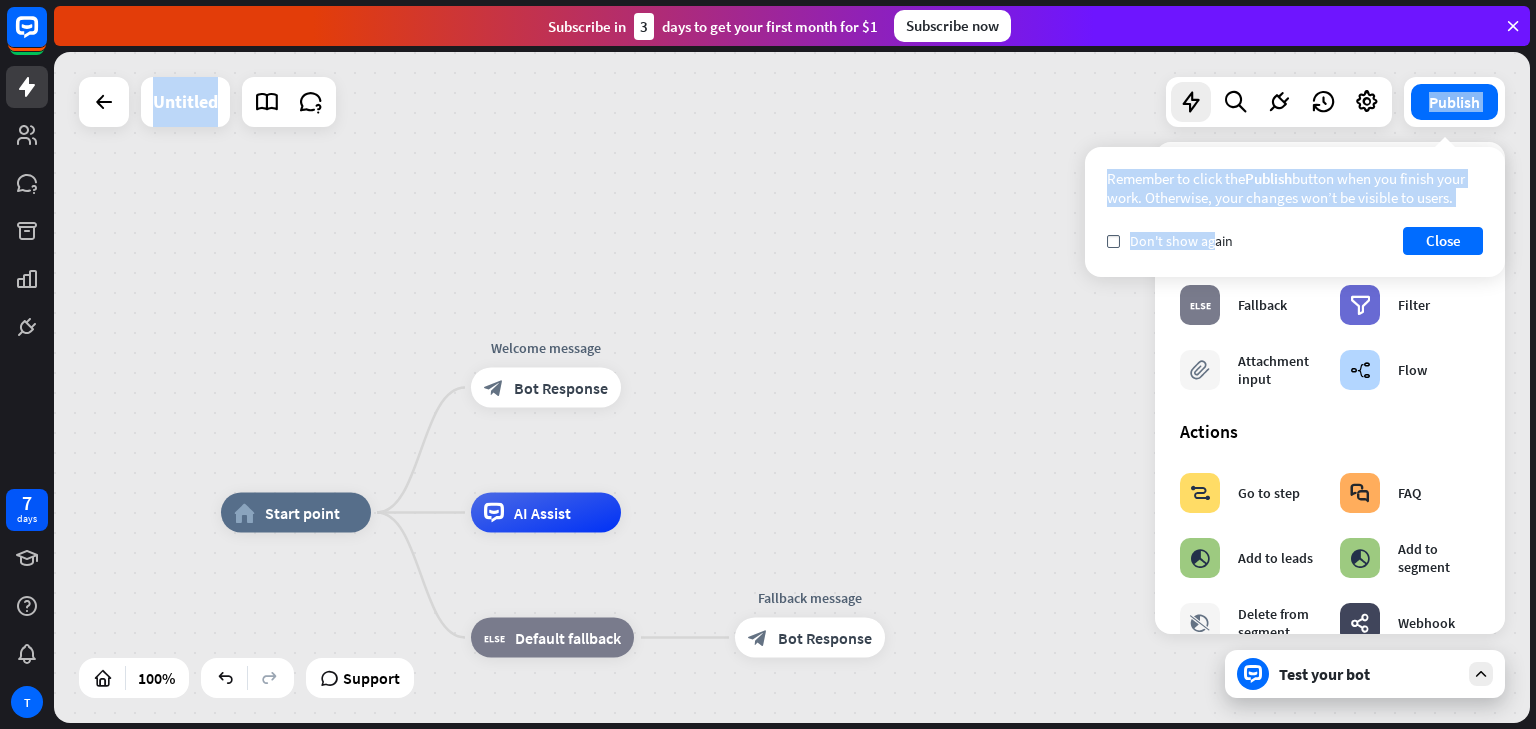 drag, startPoint x: 1212, startPoint y: 248, endPoint x: 1064, endPoint y: 312, distance: 161.24515 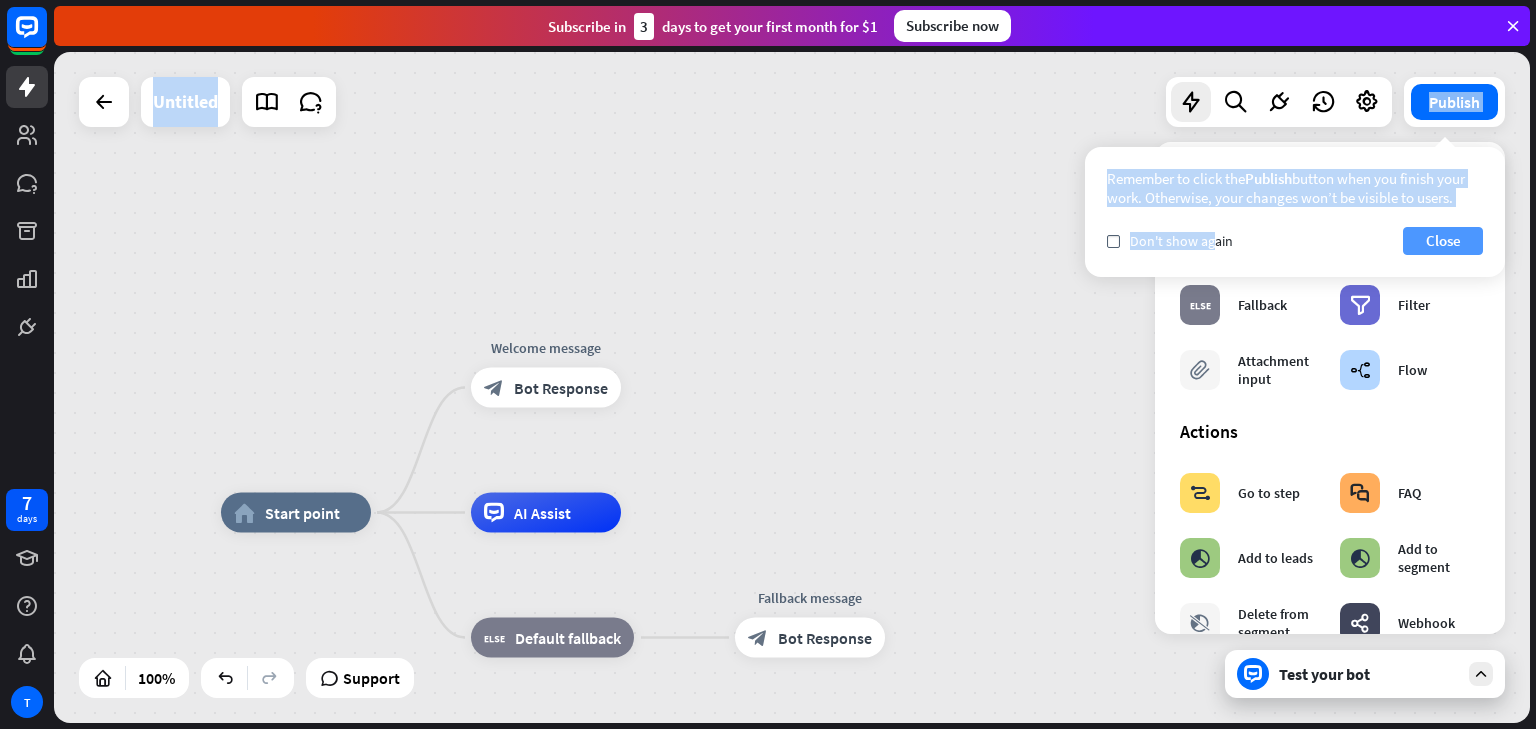 click on "Close" at bounding box center (1443, 241) 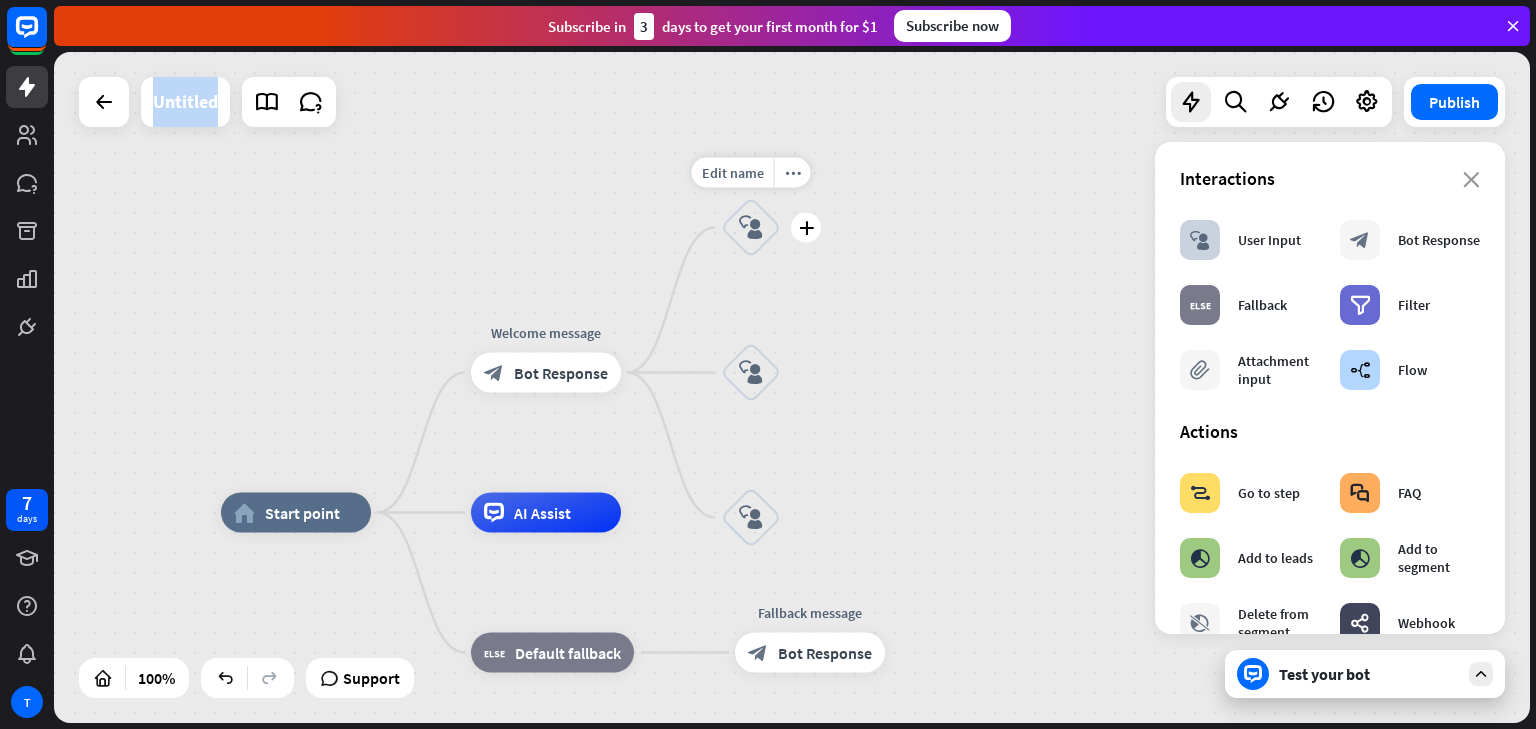 click on "block_user_input" at bounding box center (751, 228) 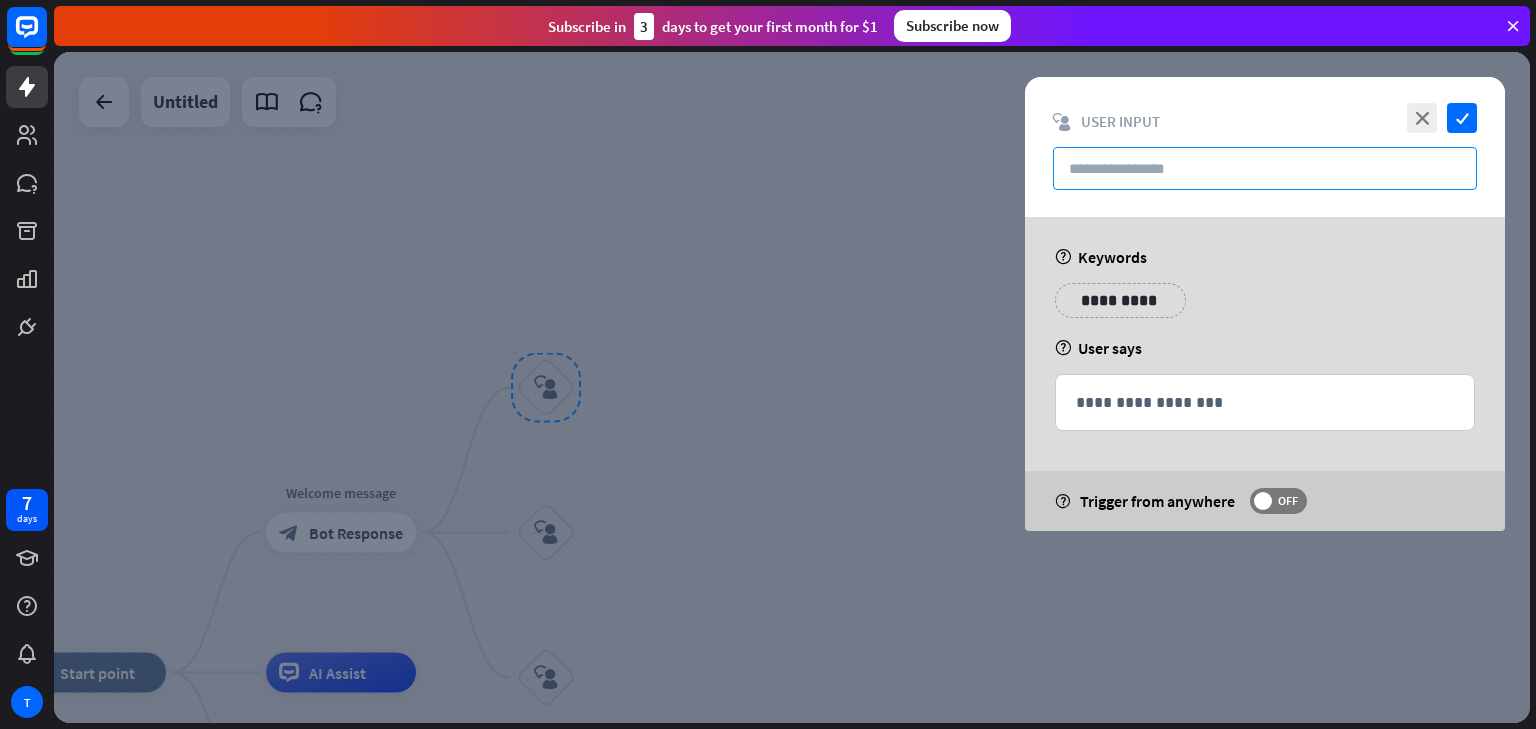 click at bounding box center [1265, 168] 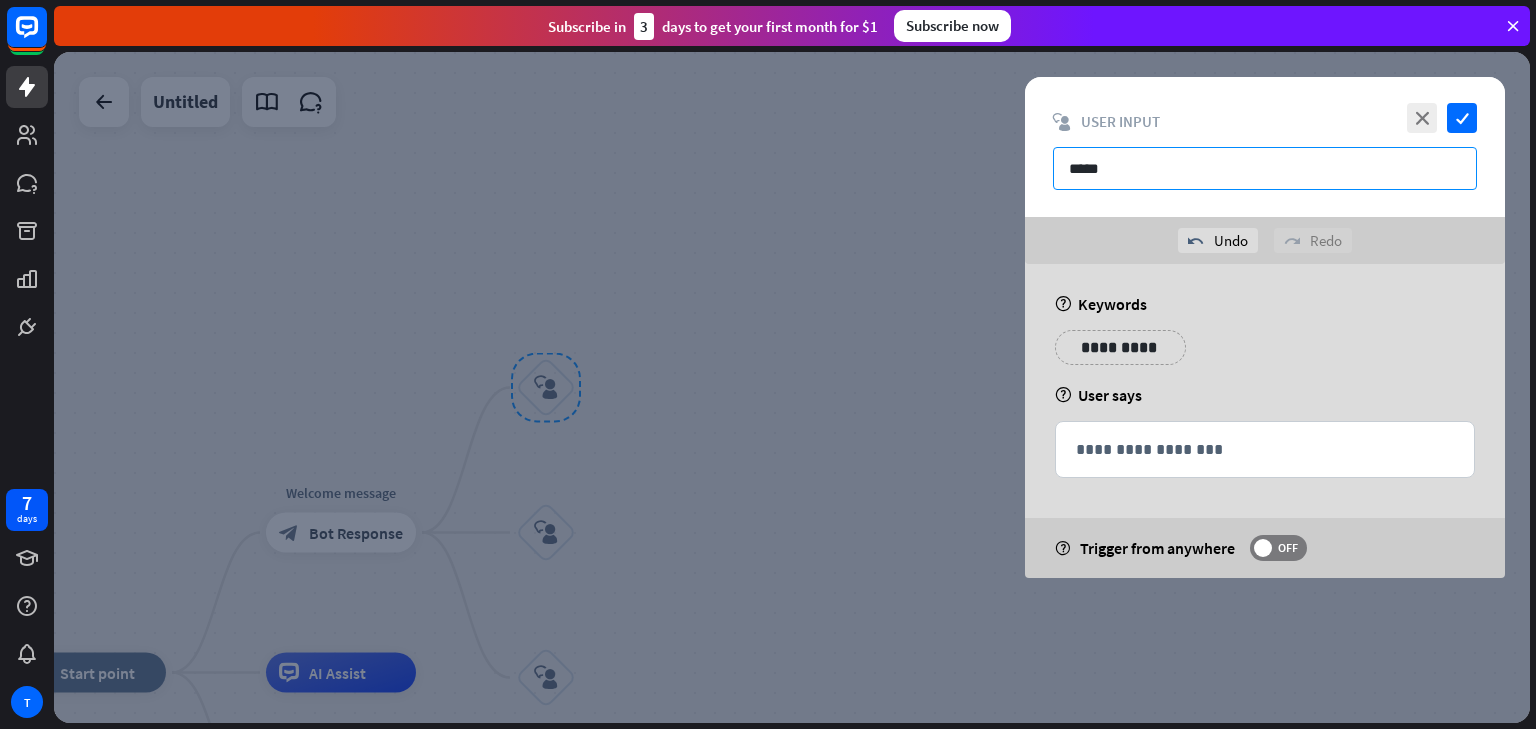type on "*****" 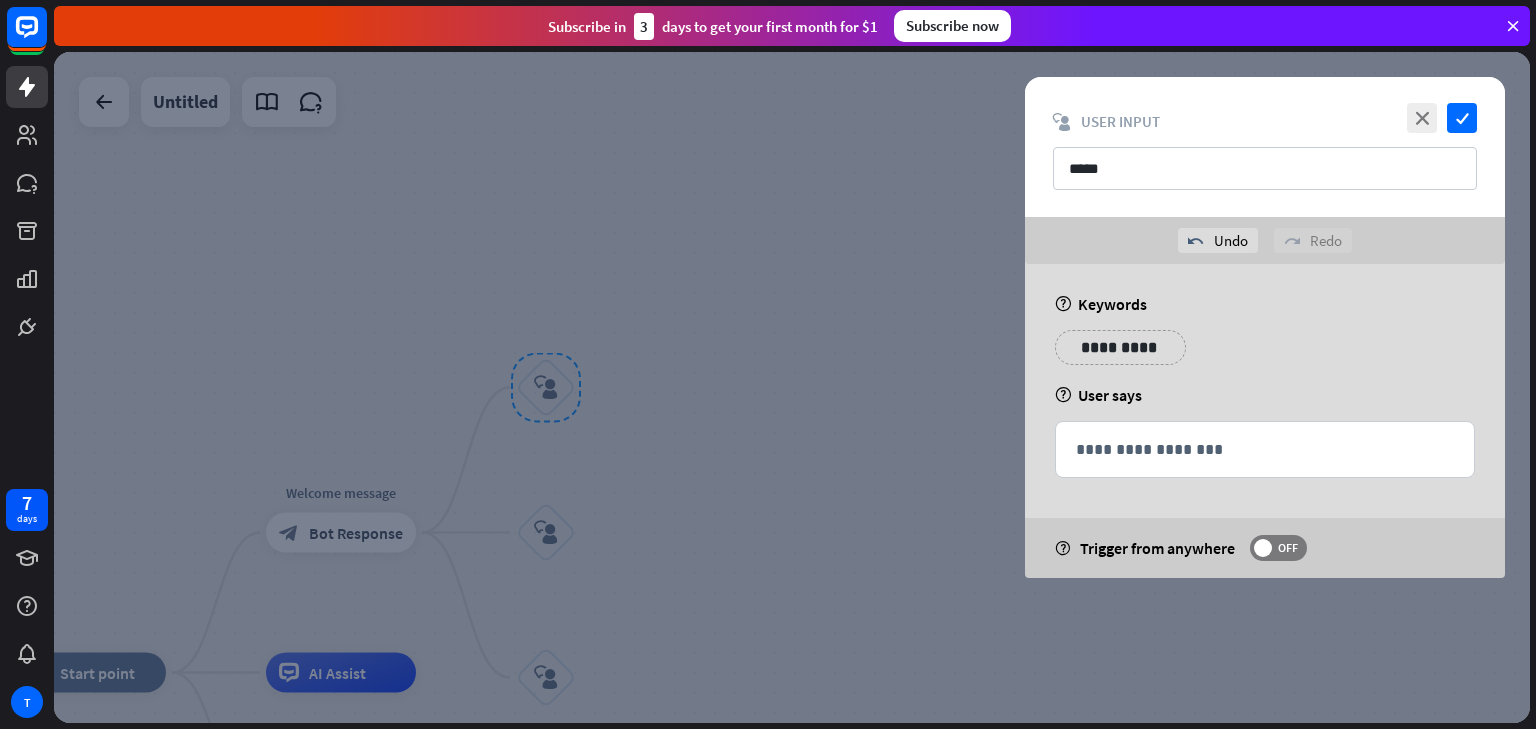 click on "**********" at bounding box center (1120, 347) 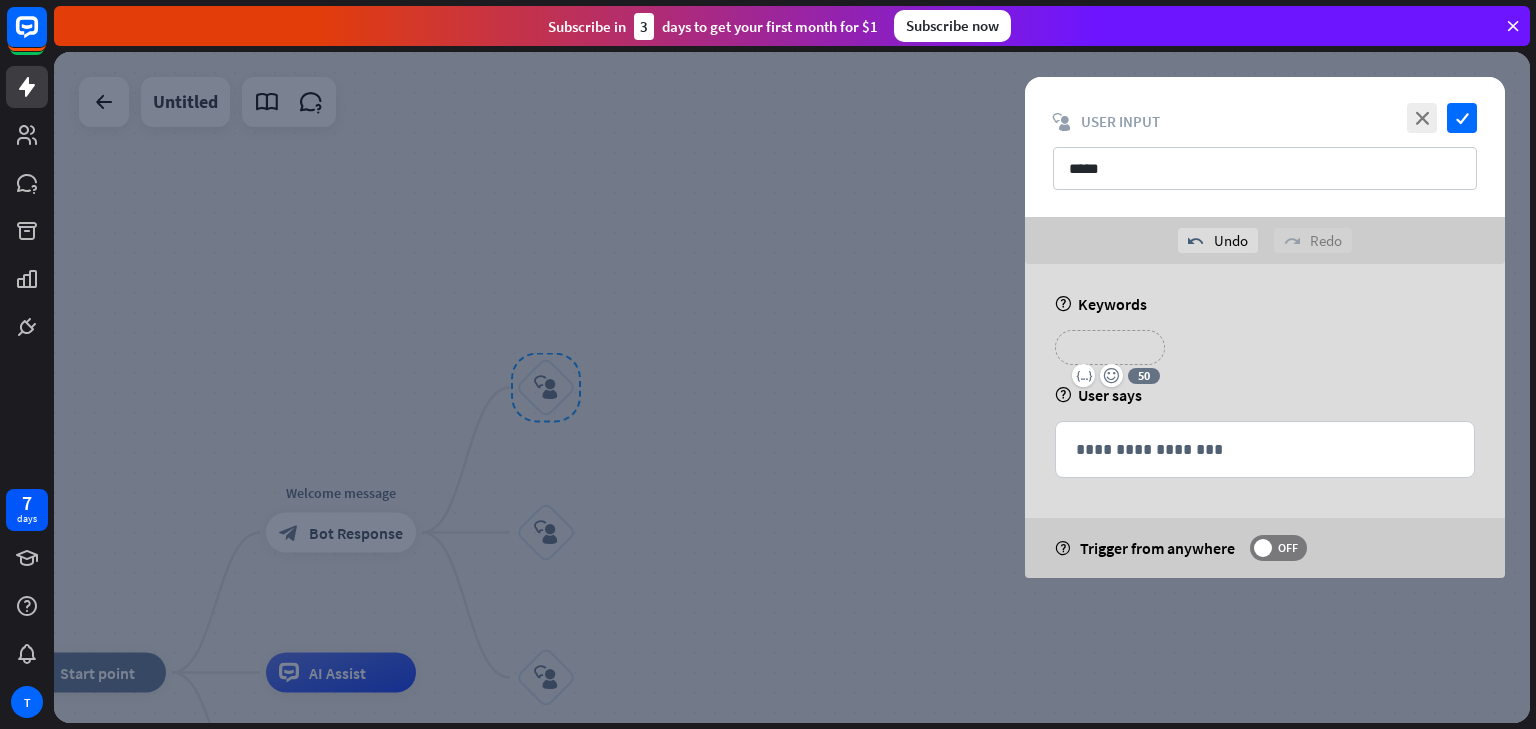 type 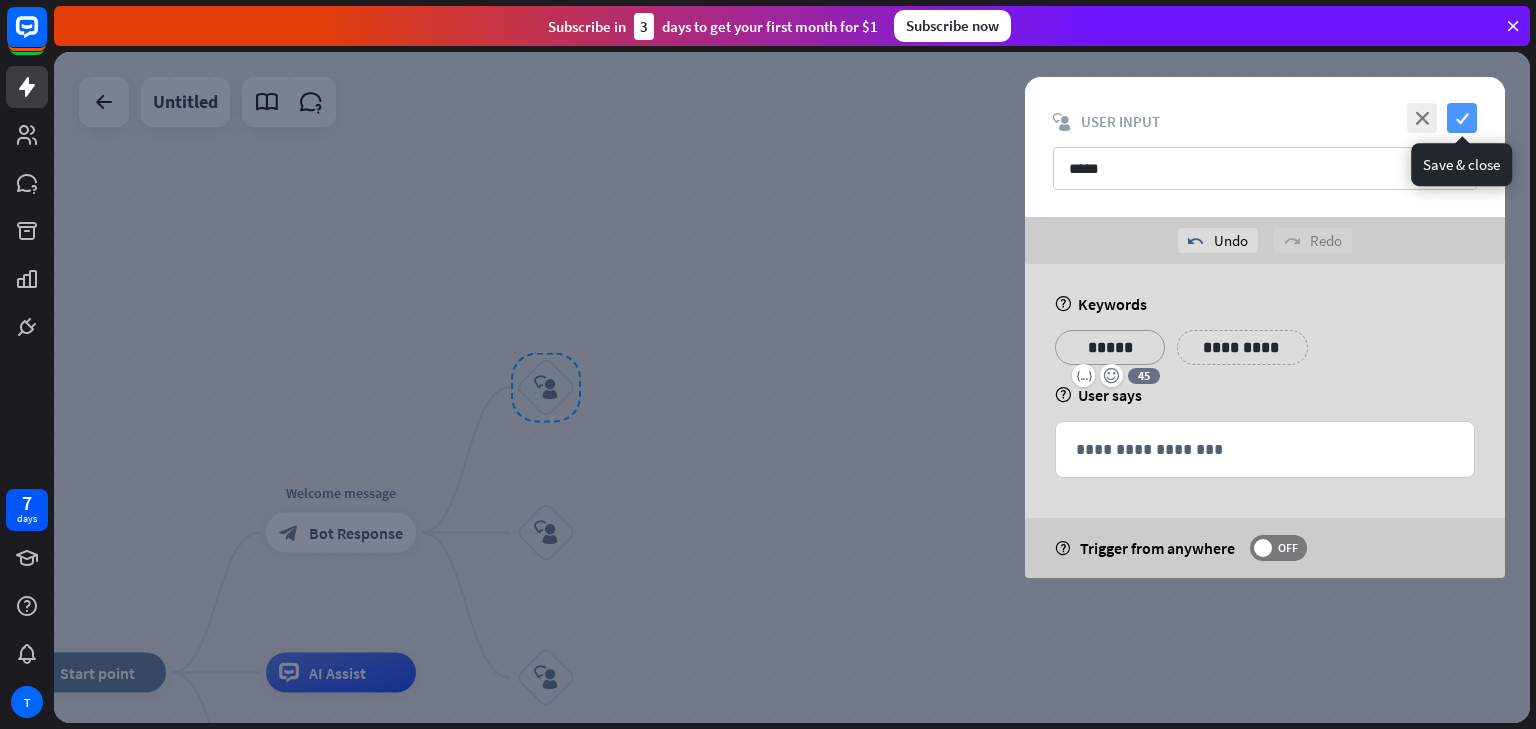 click on "check" at bounding box center (1462, 118) 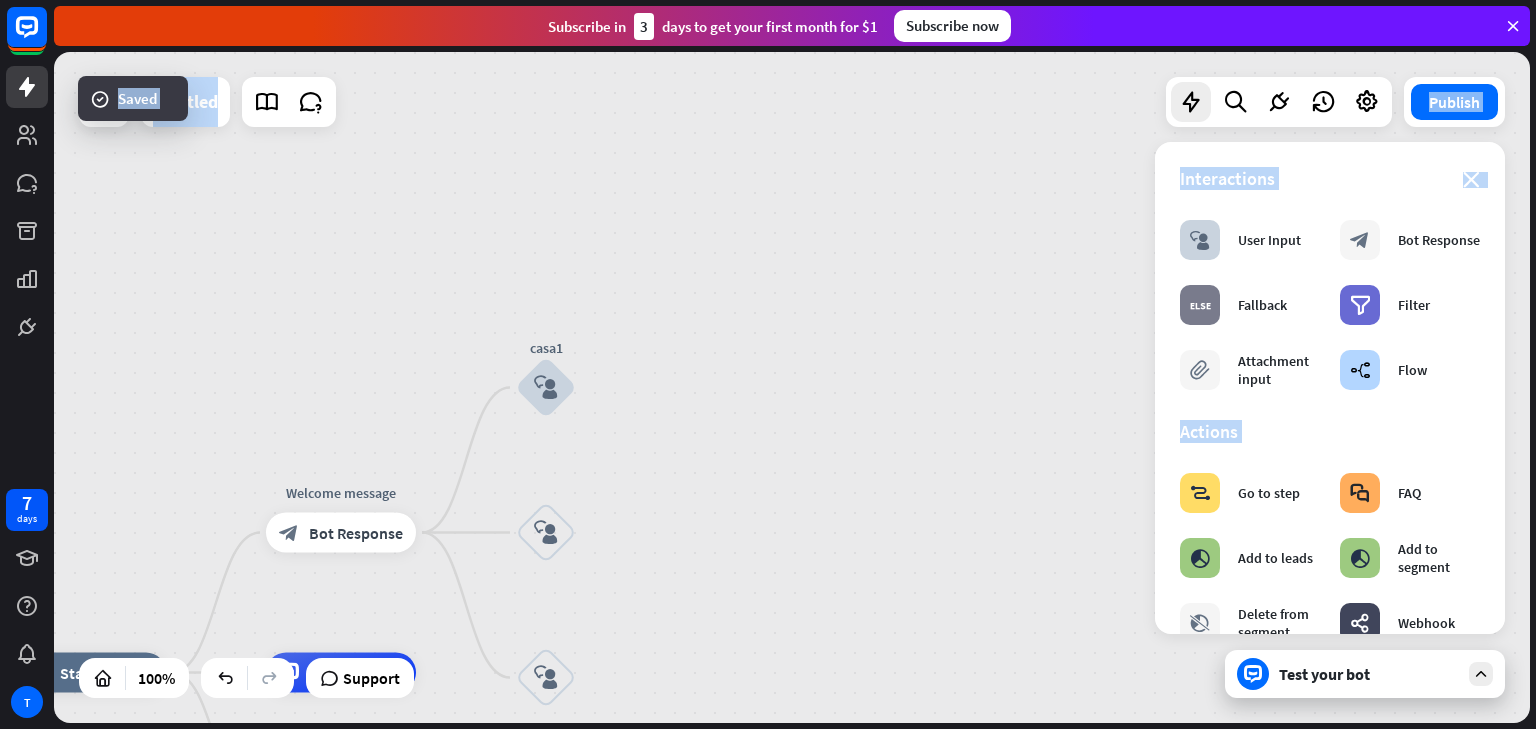 drag, startPoint x: 726, startPoint y: 417, endPoint x: 928, endPoint y: 254, distance: 259.56308 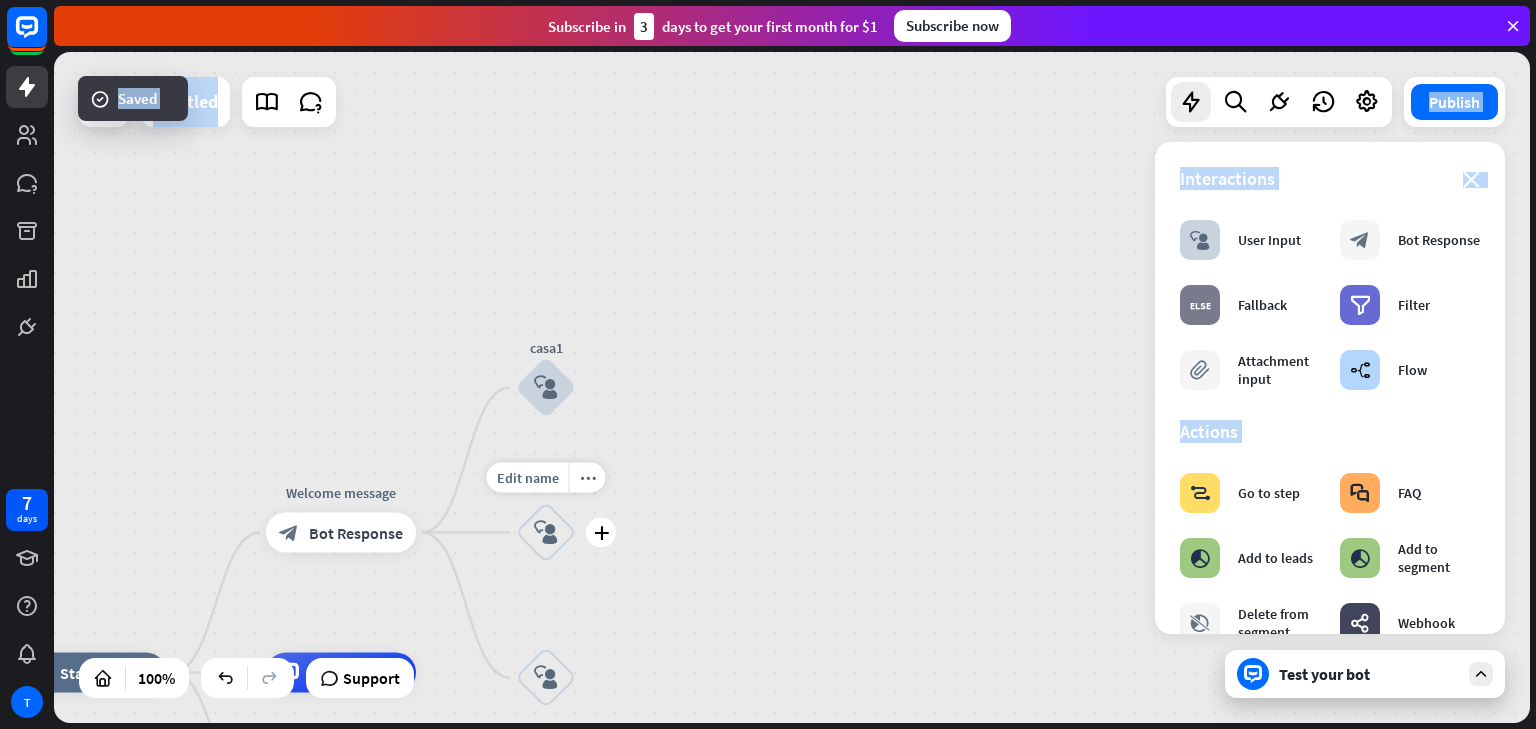 click on "block_user_input" at bounding box center (546, 533) 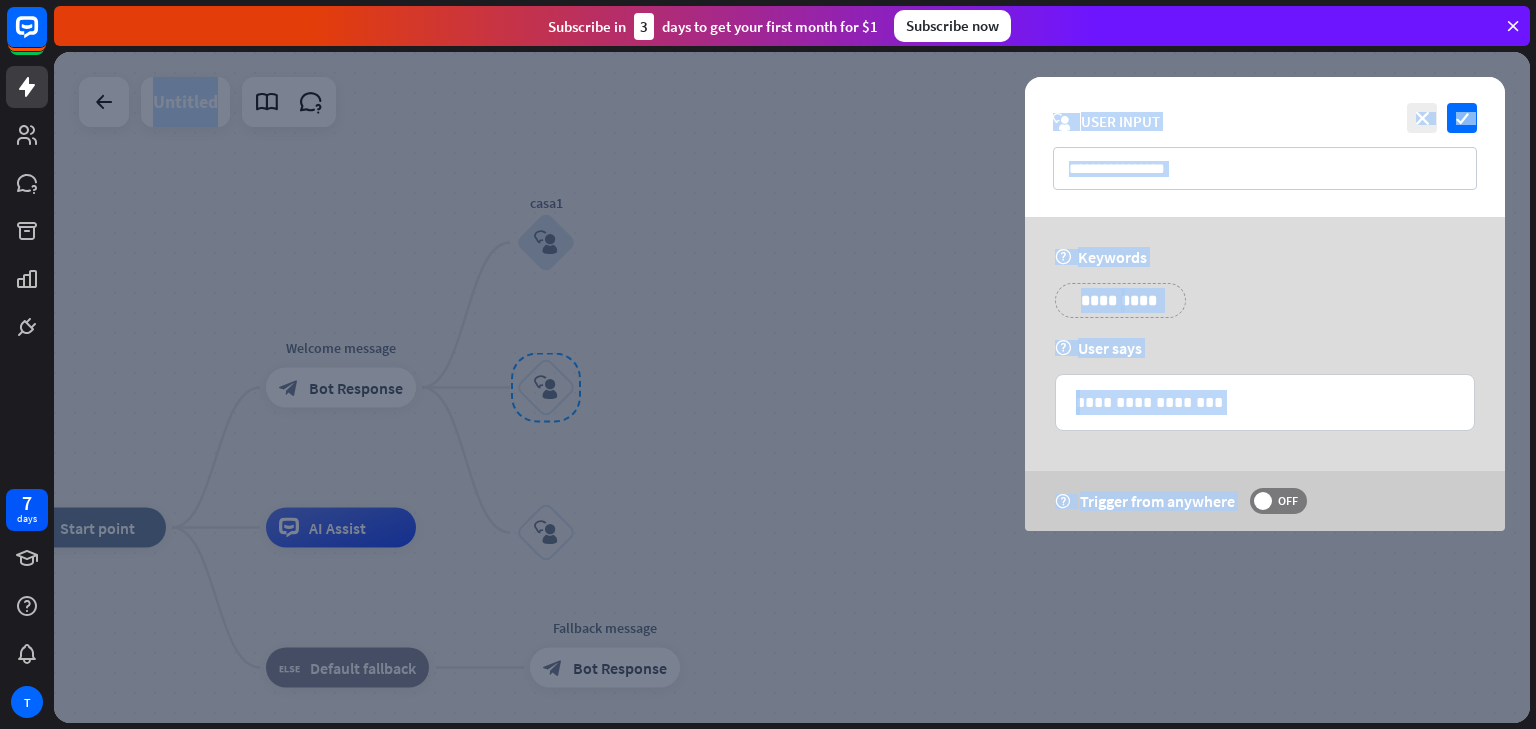 click on "**********" at bounding box center [1265, 308] 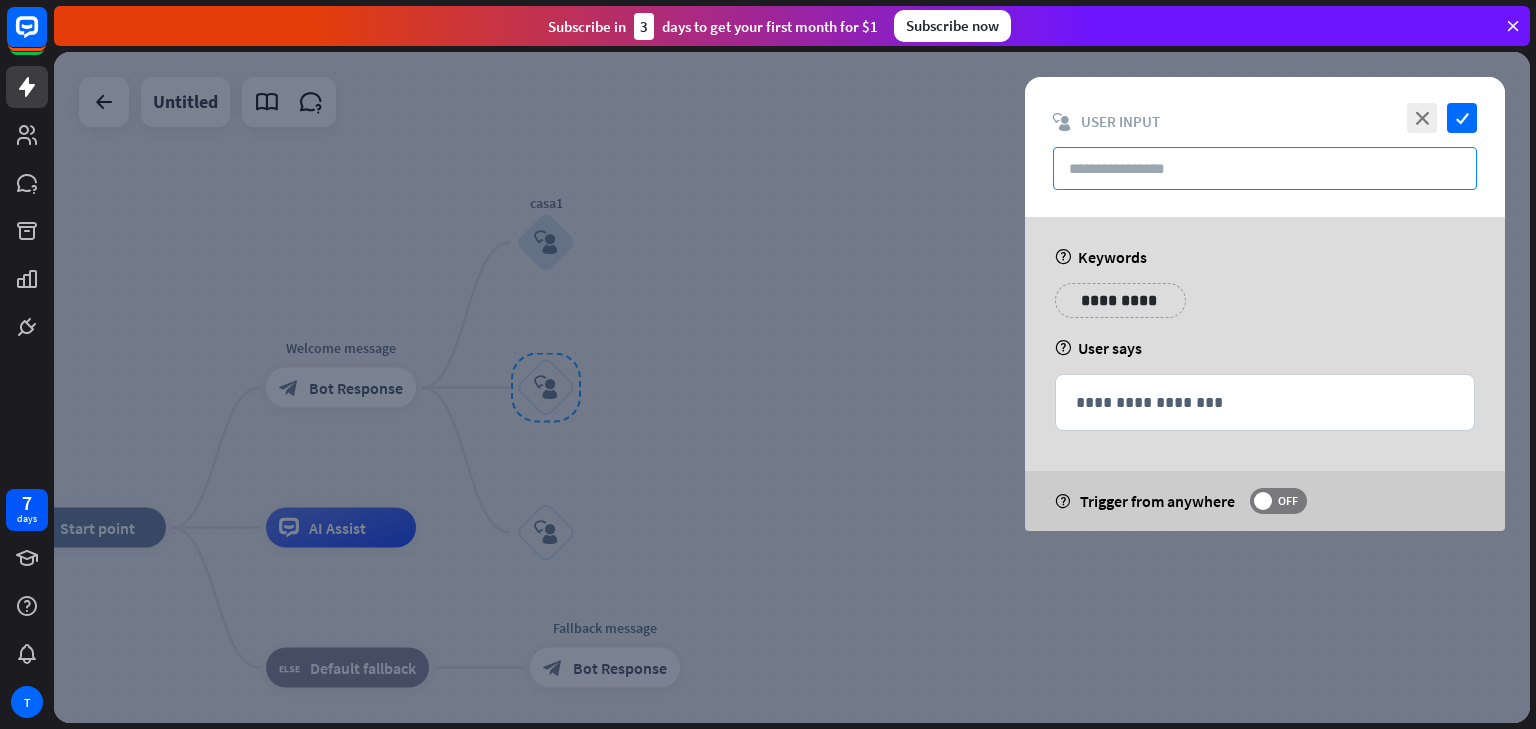 click at bounding box center (1265, 168) 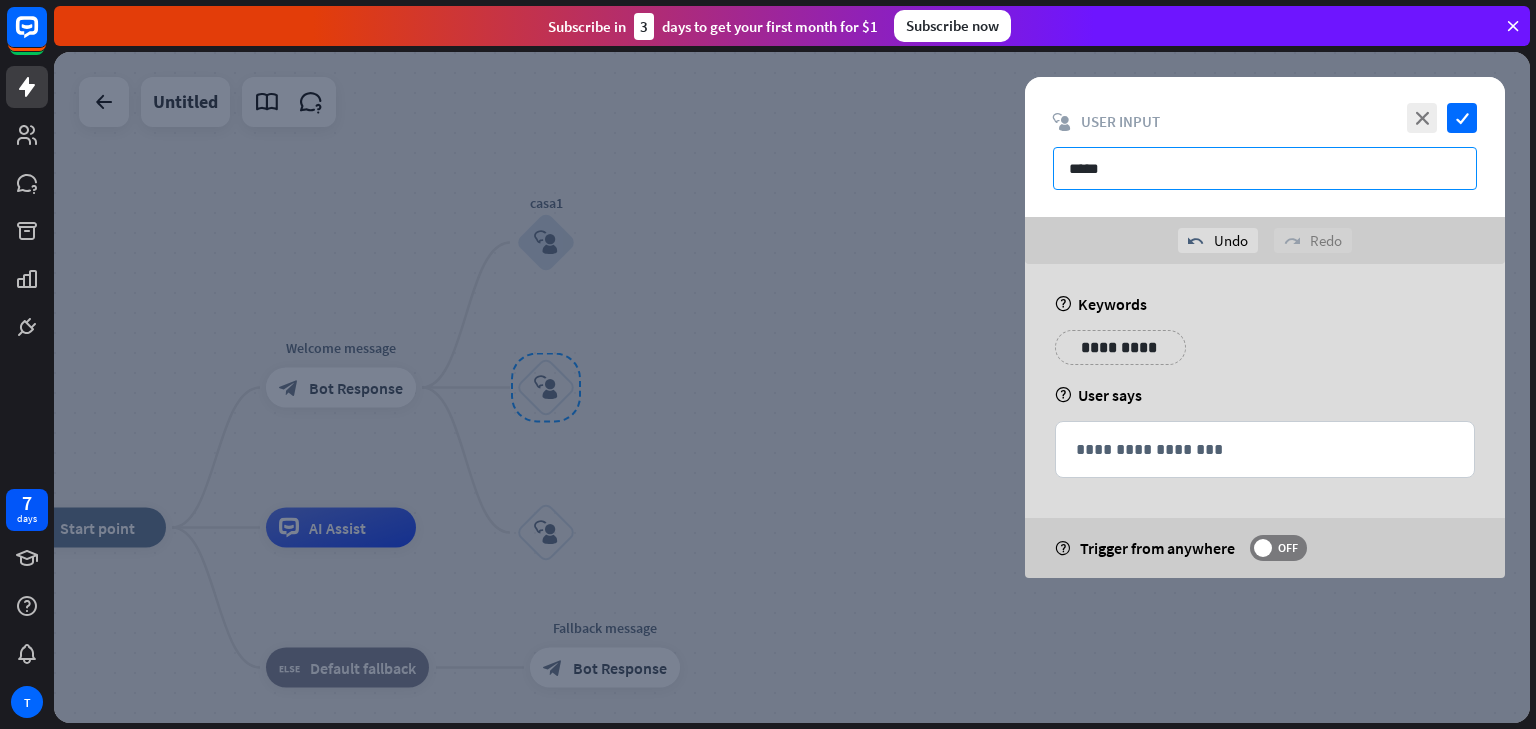 type on "*****" 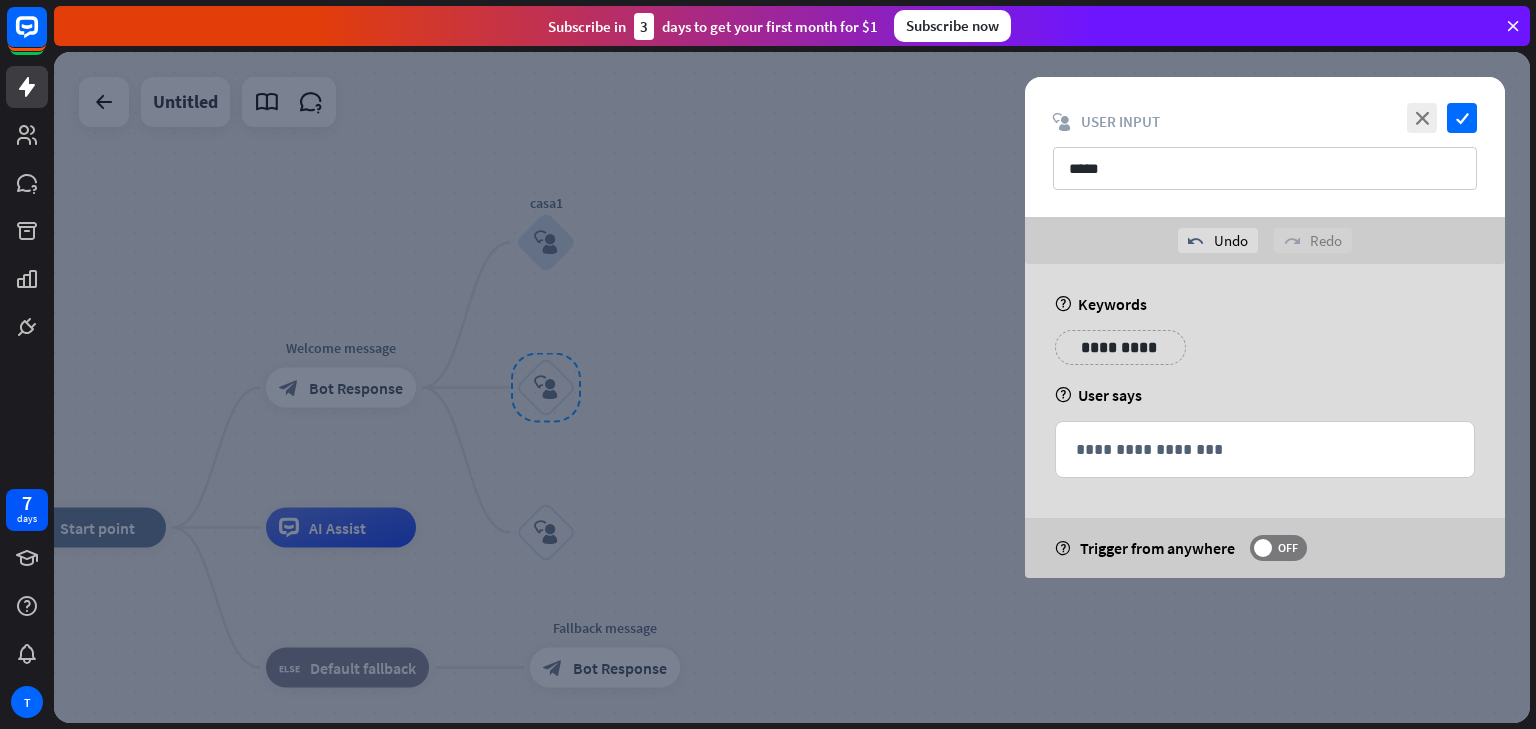 click on "**********" at bounding box center (1120, 347) 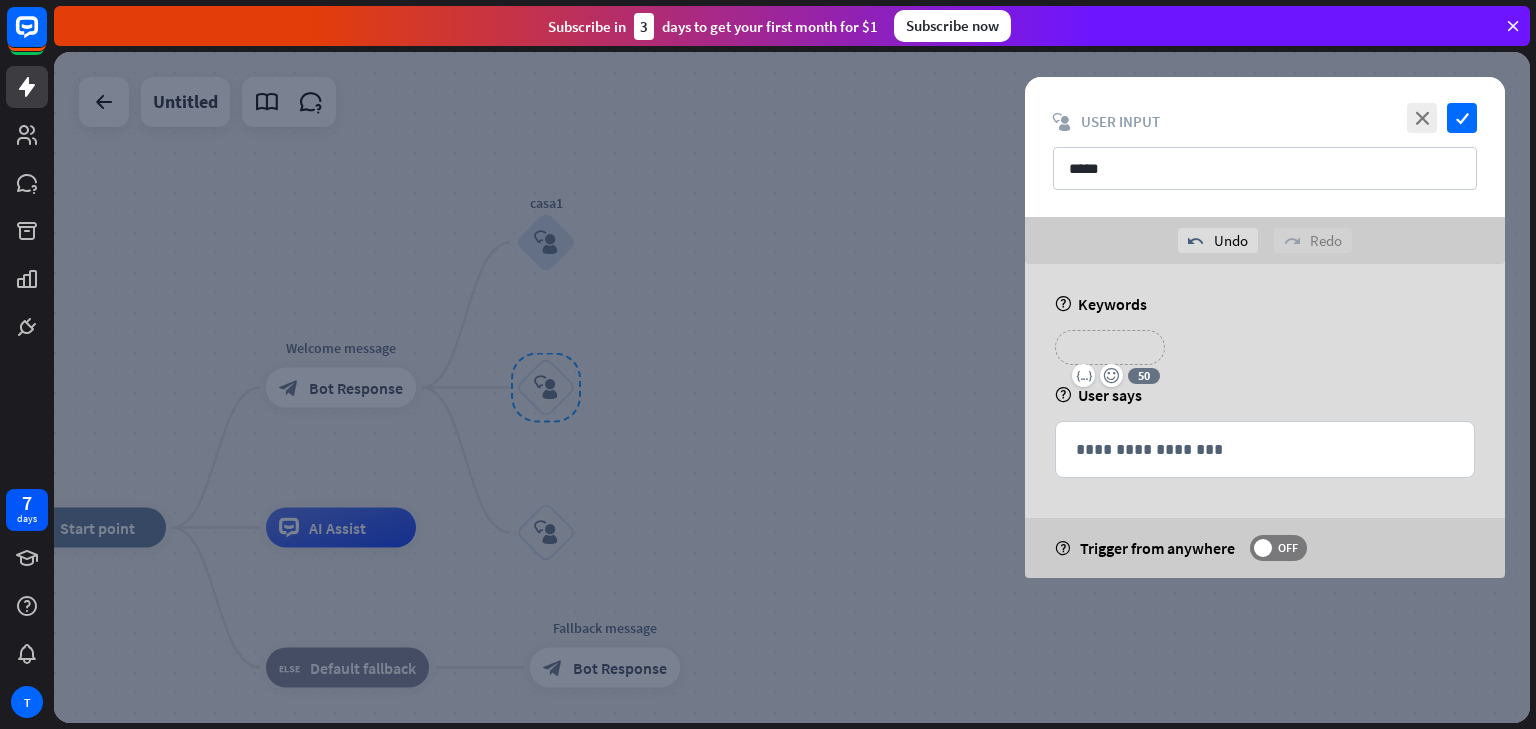 click on "**********" at bounding box center (1110, 347) 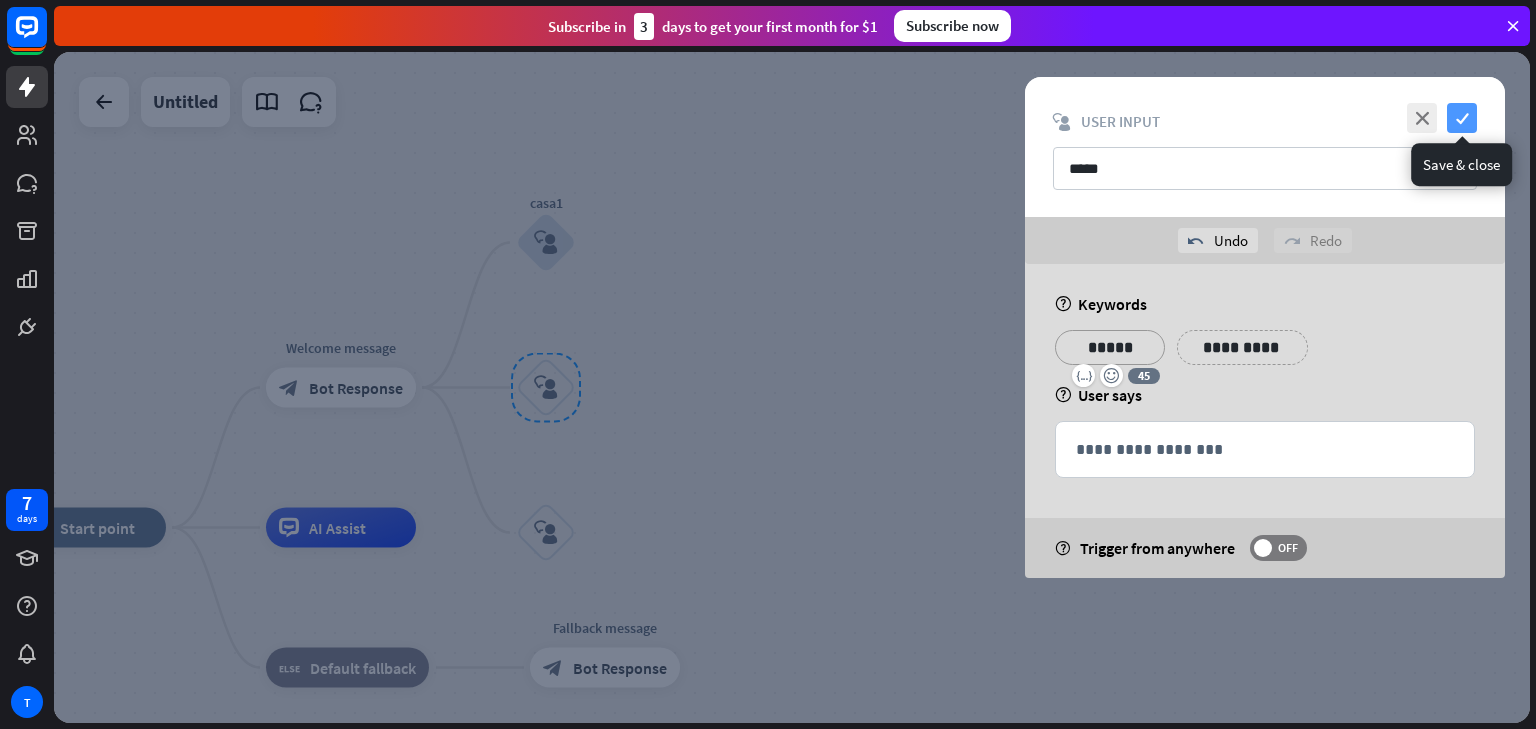 click on "check" at bounding box center [1462, 118] 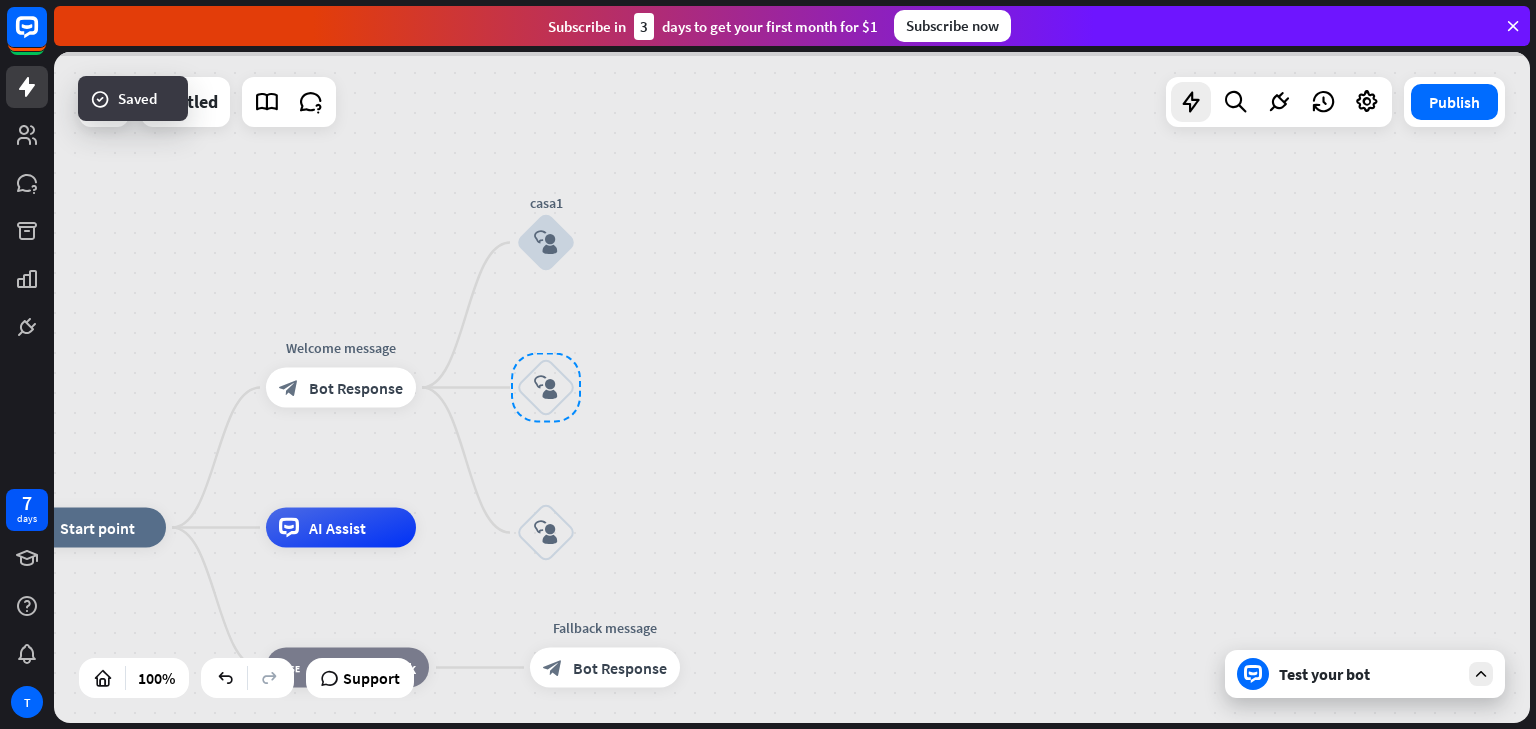 click at bounding box center (792, 387) 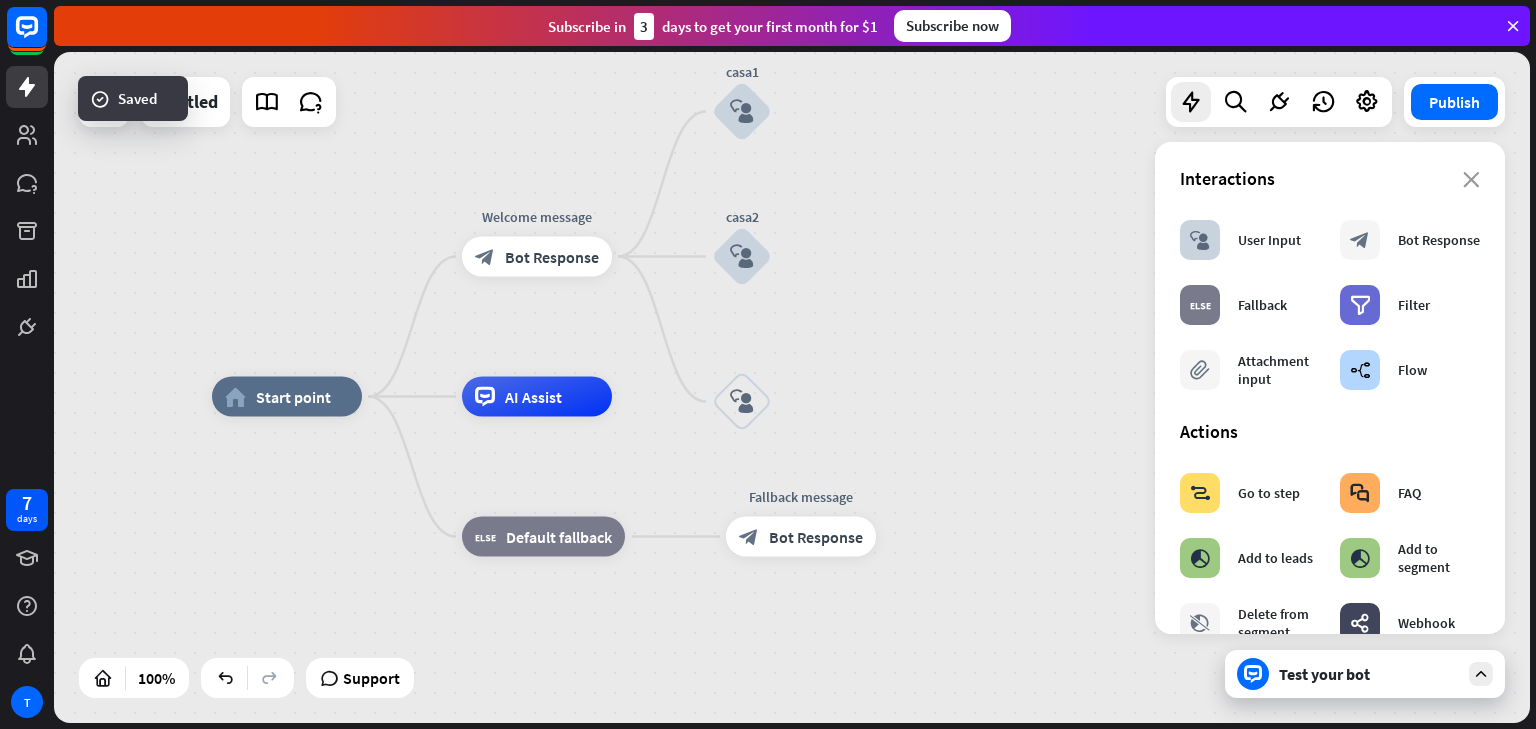 drag, startPoint x: 775, startPoint y: 356, endPoint x: 843, endPoint y: 317, distance: 78.39005 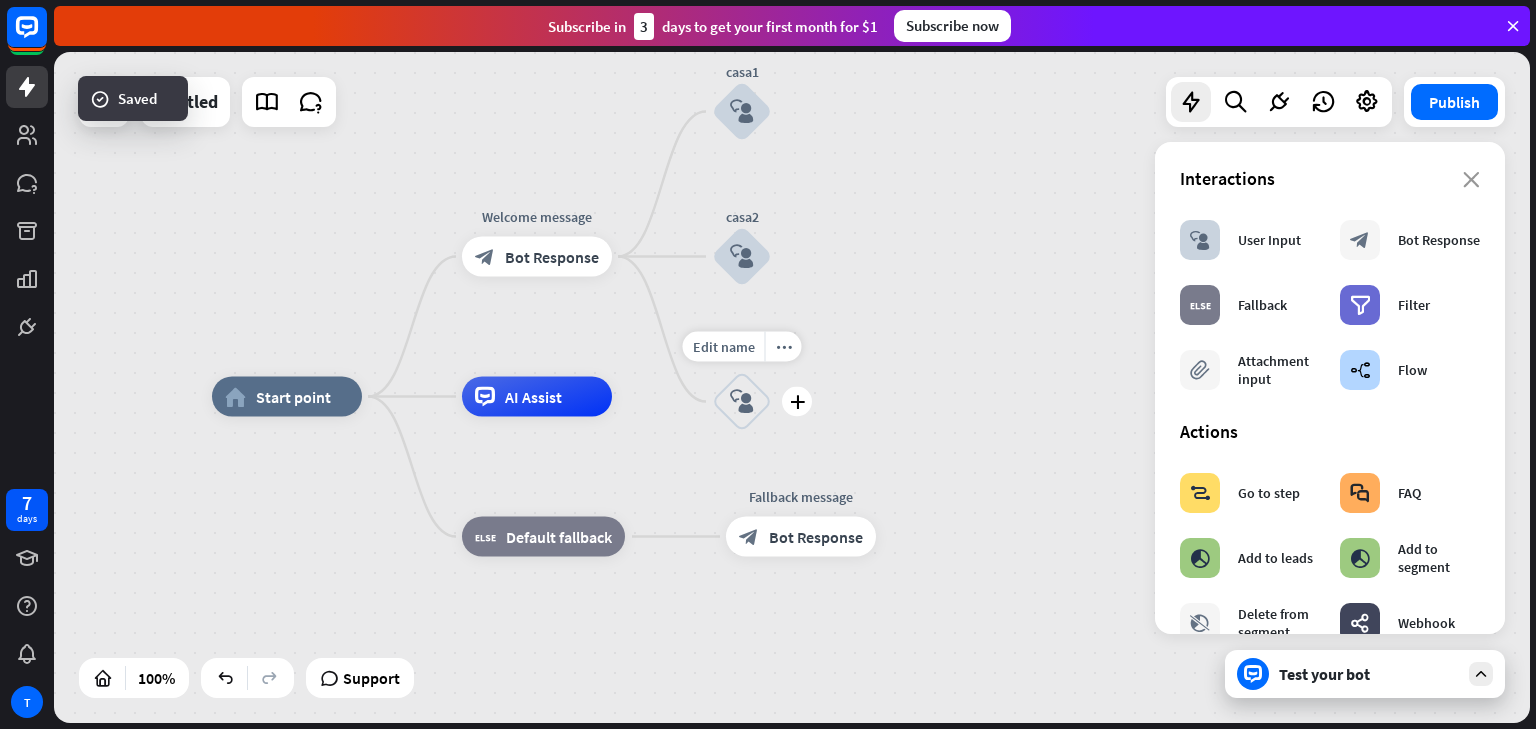 click on "block_user_input" at bounding box center (742, 402) 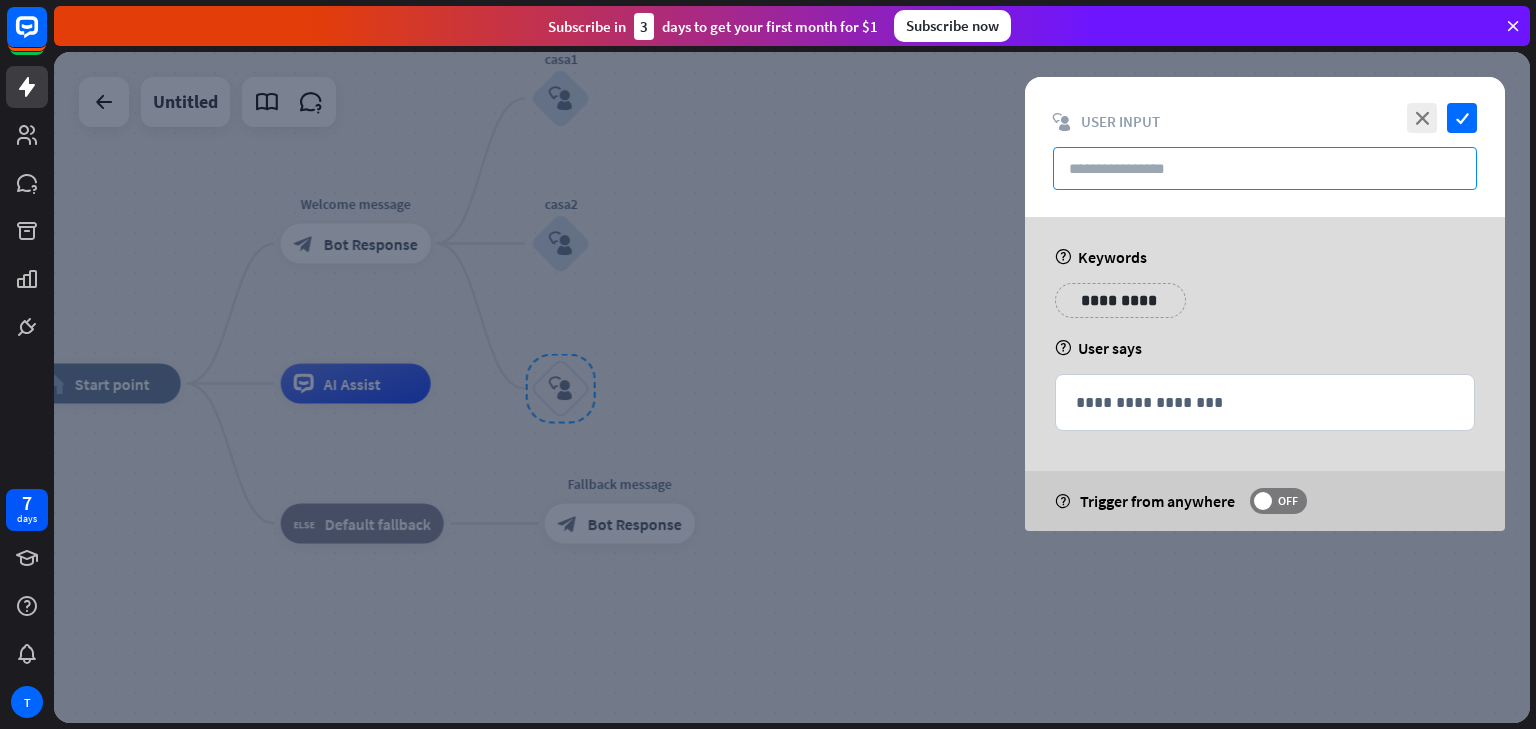 click at bounding box center (1265, 168) 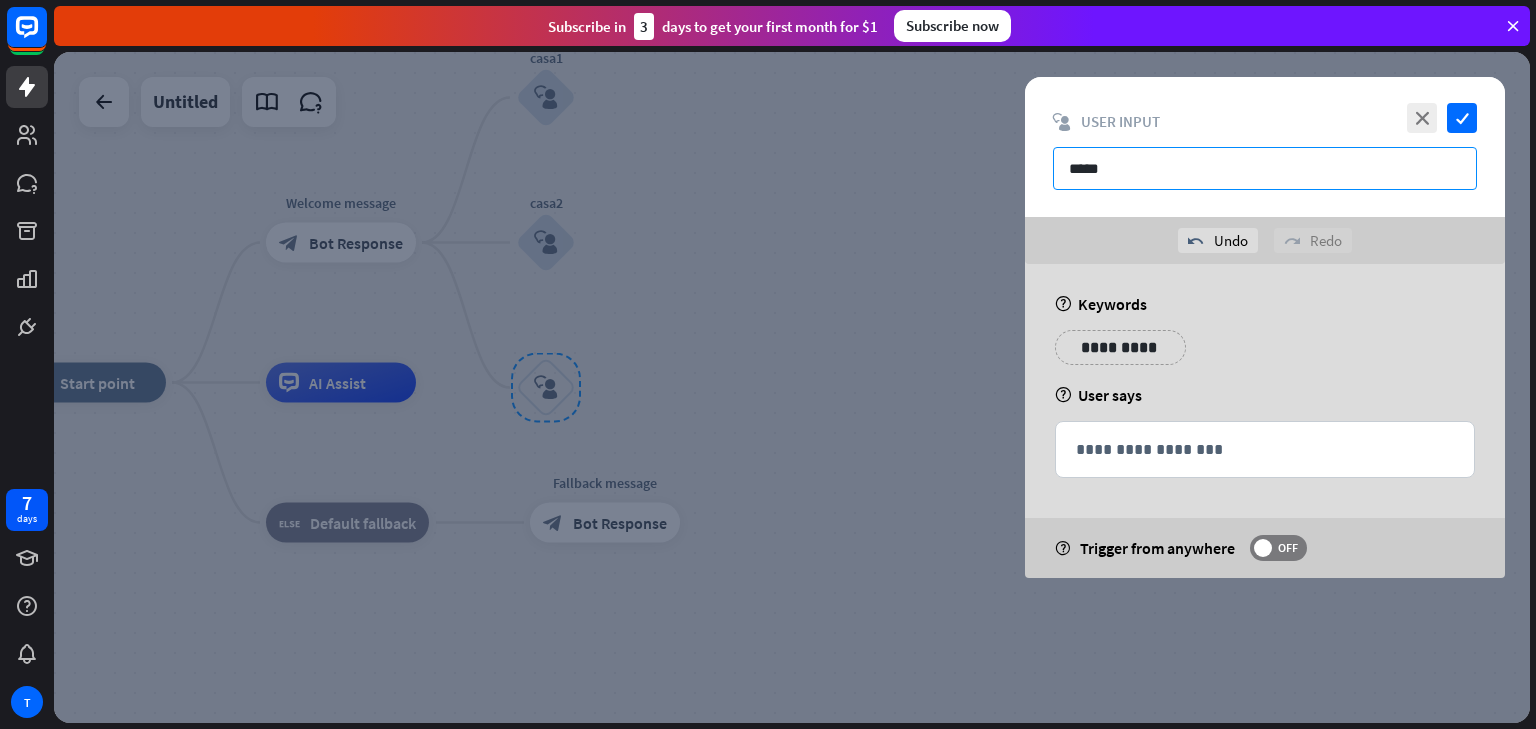 type on "*****" 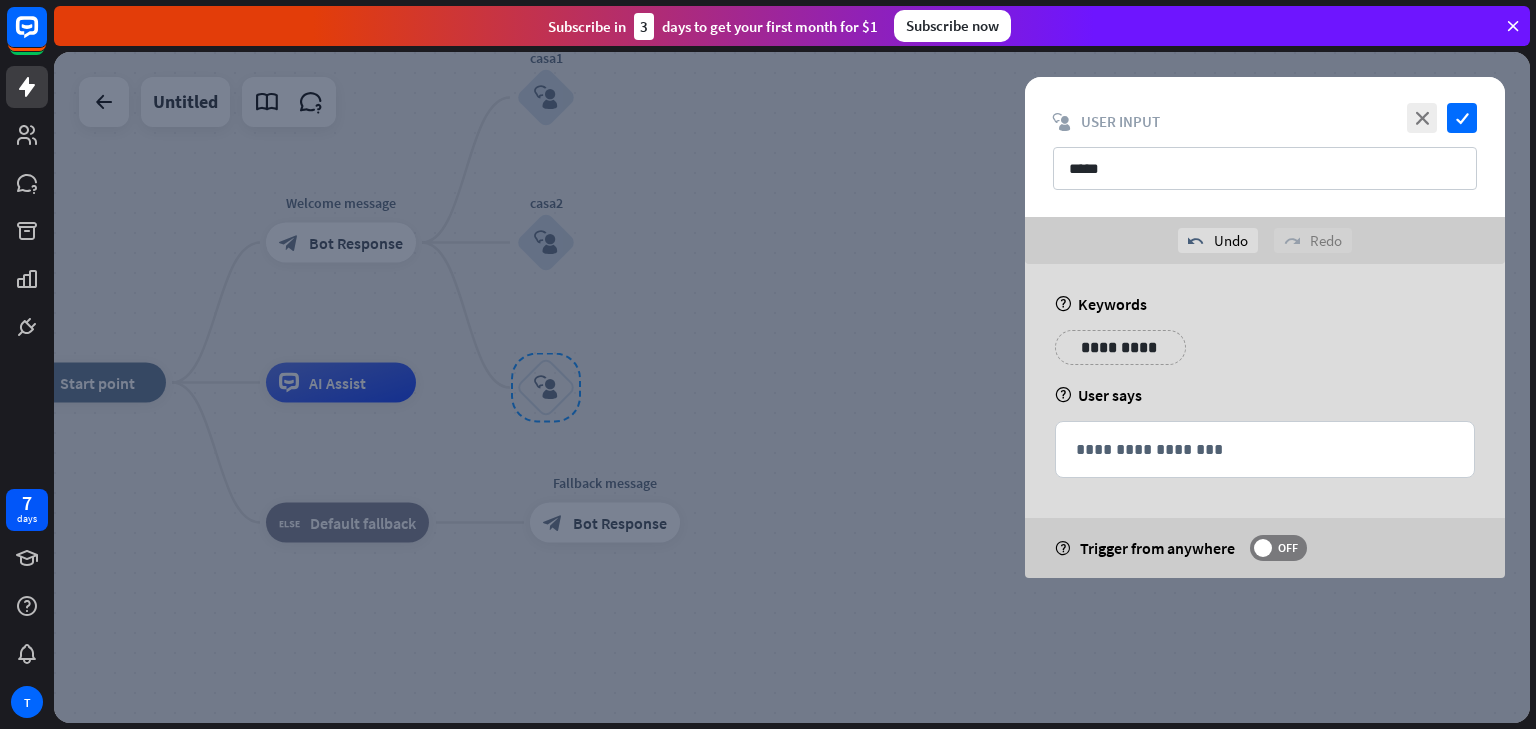 click on "**********" at bounding box center (1120, 347) 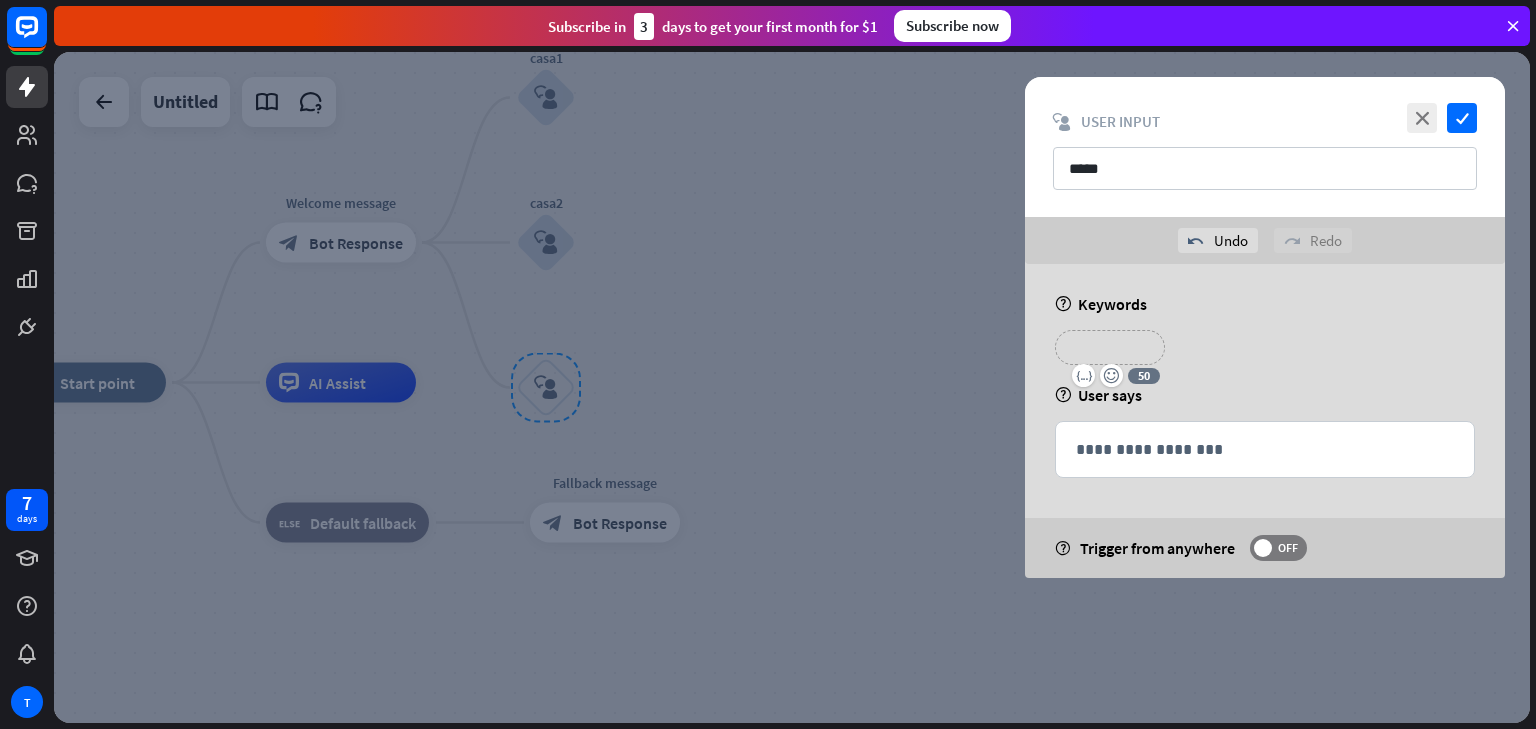 type 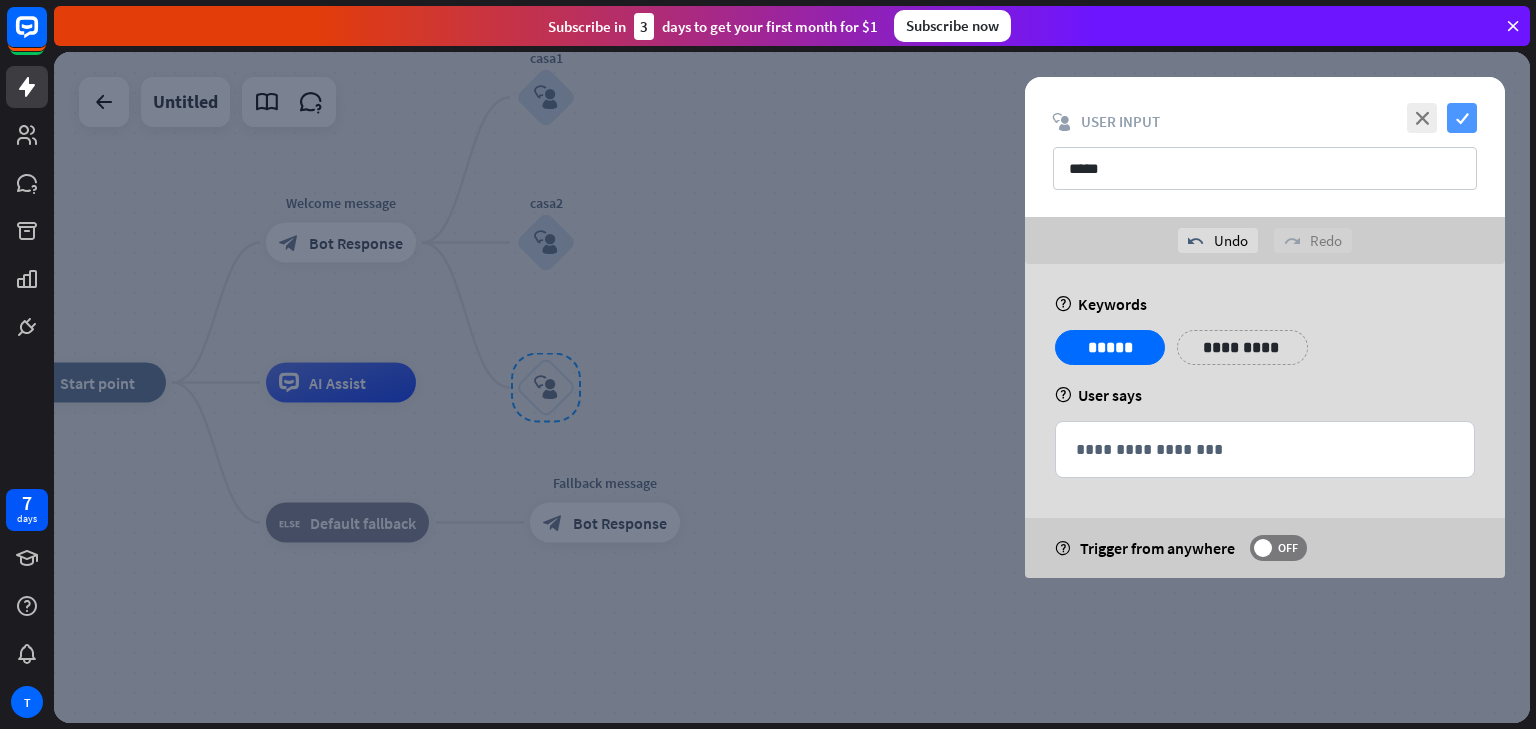click on "check" at bounding box center [1462, 118] 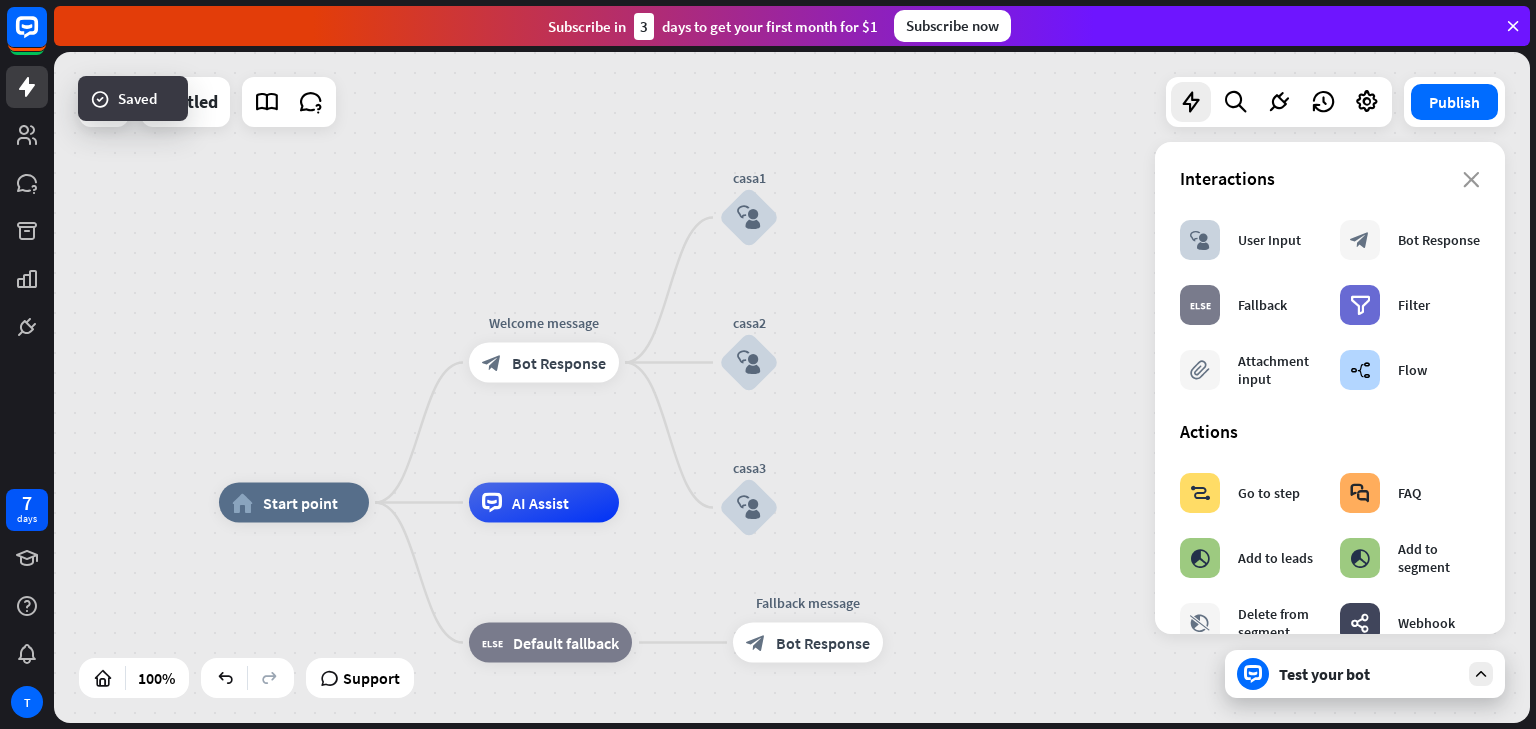 drag, startPoint x: 676, startPoint y: 280, endPoint x: 817, endPoint y: 414, distance: 194.51735 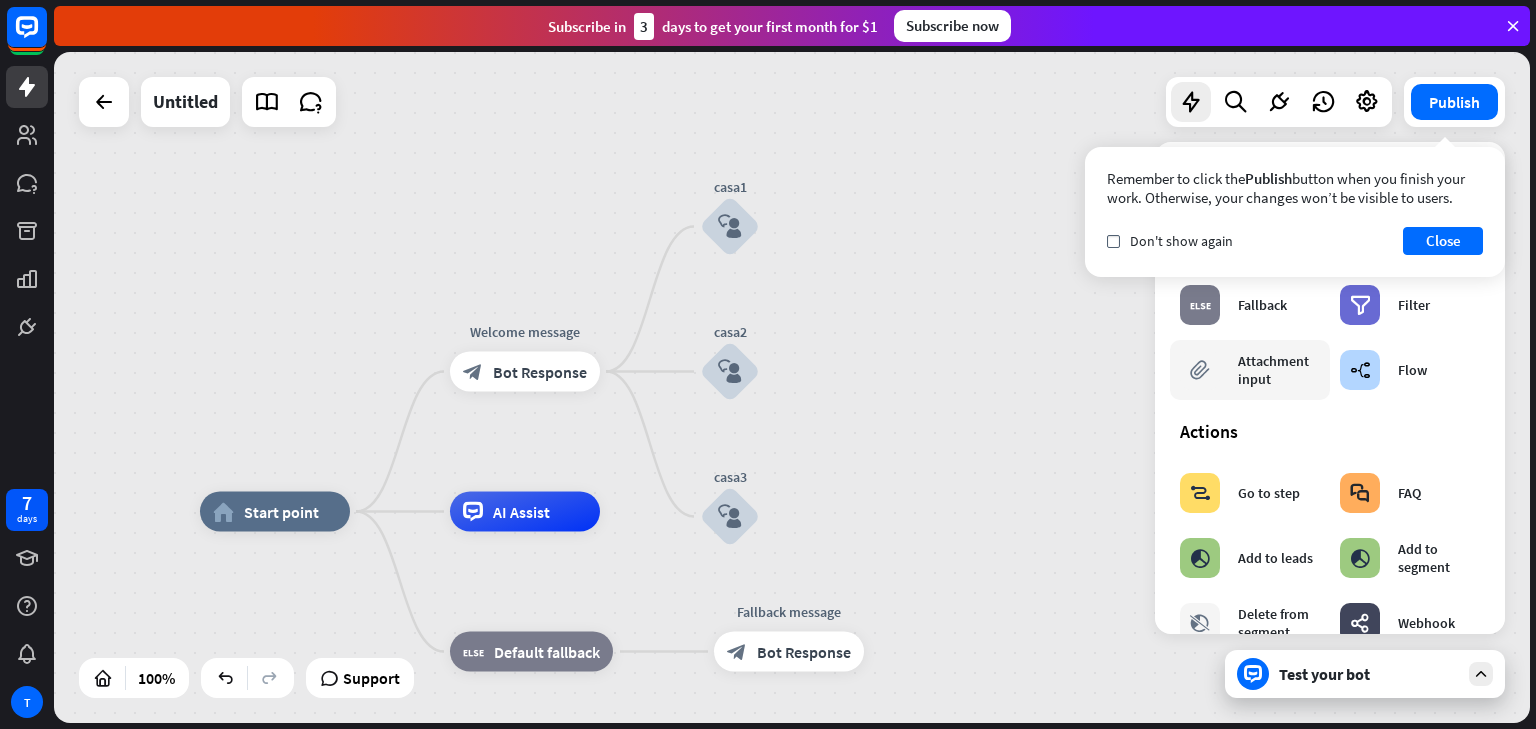 click on "block_attachment   Attachment input" at bounding box center [1250, 370] 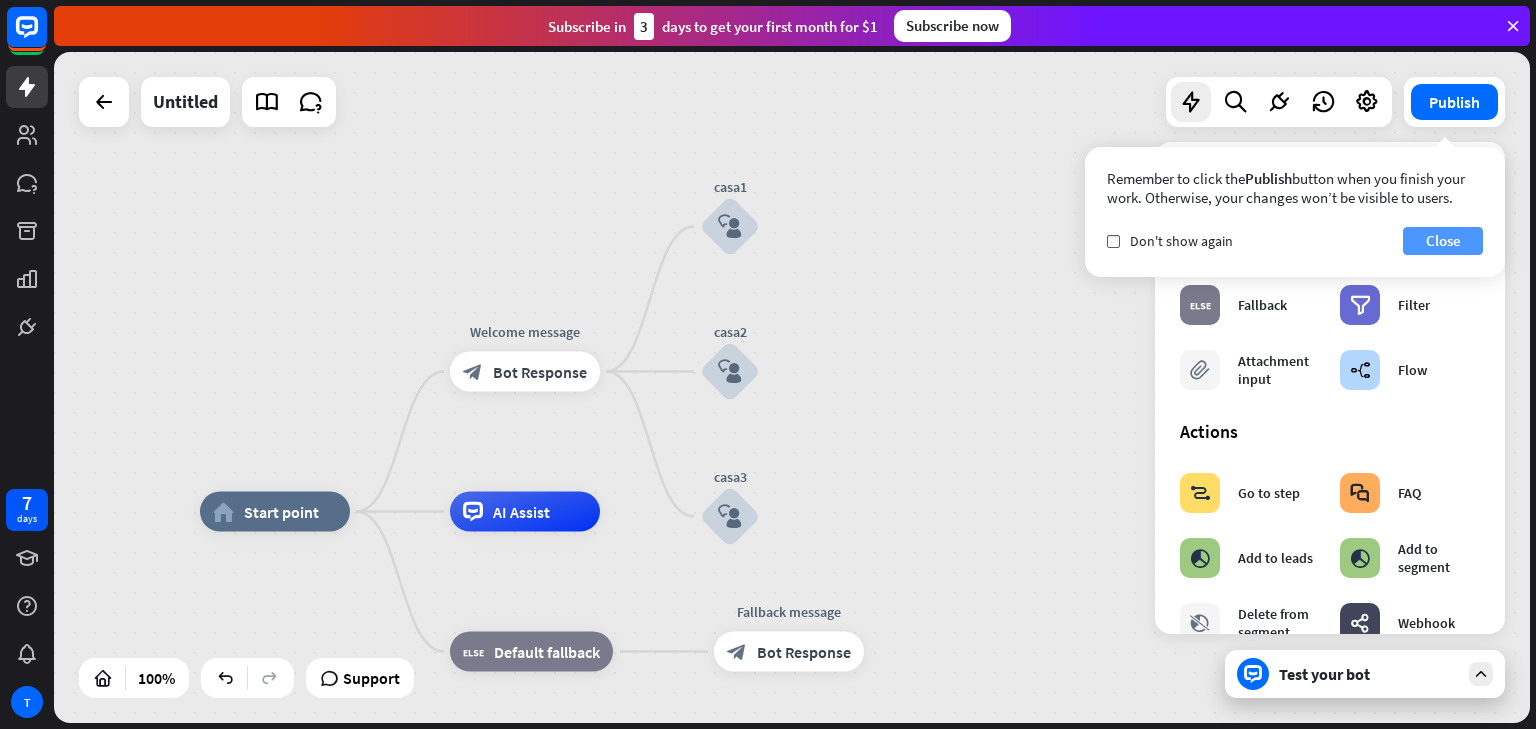 click on "Close" at bounding box center [1443, 241] 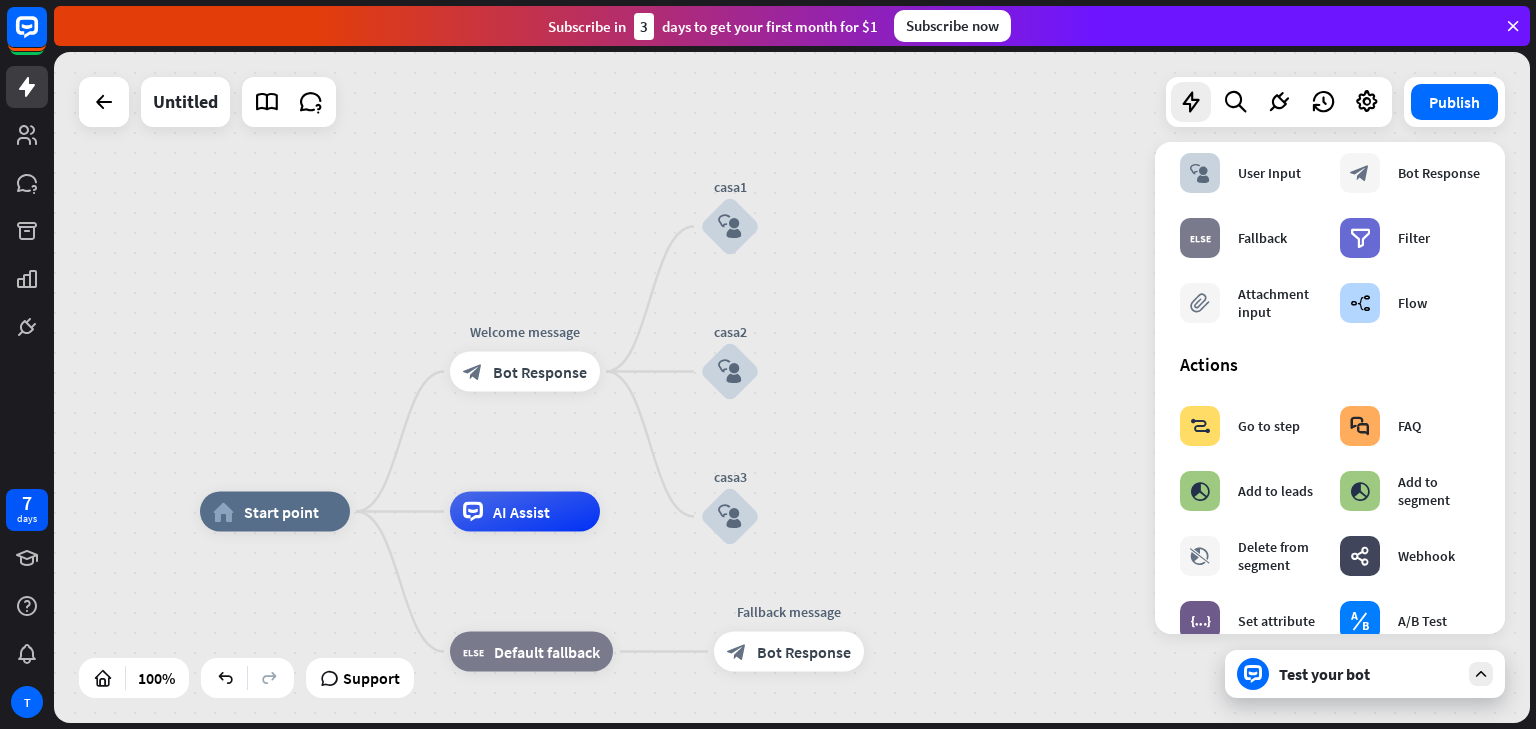 scroll, scrollTop: 0, scrollLeft: 0, axis: both 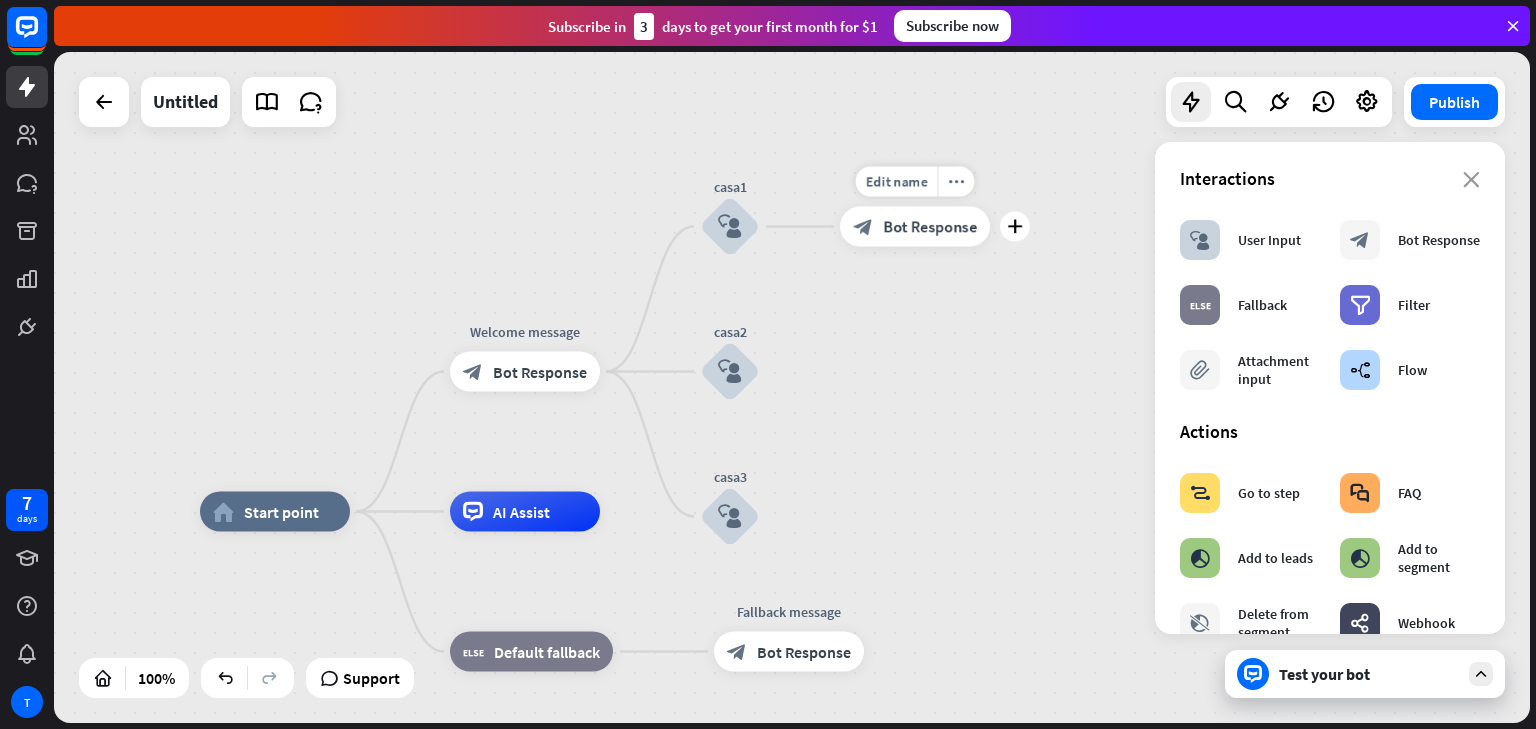 click on "Bot Response" at bounding box center [930, 227] 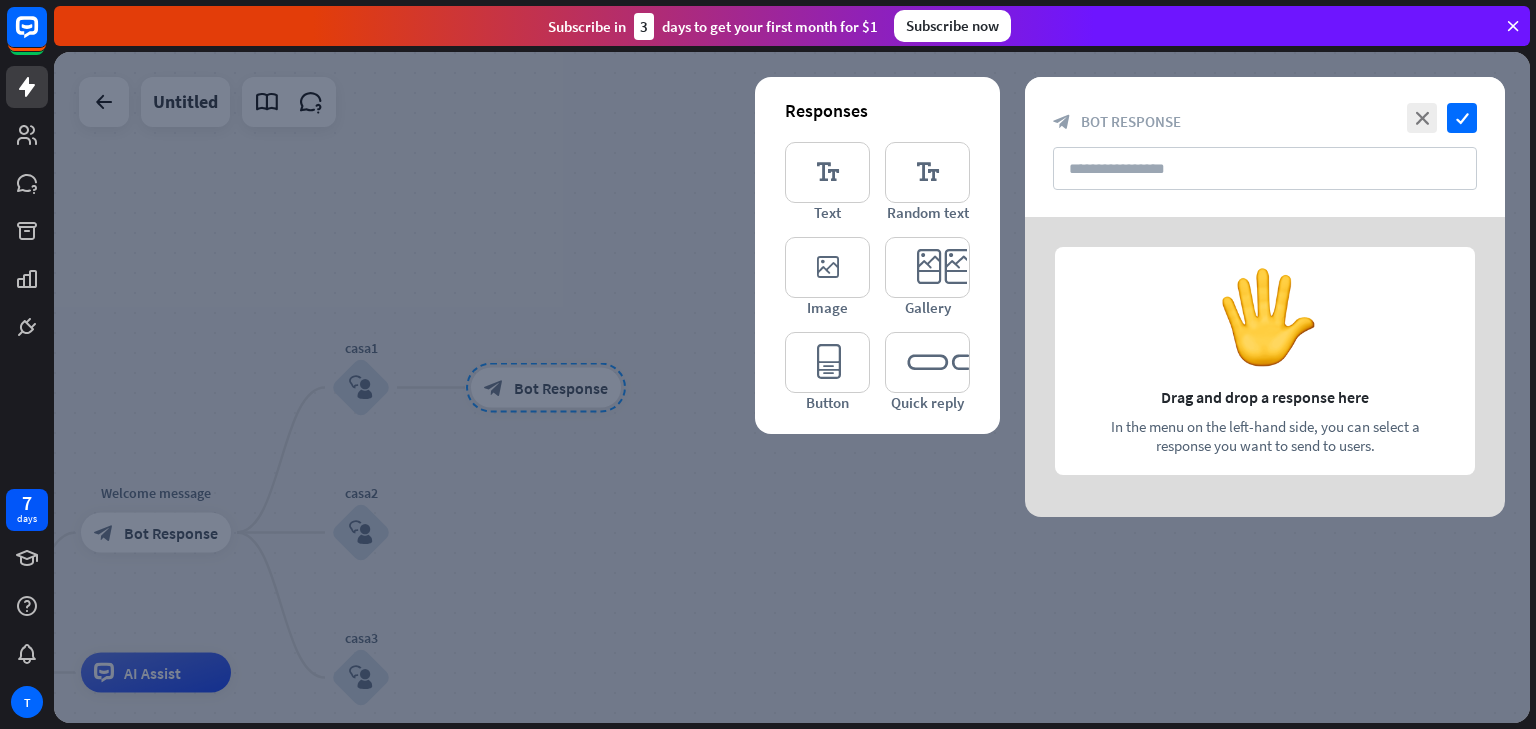 click on "Responses   editor_text   Text editor_text   Random text editor_image   Image editor_card   Gallery editor_button   Button editor_quick_replies   Quick reply" at bounding box center [877, 255] 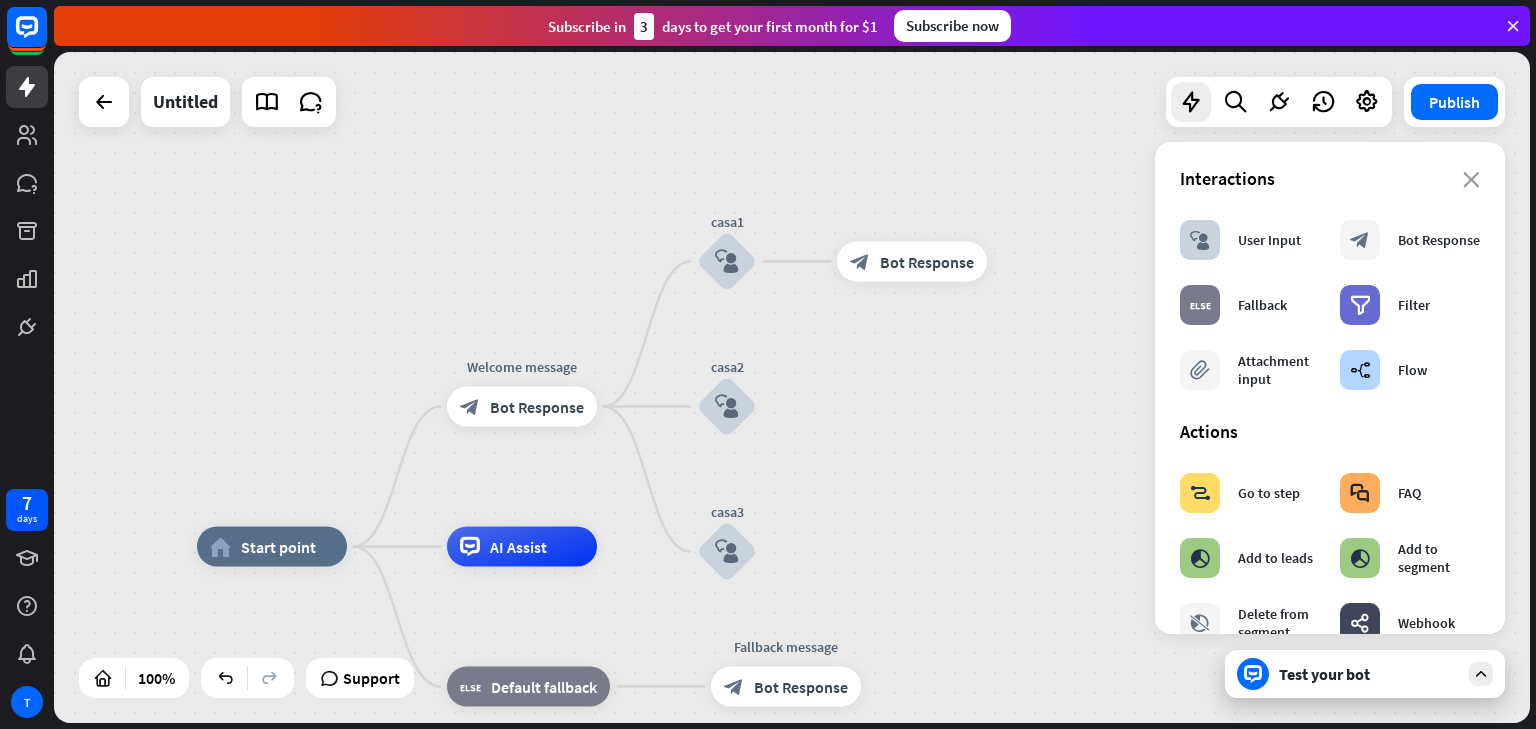 drag, startPoint x: 500, startPoint y: 460, endPoint x: 1155, endPoint y: 334, distance: 667.009 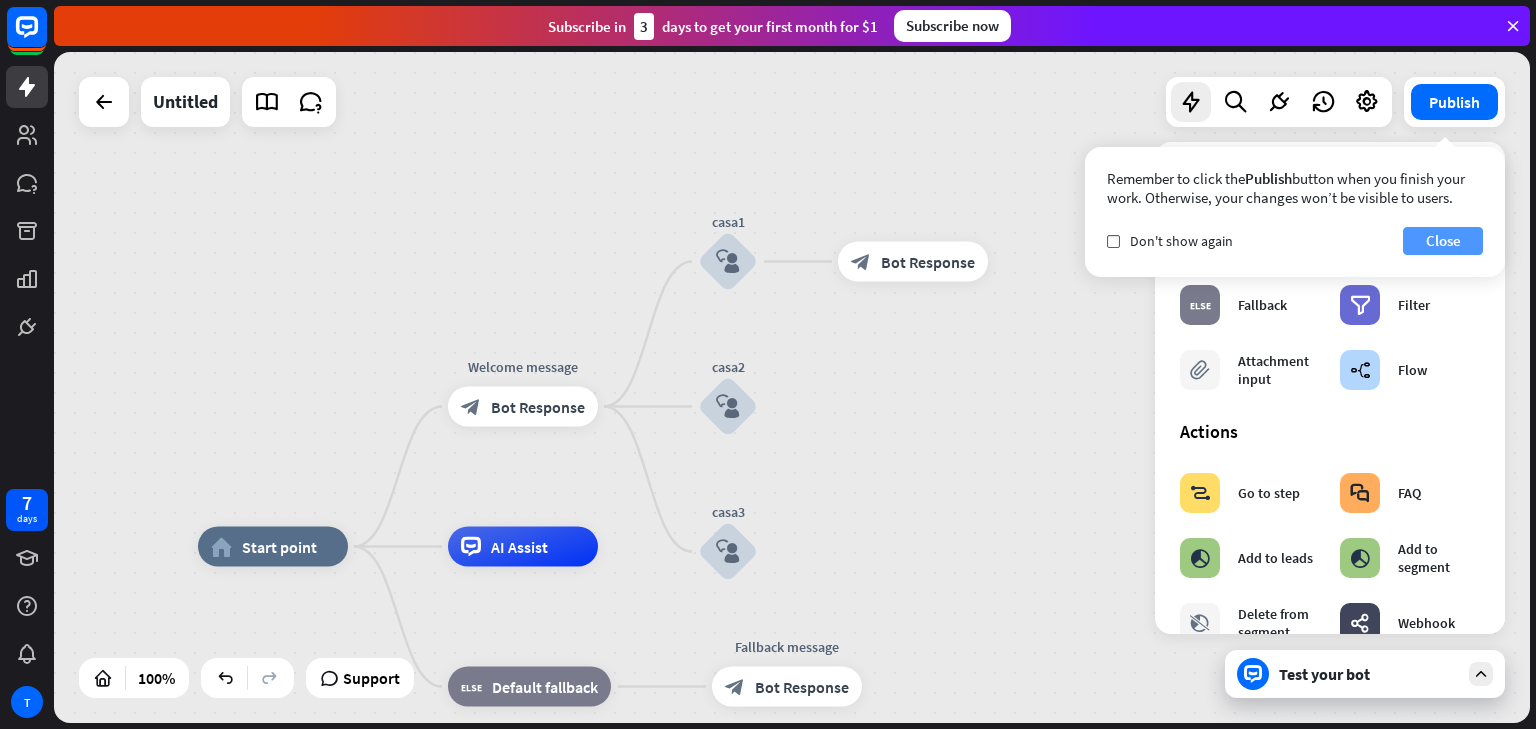 click on "Close" at bounding box center [1443, 241] 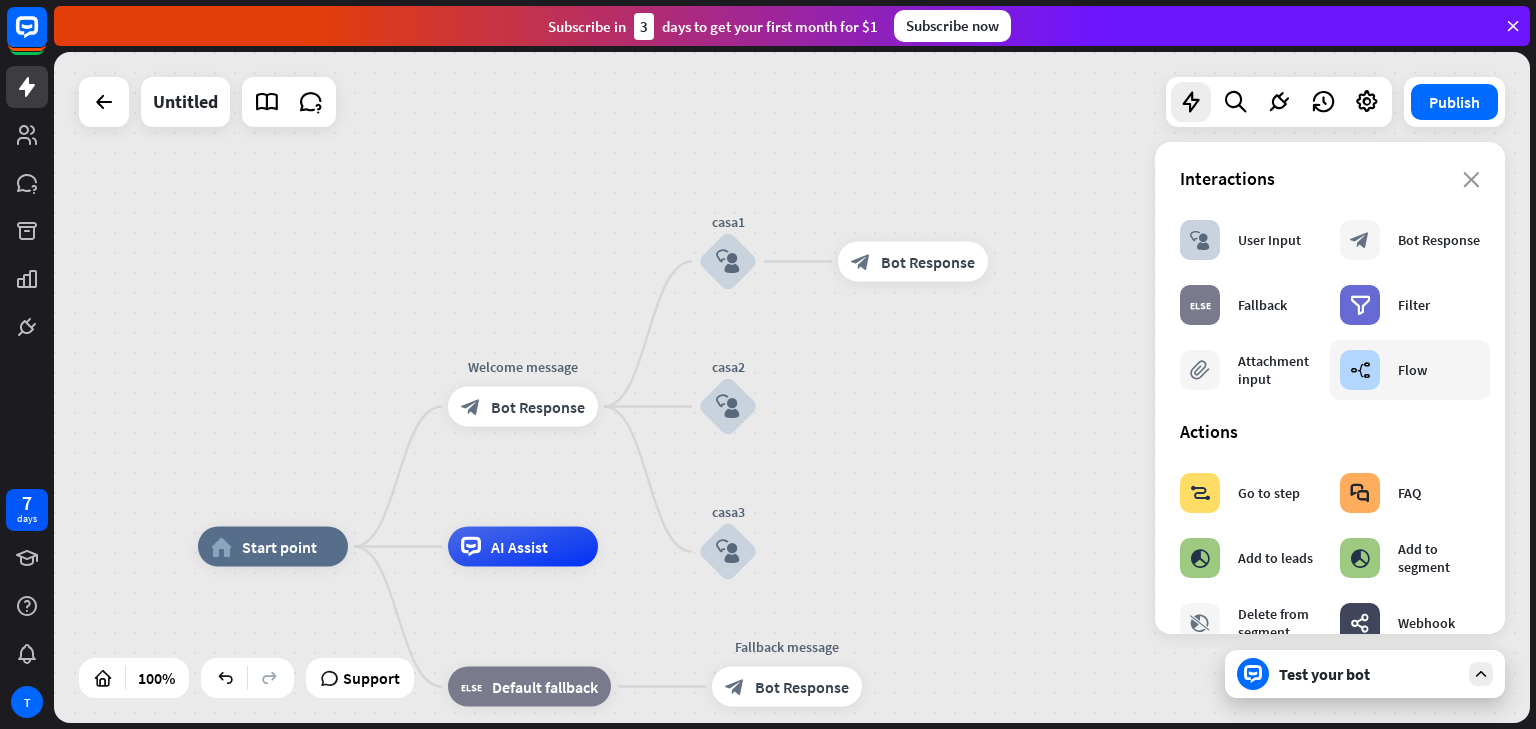 scroll, scrollTop: 0, scrollLeft: 0, axis: both 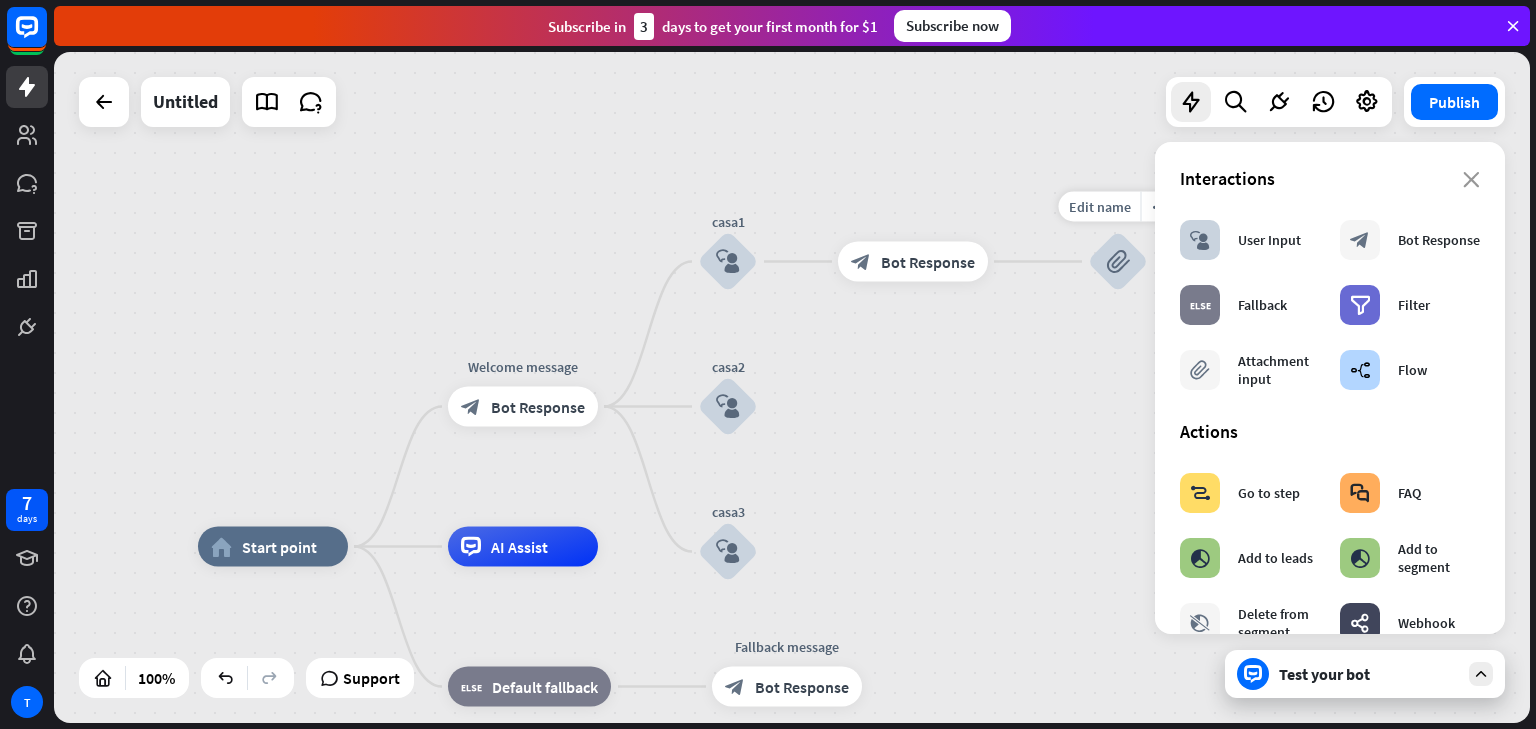 click on "block_attachment" at bounding box center [1118, 262] 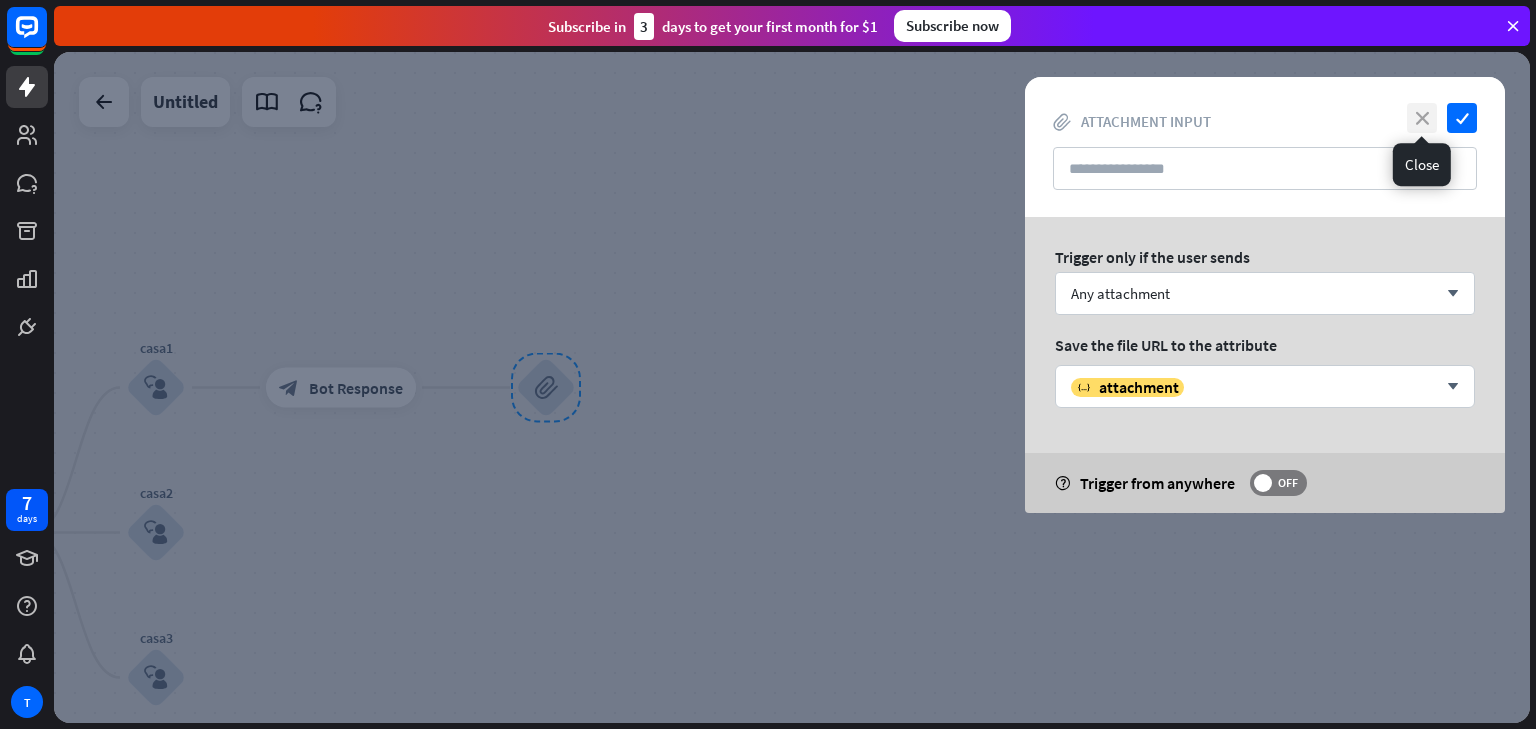 click on "close" at bounding box center [1422, 118] 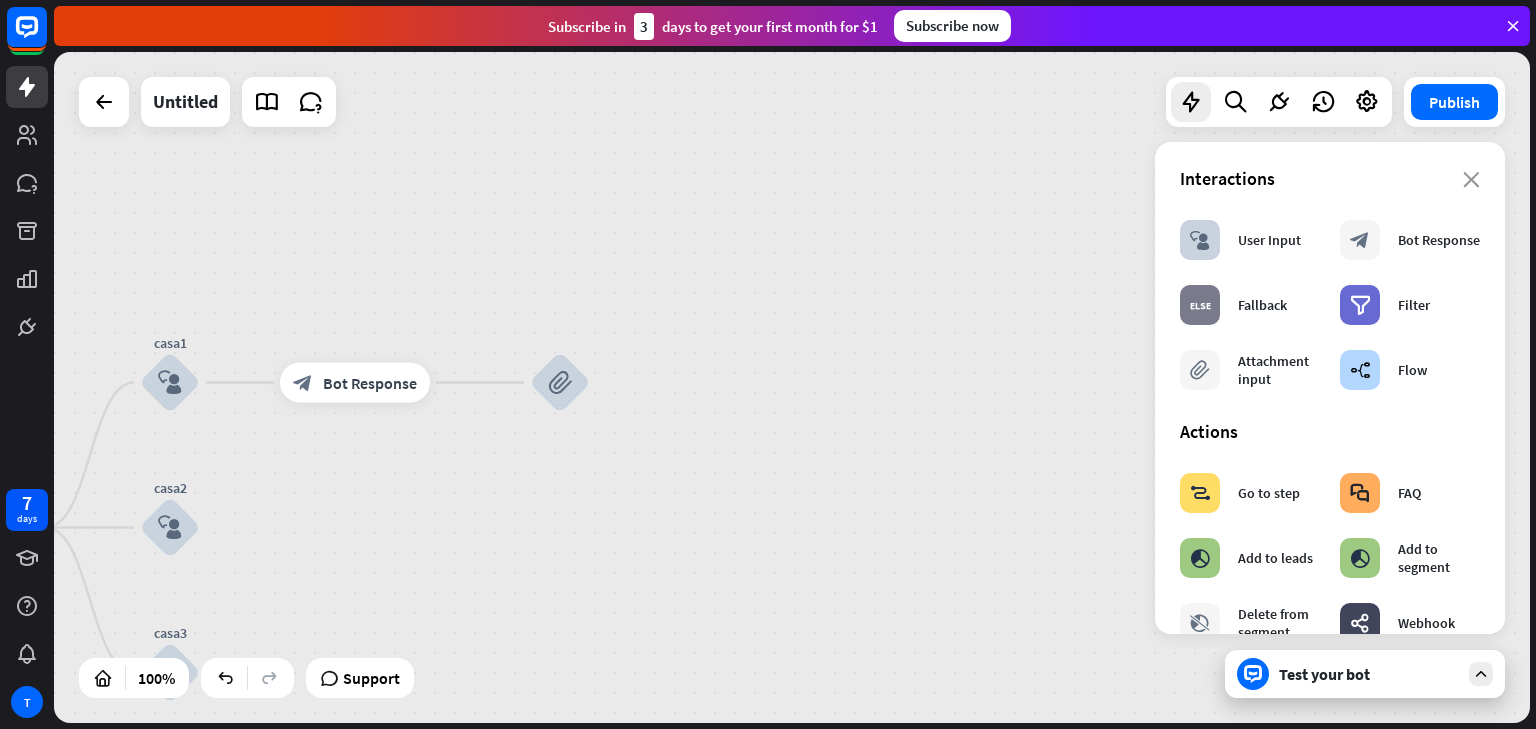 drag, startPoint x: 700, startPoint y: 416, endPoint x: 995, endPoint y: 350, distance: 302.2929 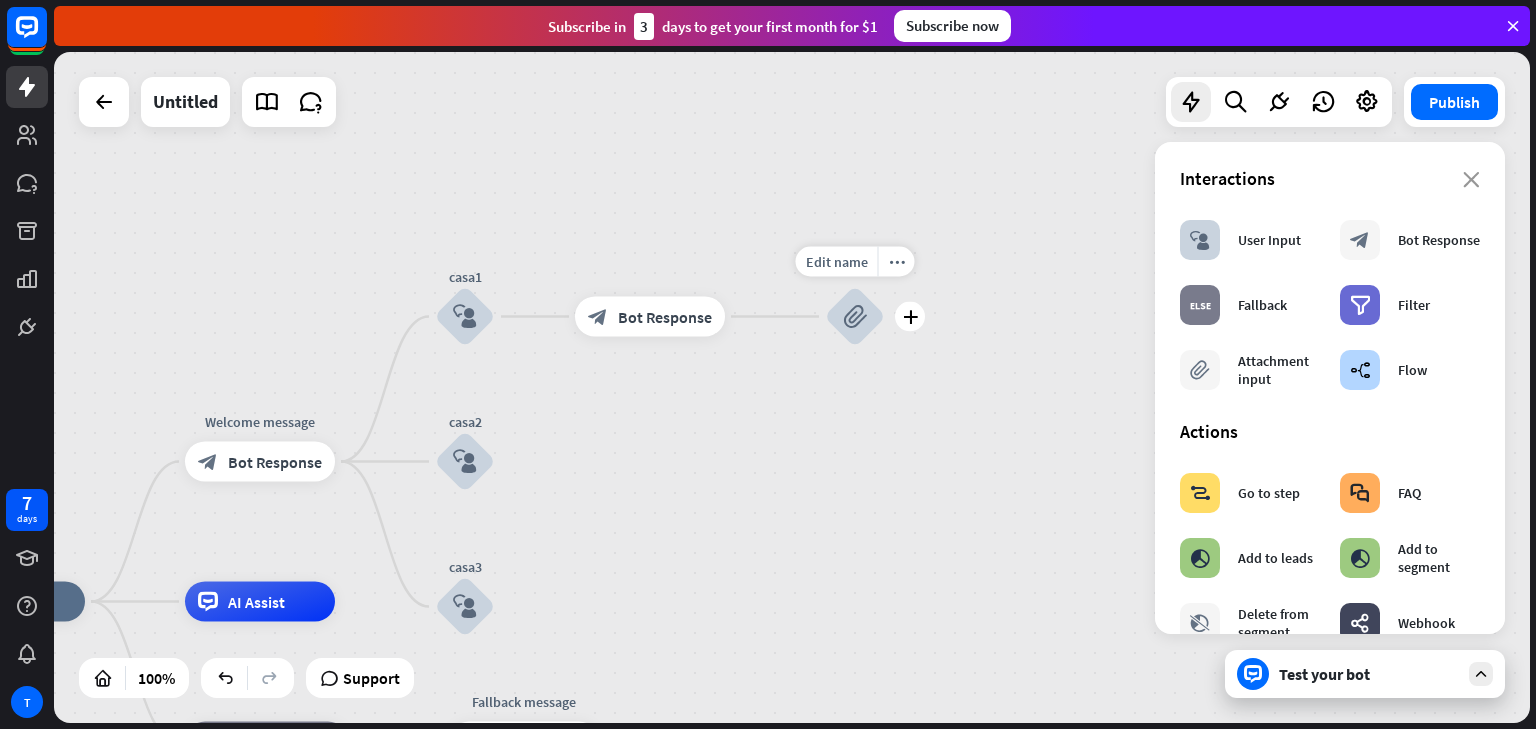 click on "block_attachment" at bounding box center [855, 317] 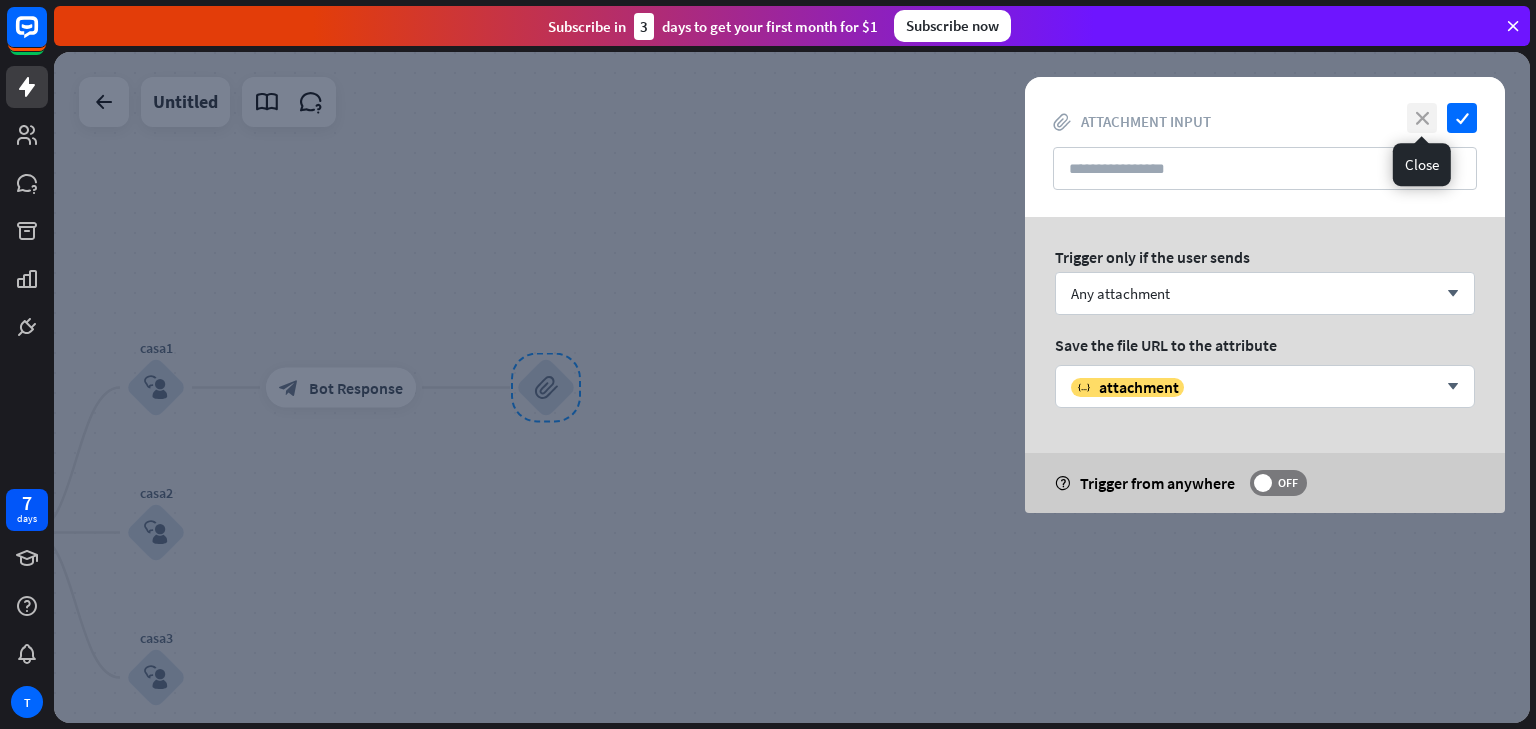 click on "close" at bounding box center (1422, 118) 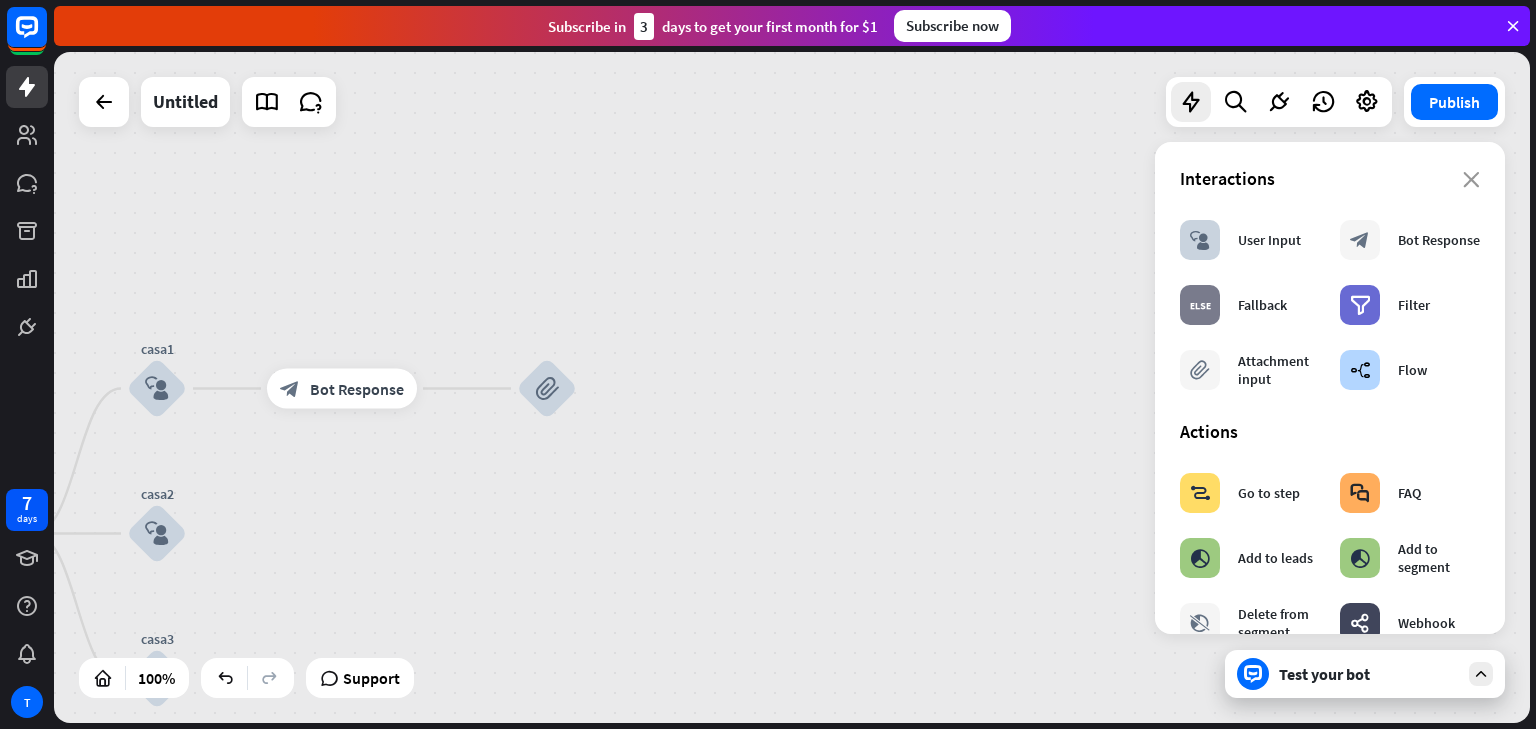 click on "home_2   Start point                 Welcome message   block_bot_response   Bot Response                 casa1   block_user_input                   block_bot_response   Bot Response                   block_attachment                 casa2   block_user_input                 casa3   block_user_input                     AI Assist                   block_fallback   Default fallback                 Fallback message   block_bot_response   Bot Response" at bounding box center (792, 387) 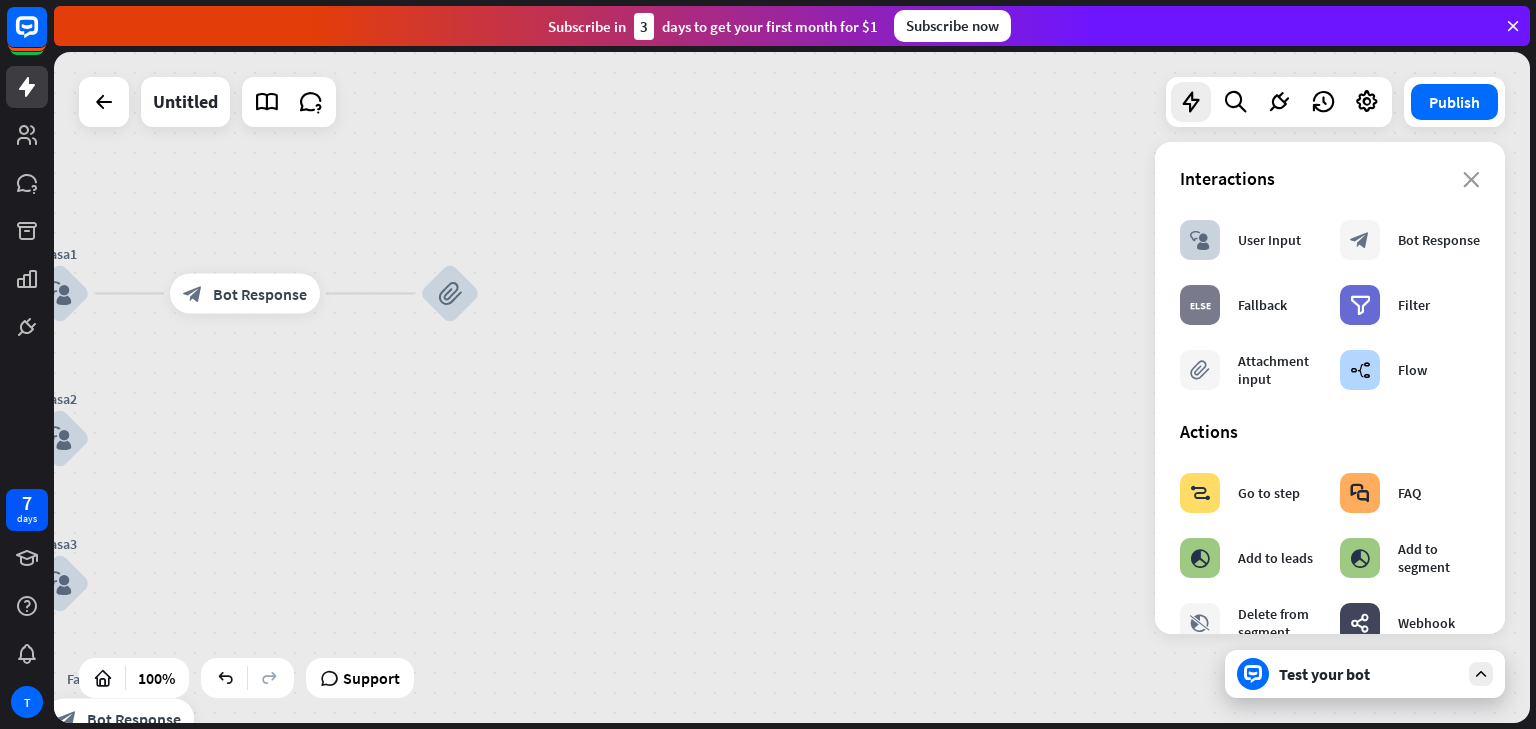 drag, startPoint x: 672, startPoint y: 459, endPoint x: 575, endPoint y: 367, distance: 133.68994 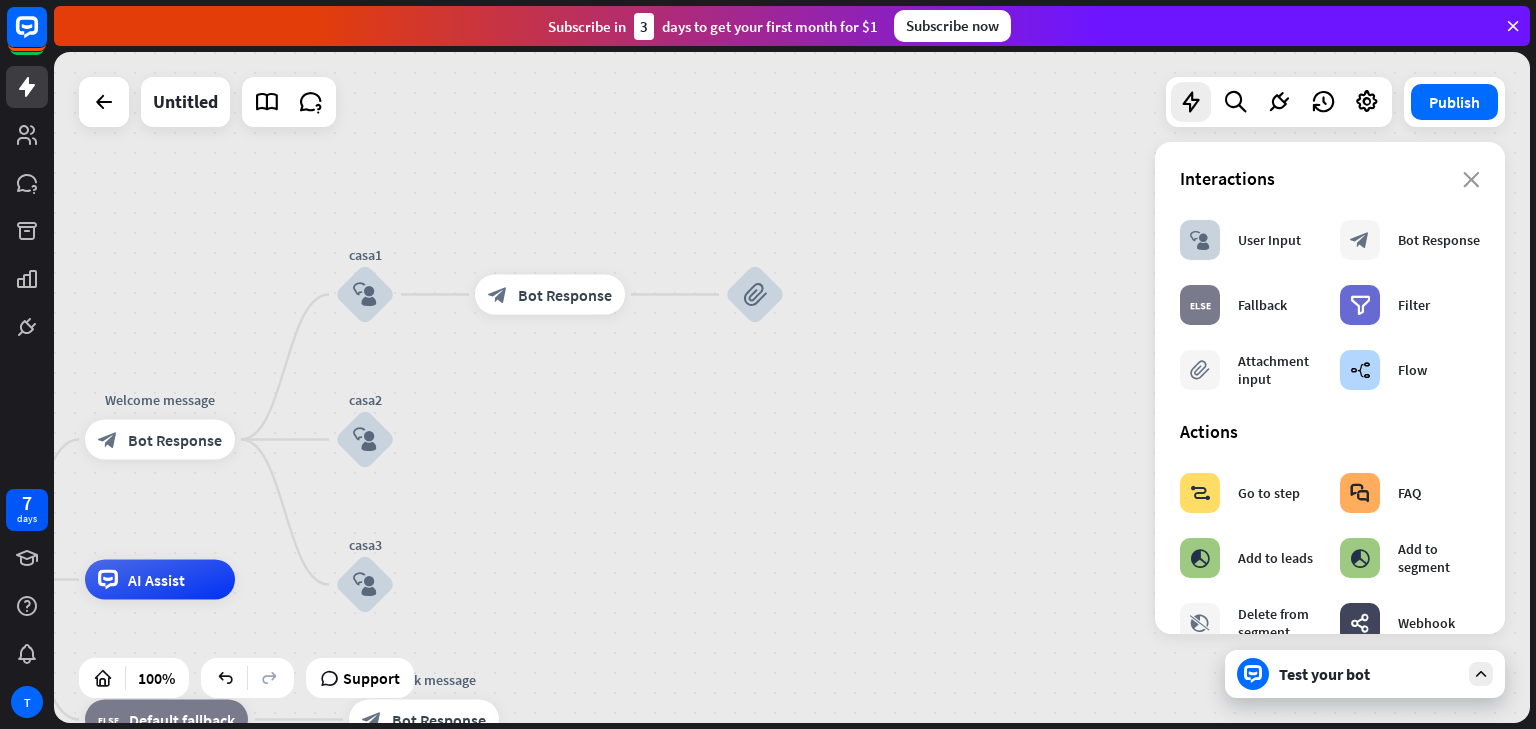 drag, startPoint x: 581, startPoint y: 390, endPoint x: 1061, endPoint y: 443, distance: 482.91718 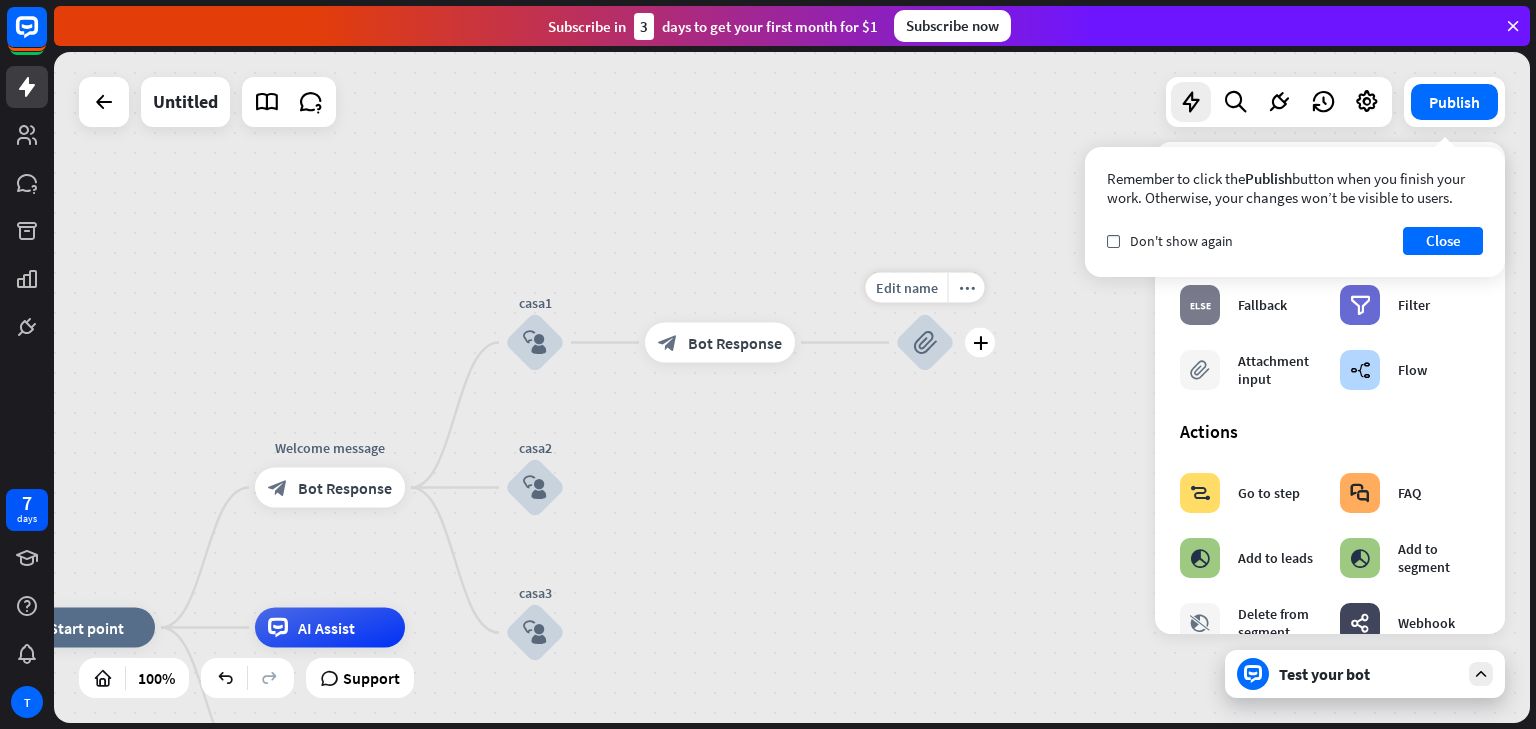click on "block_attachment" at bounding box center [925, 343] 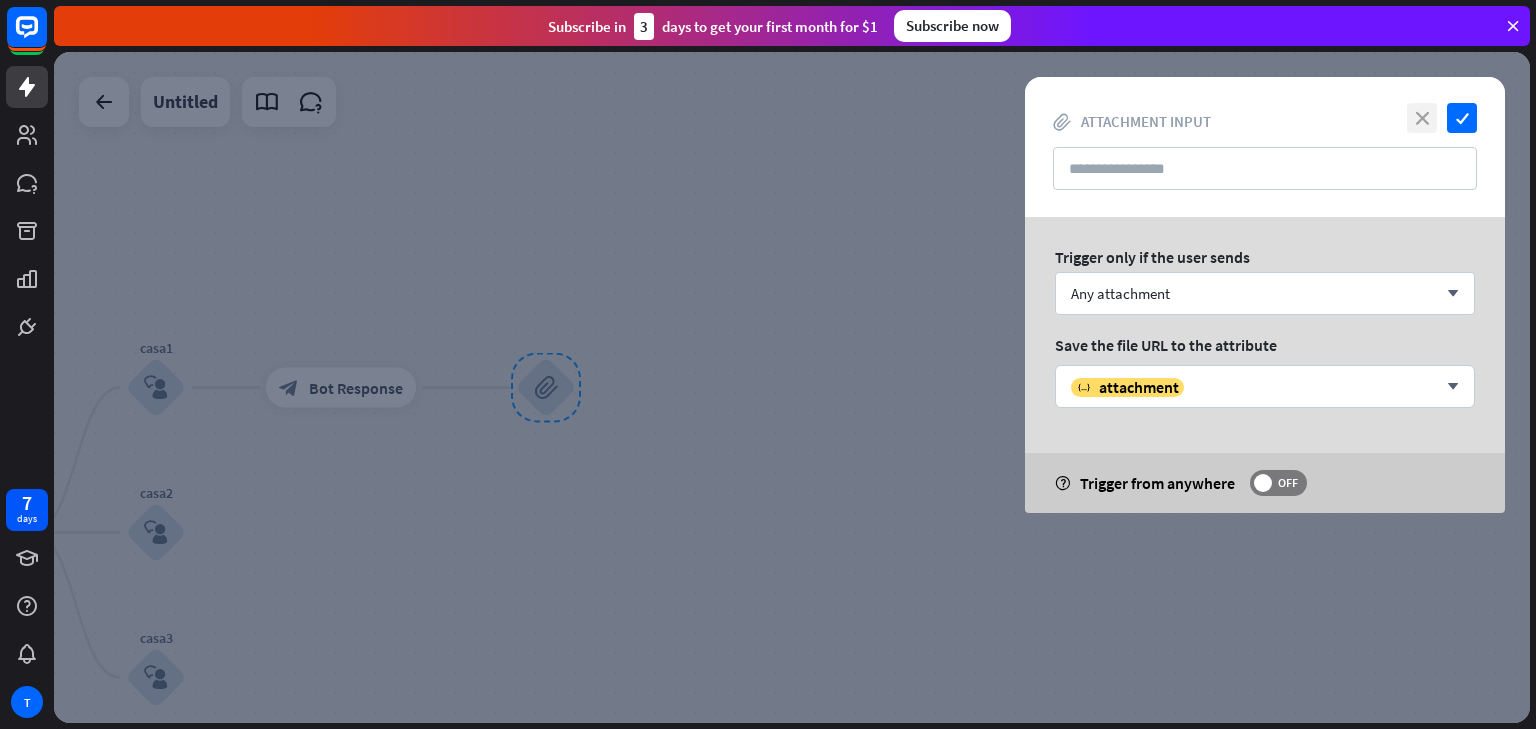 click on "close" at bounding box center (1422, 118) 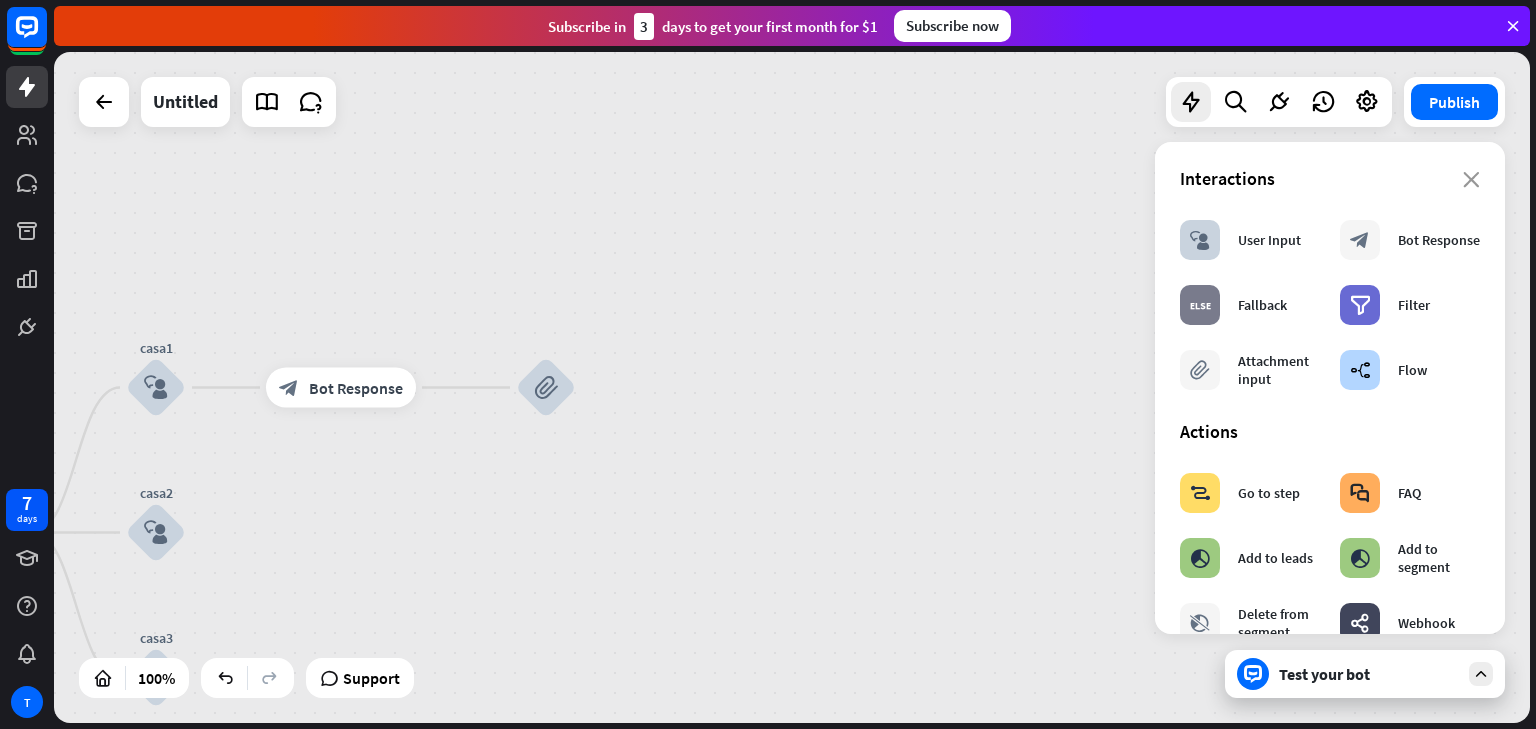 drag, startPoint x: 559, startPoint y: 552, endPoint x: 420, endPoint y: 524, distance: 141.7921 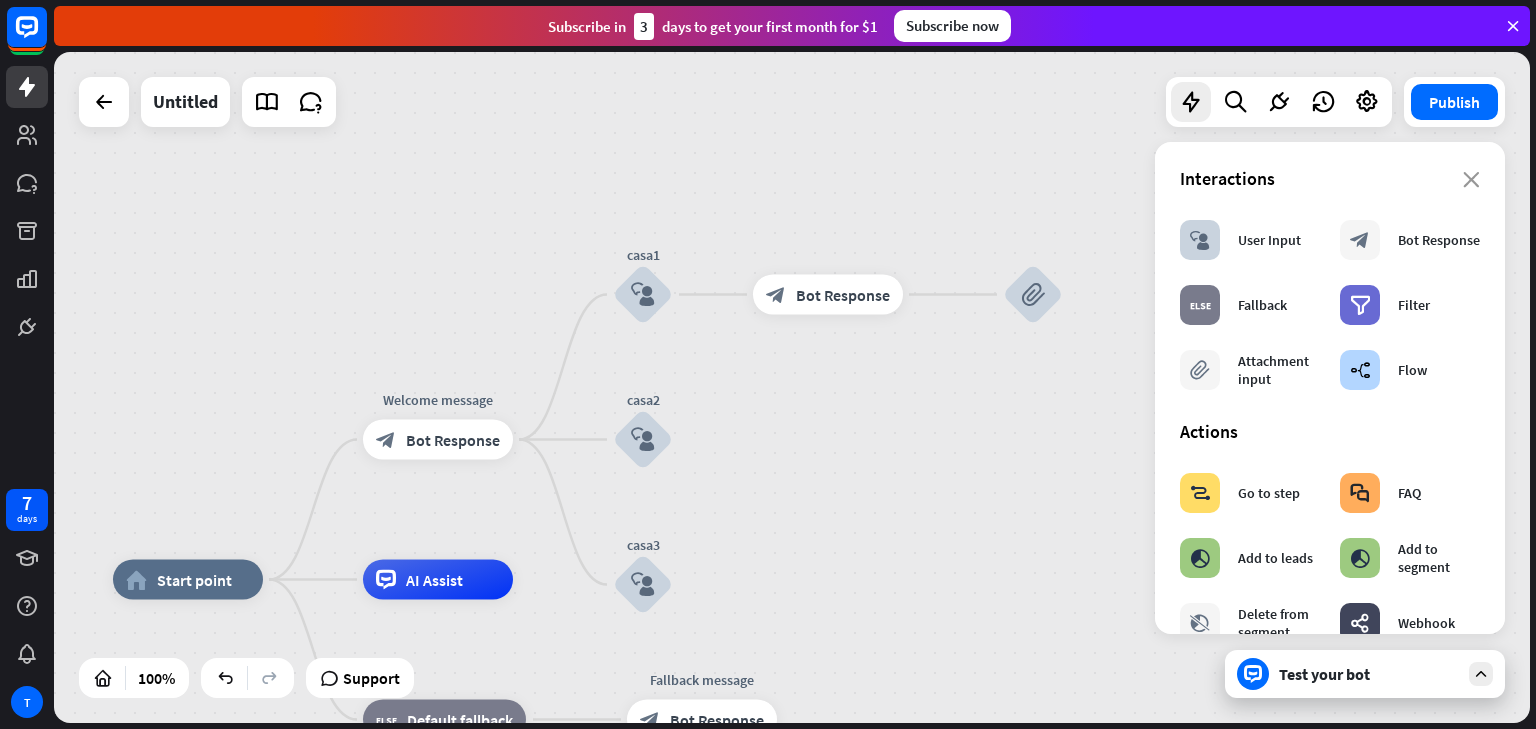 drag, startPoint x: 445, startPoint y: 520, endPoint x: 937, endPoint y: 408, distance: 504.58694 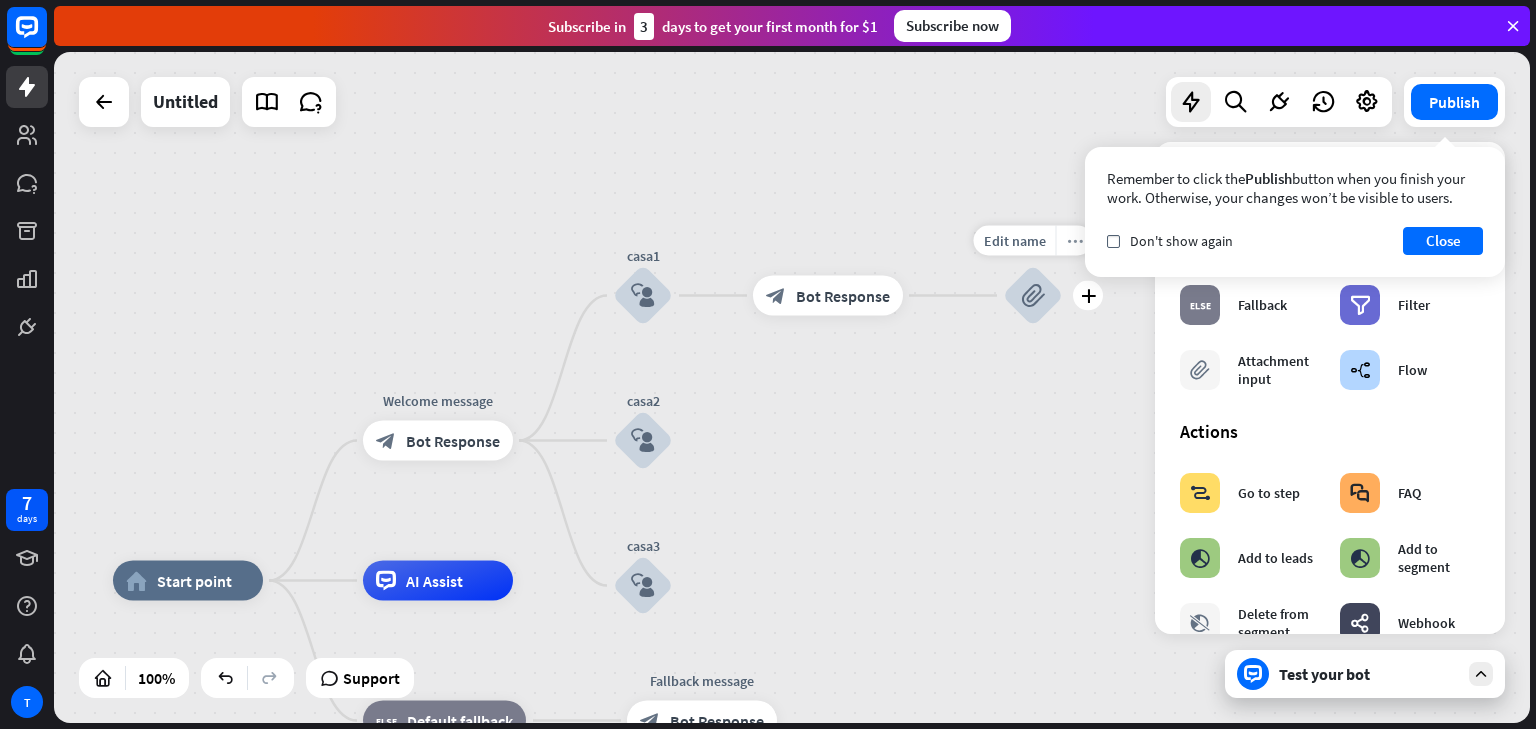 click on "more_horiz" at bounding box center [1074, 241] 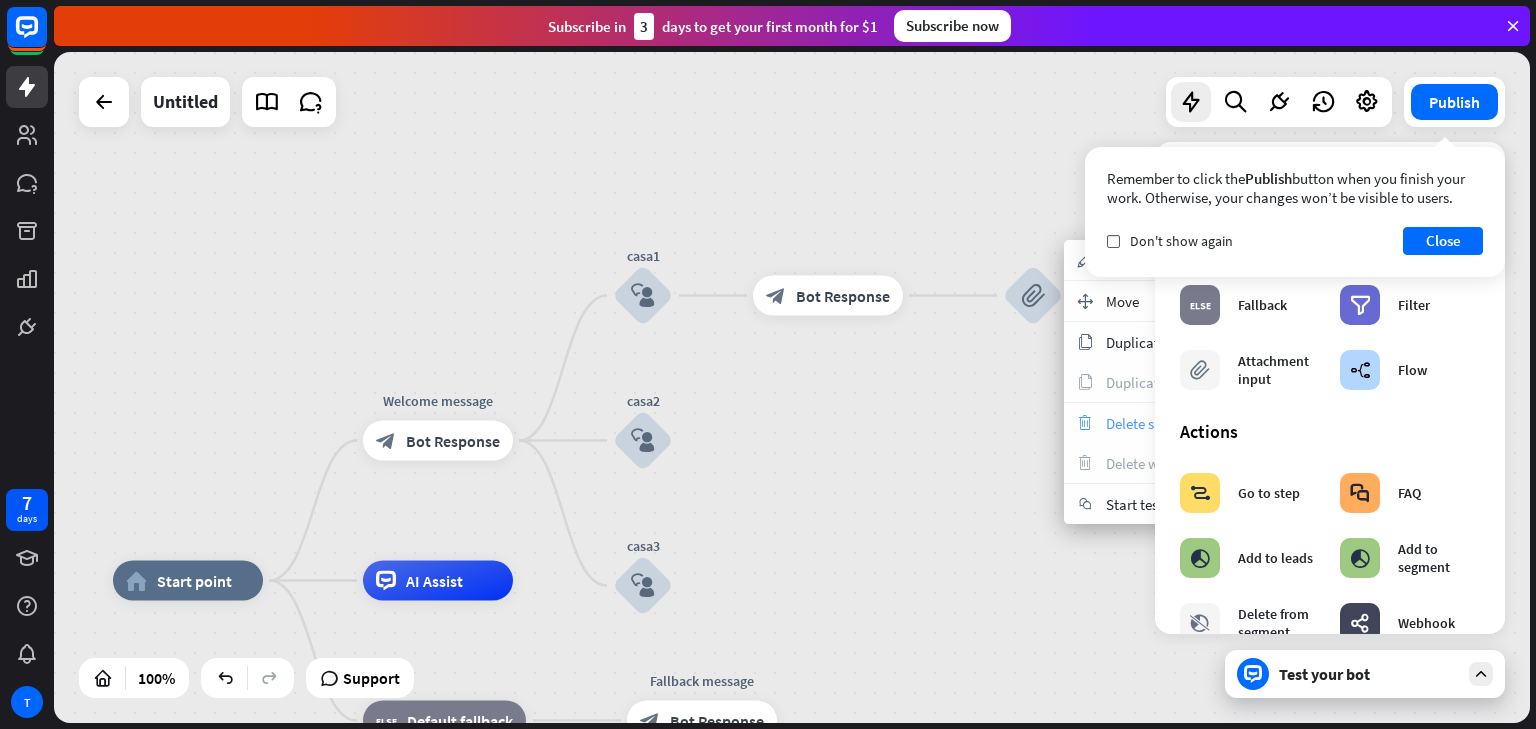 click on "trash   Delete single block" at bounding box center [1164, 423] 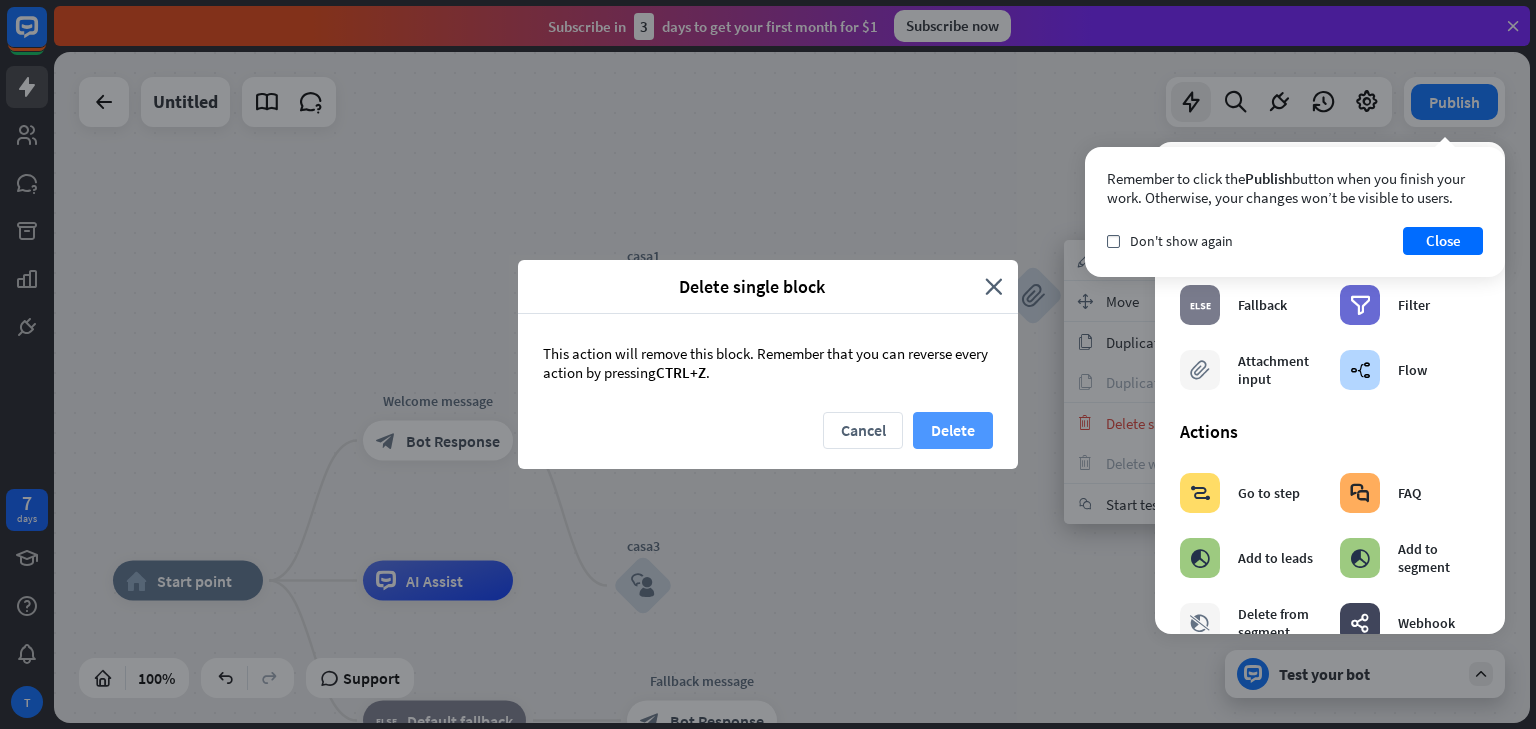click on "Delete" at bounding box center (953, 430) 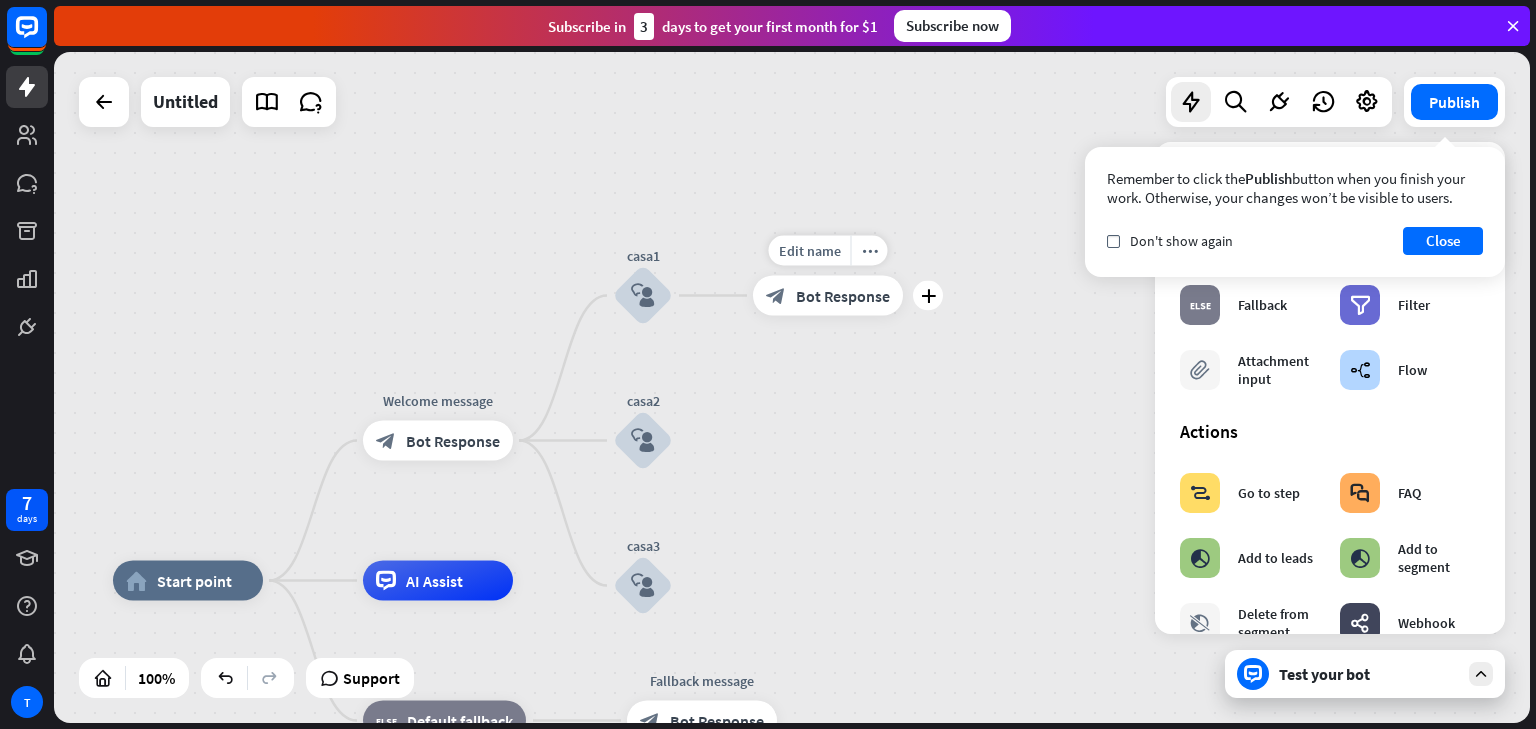 click on "block_bot_response   Bot Response" at bounding box center [828, 296] 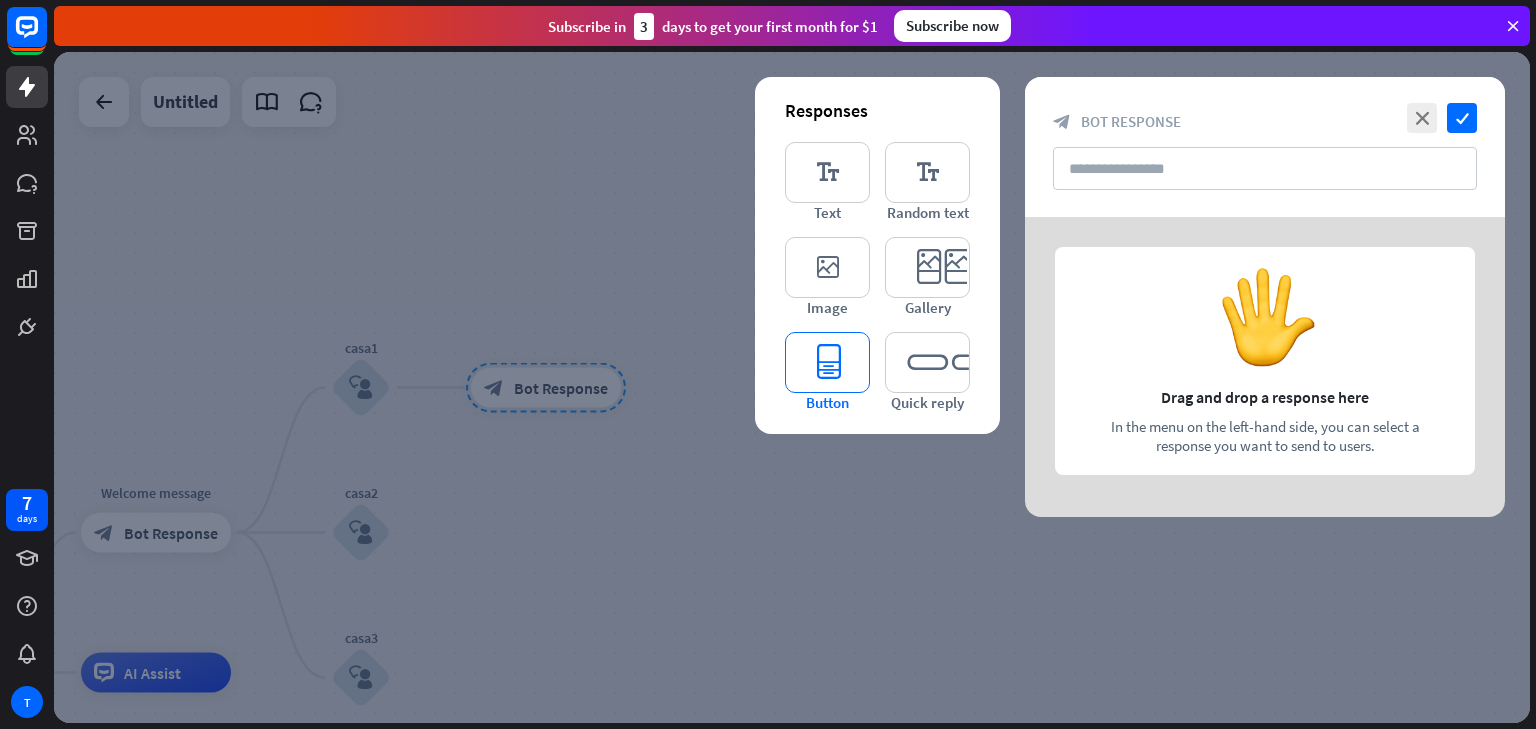 type 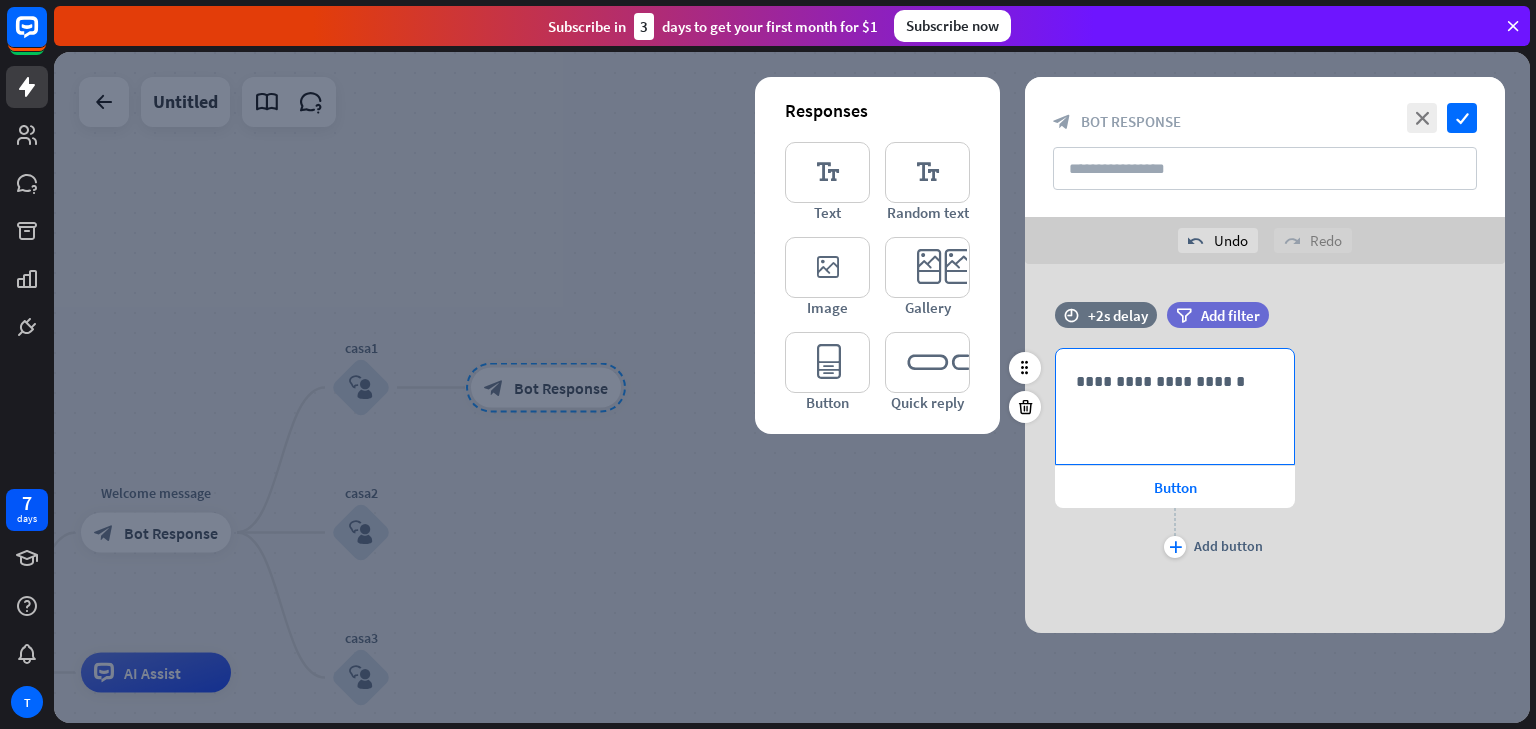 click on "**********" at bounding box center (1175, 381) 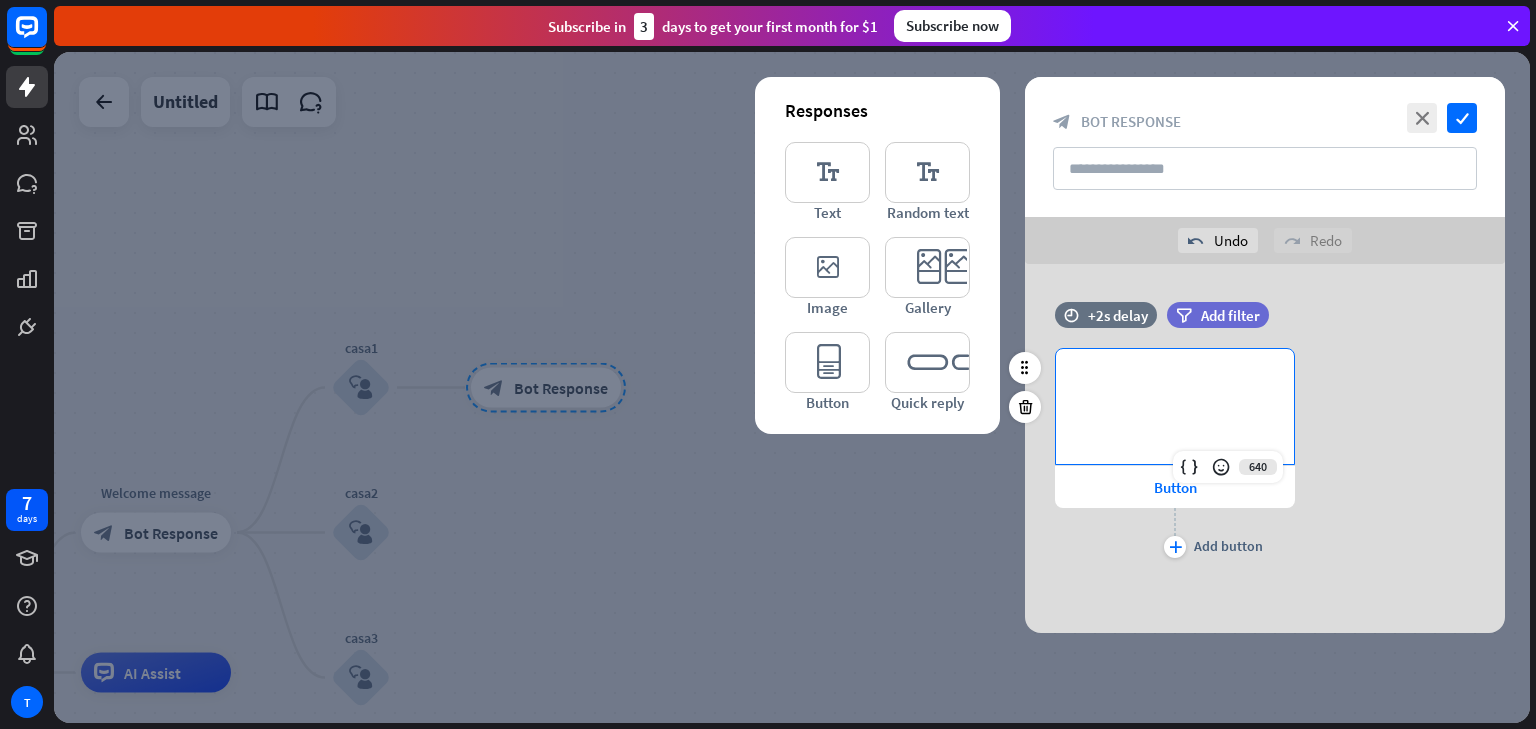 type 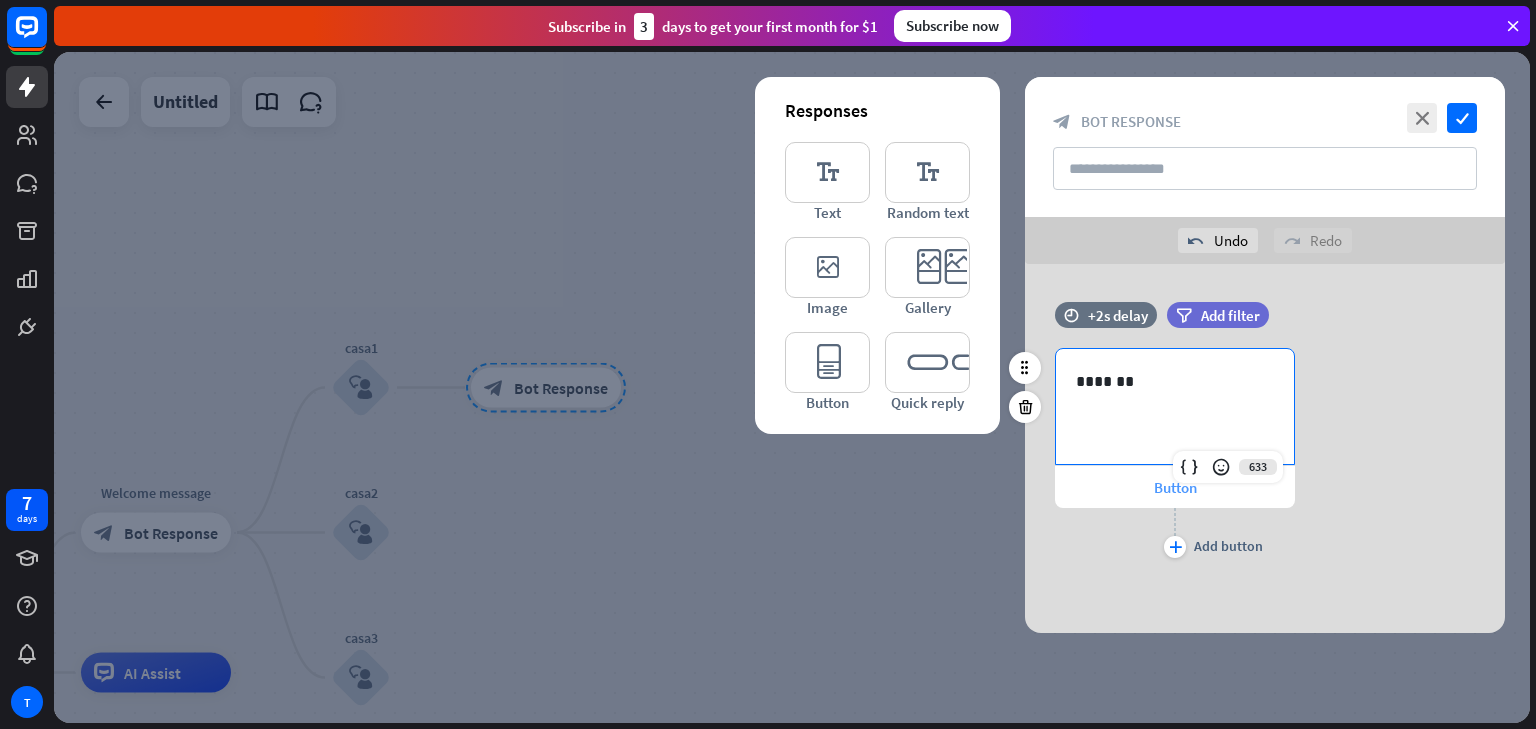 click on "Button" at bounding box center [1175, 487] 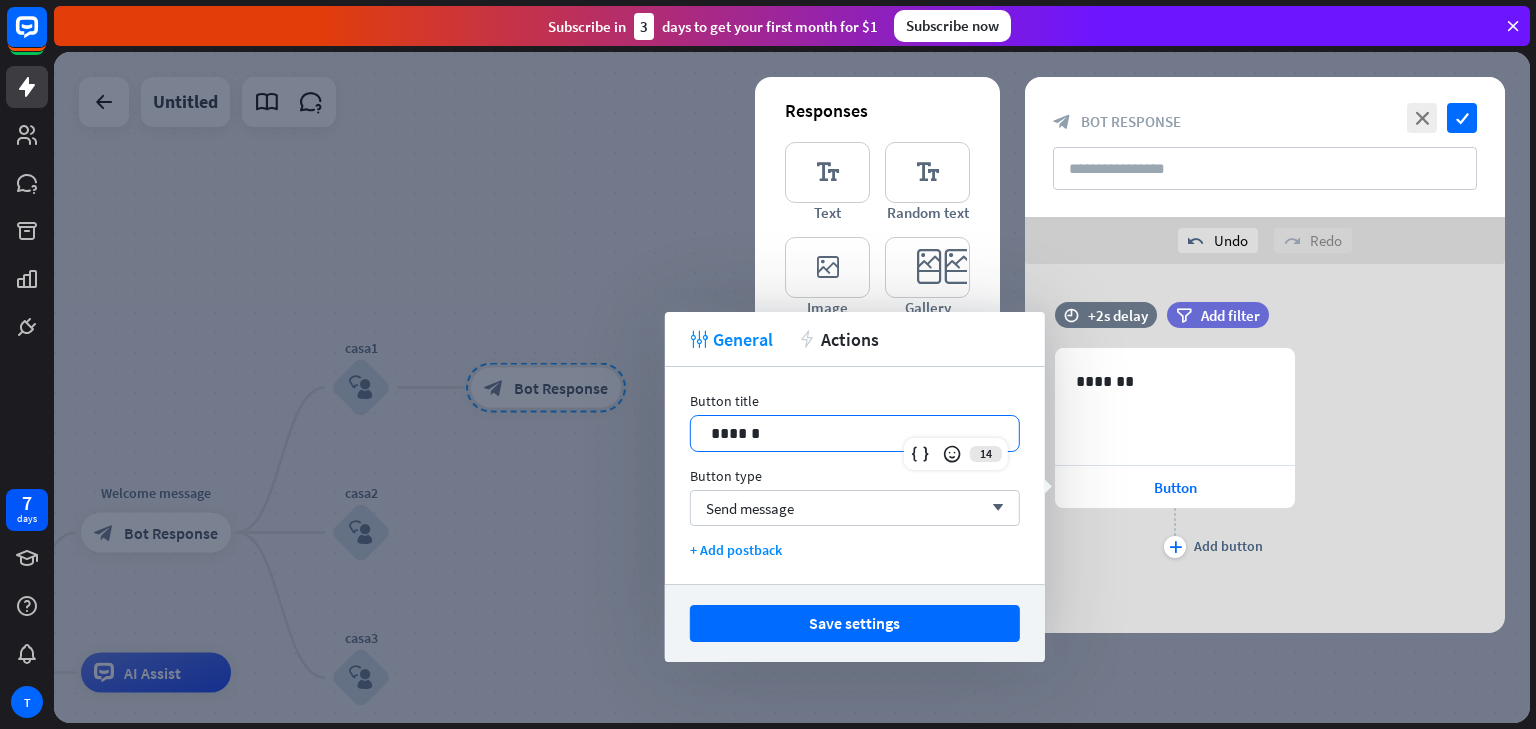 click on "******" at bounding box center [855, 433] 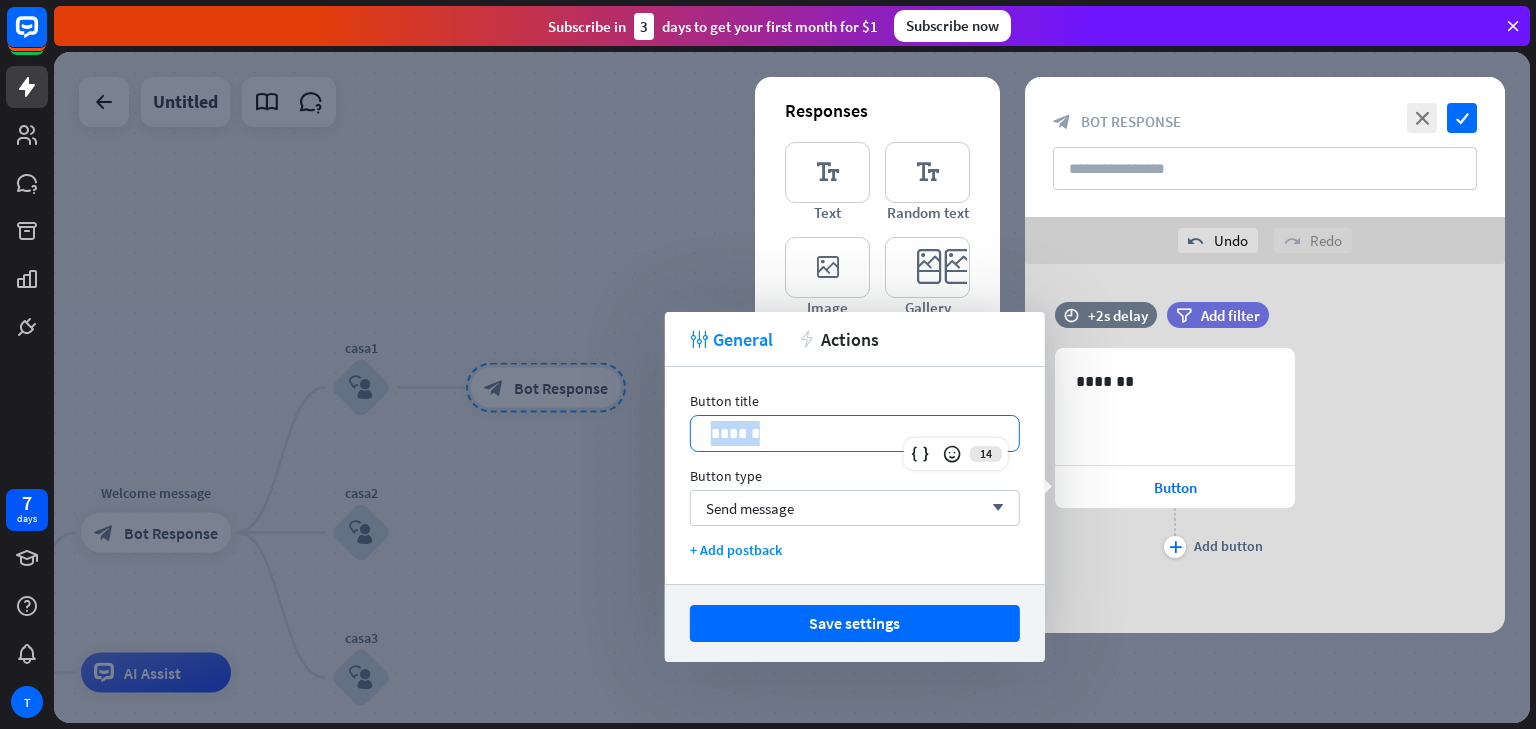 click on "******" at bounding box center [855, 433] 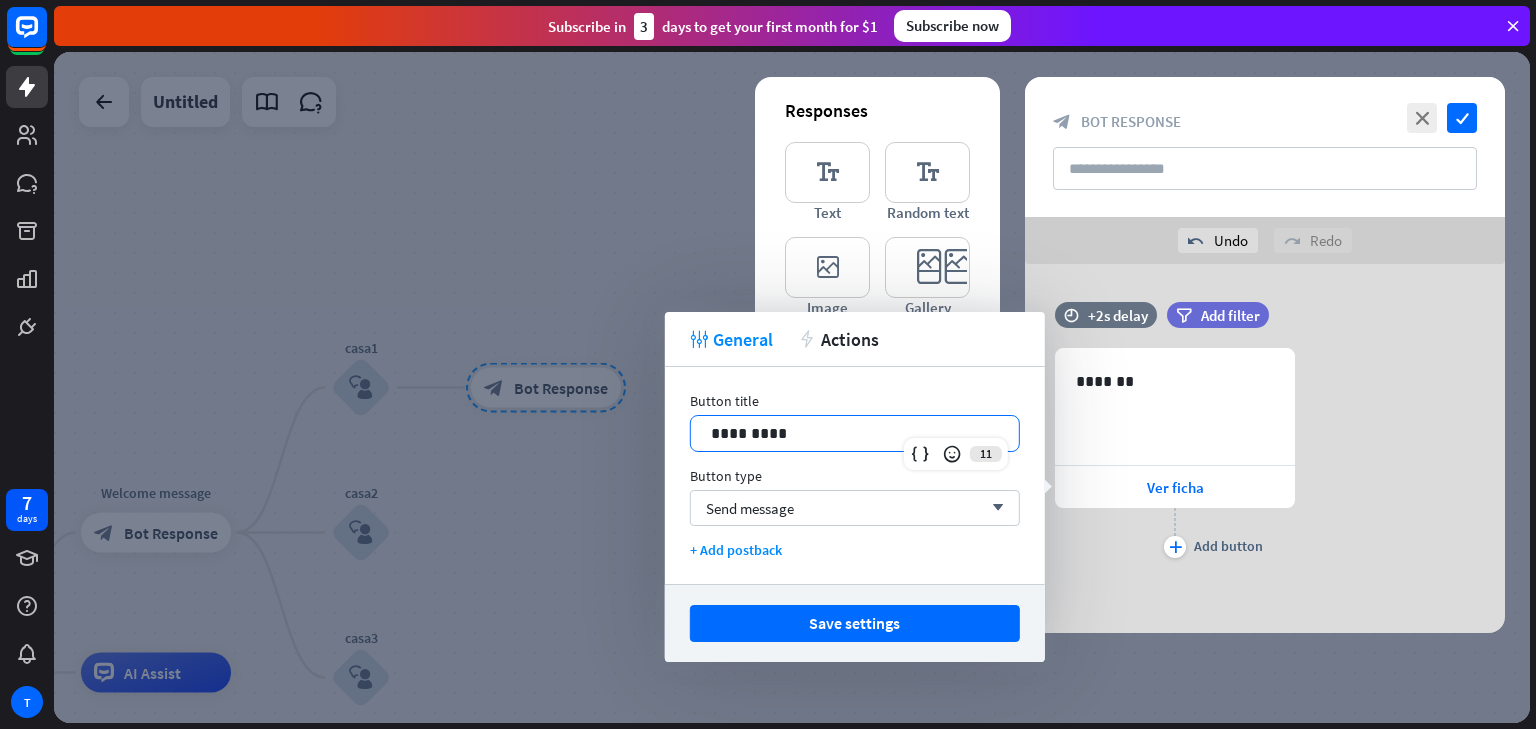 drag, startPoint x: 879, startPoint y: 624, endPoint x: 892, endPoint y: 627, distance: 13.341664 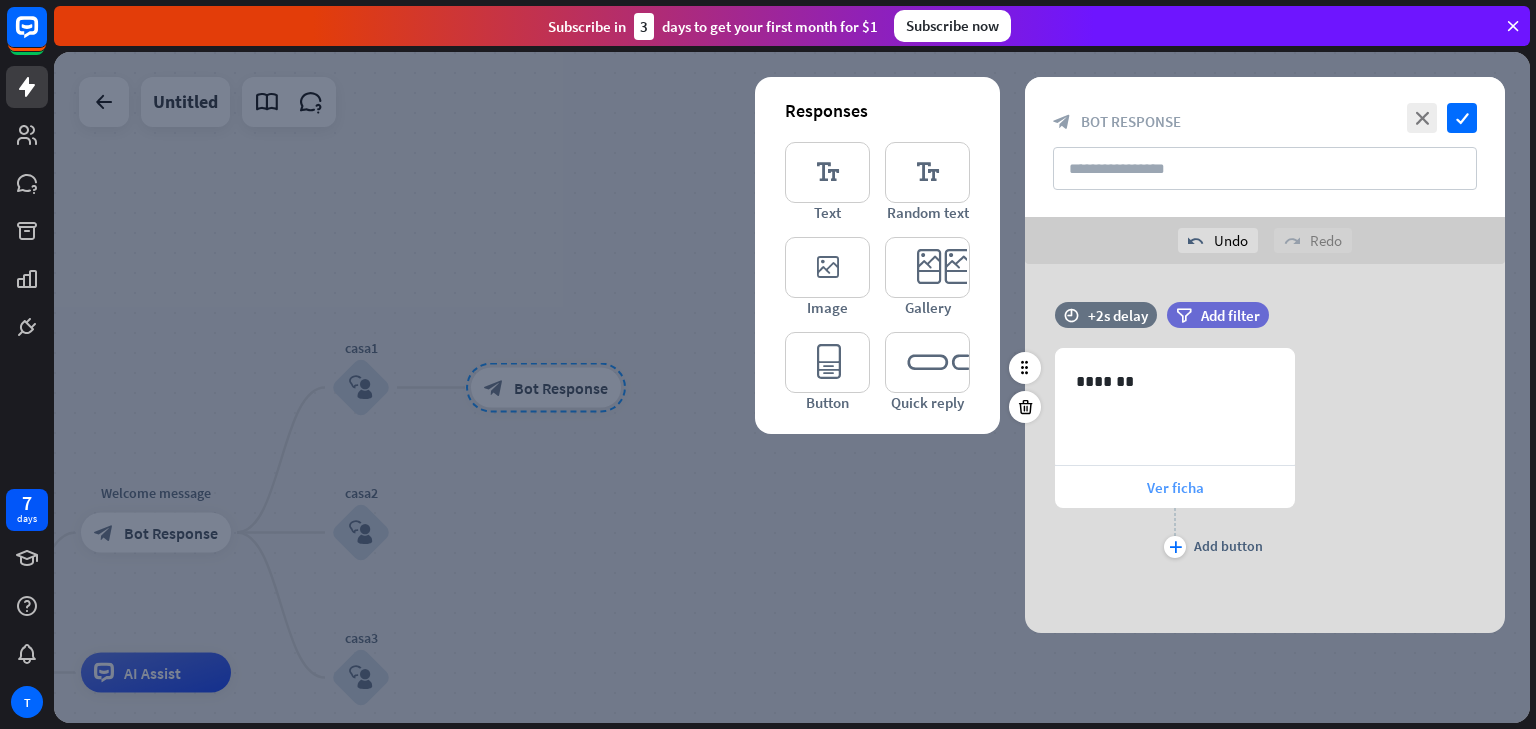 click on "Ver ficha" at bounding box center (1175, 487) 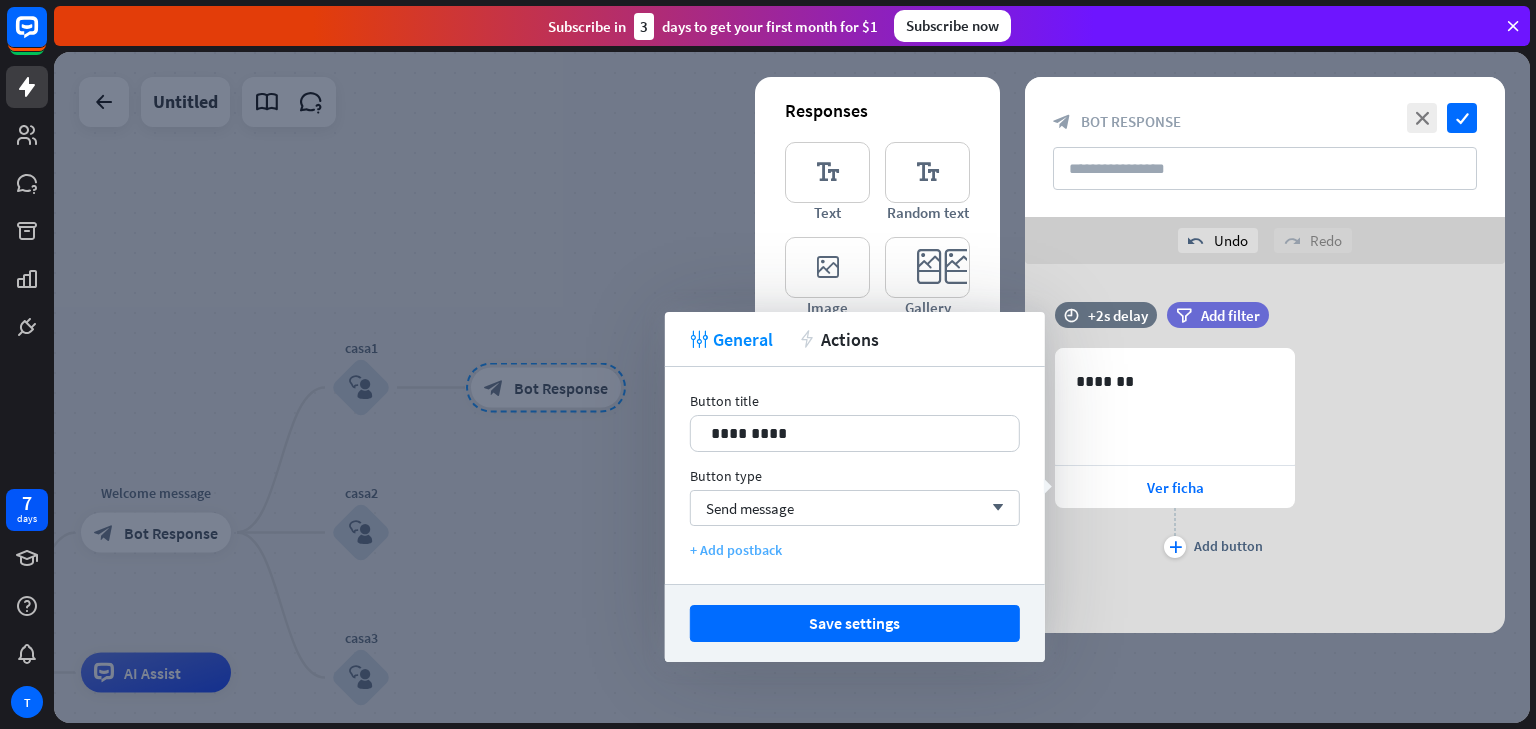 click on "+ Add postback" at bounding box center [855, 550] 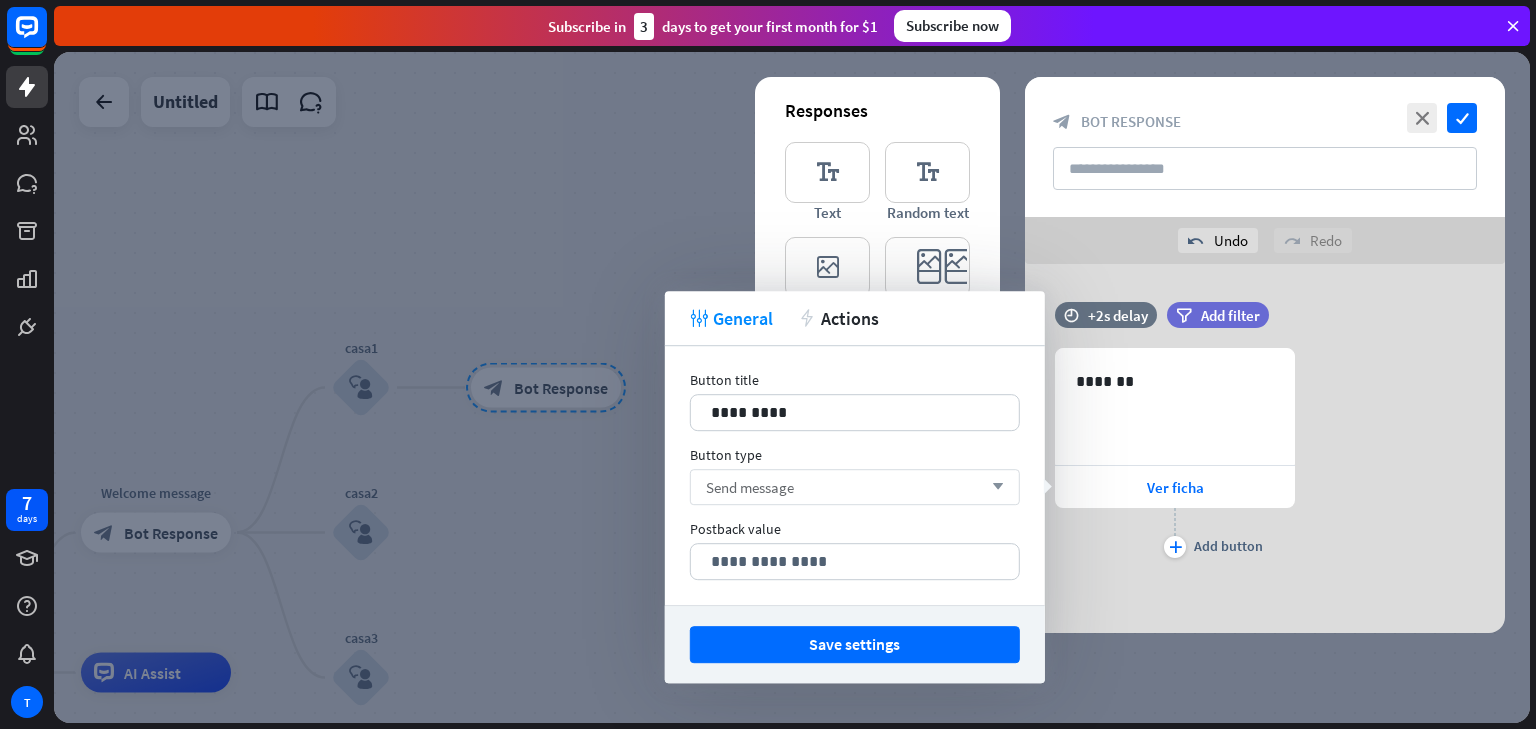 click on "Send message" at bounding box center [750, 487] 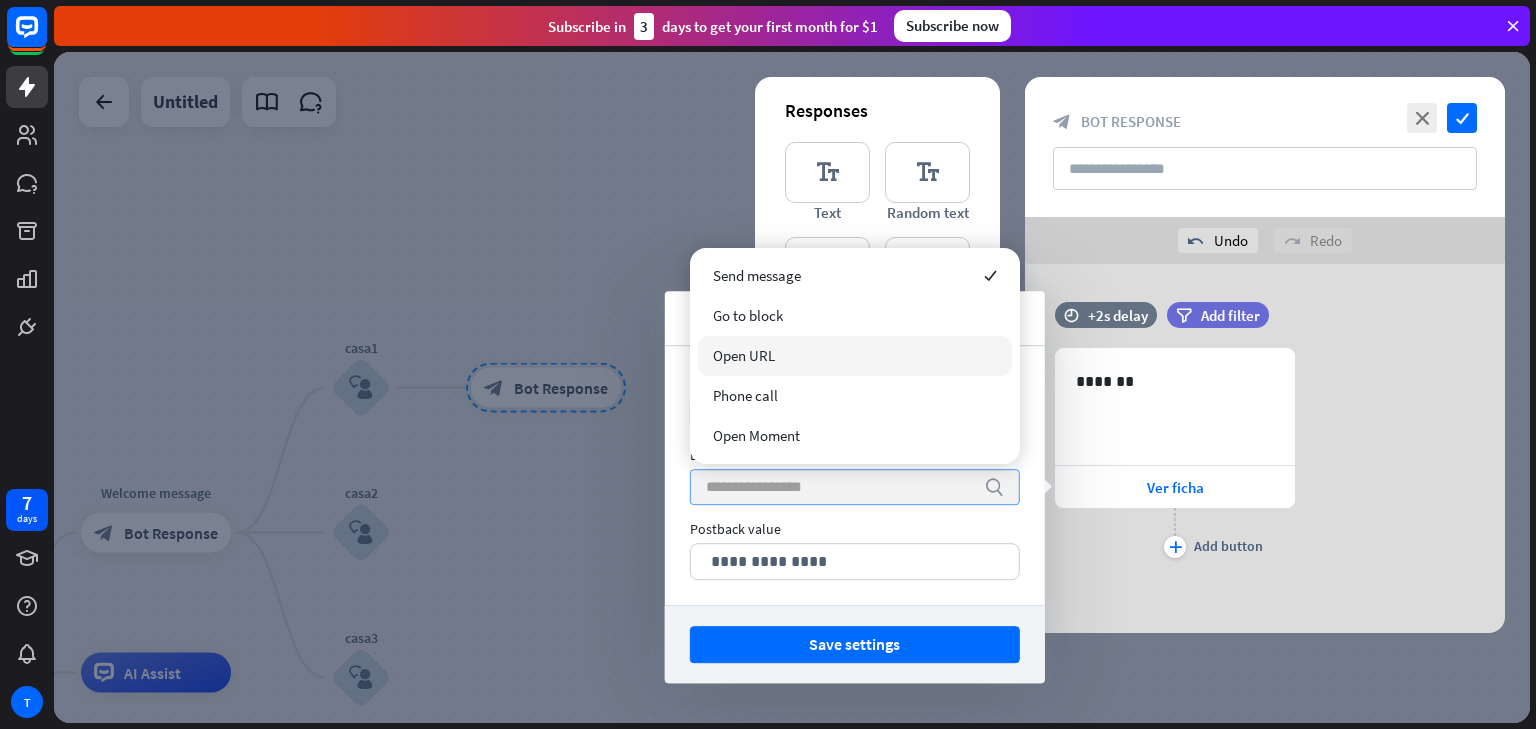 click on "Open URL" at bounding box center (744, 355) 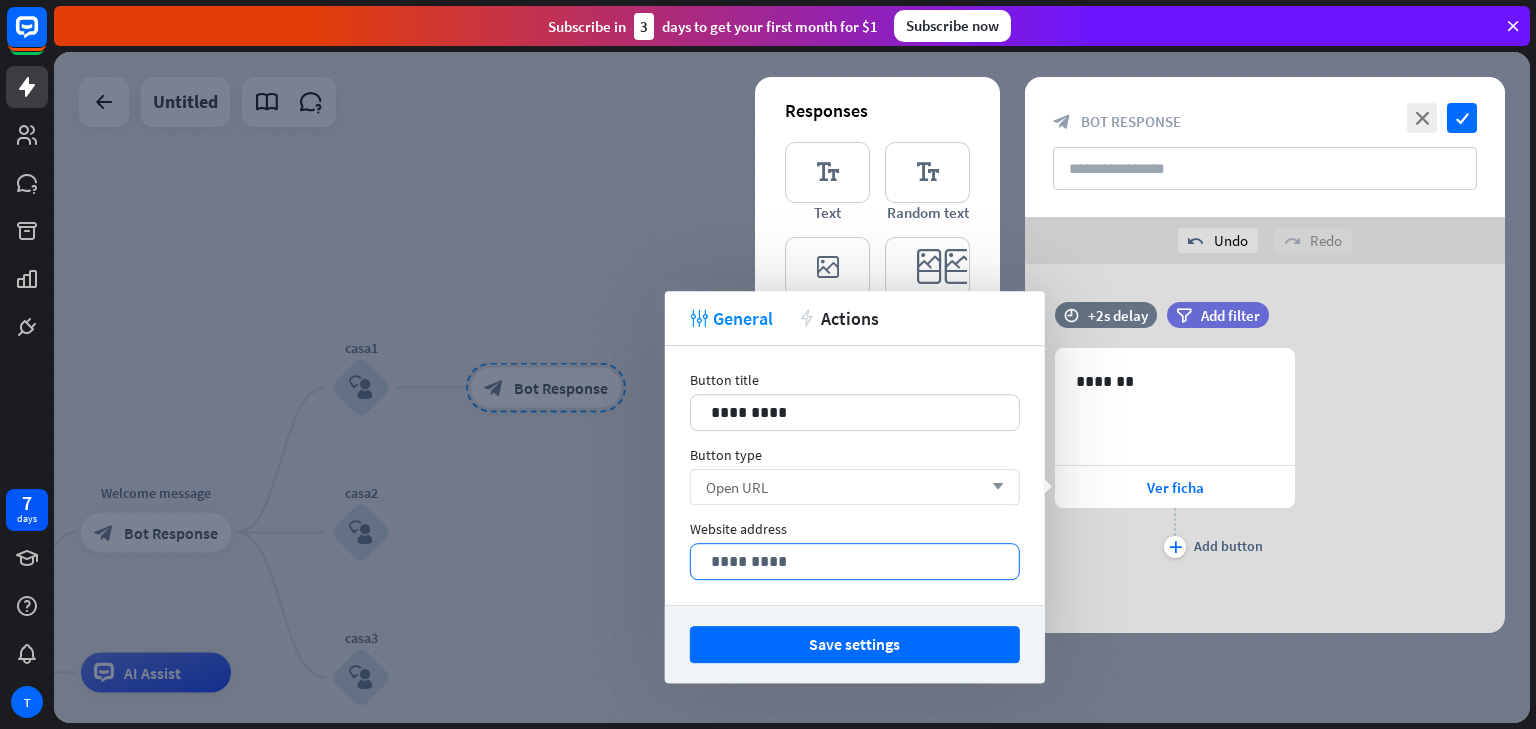 click on "*********" at bounding box center [855, 561] 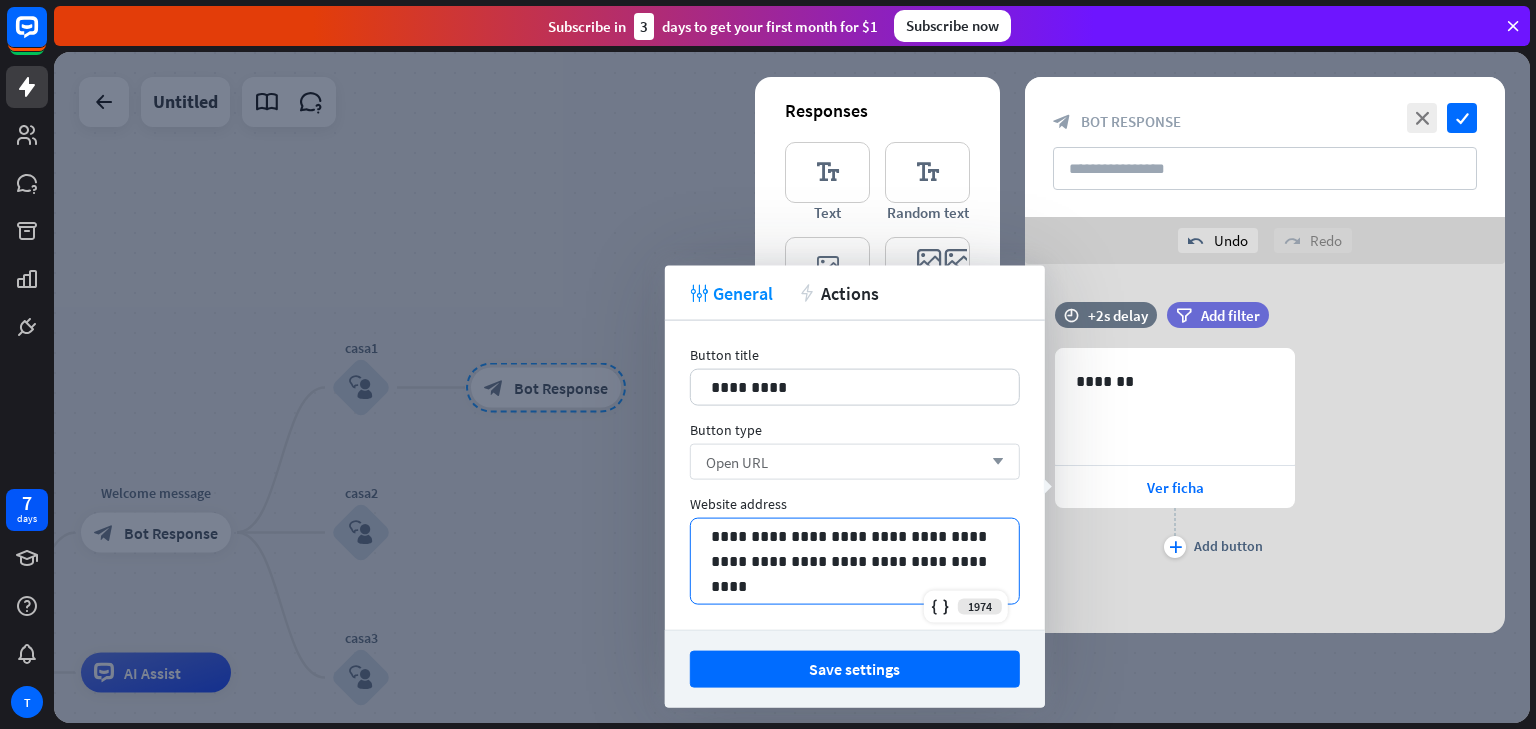 click on "Save settings" at bounding box center [855, 669] 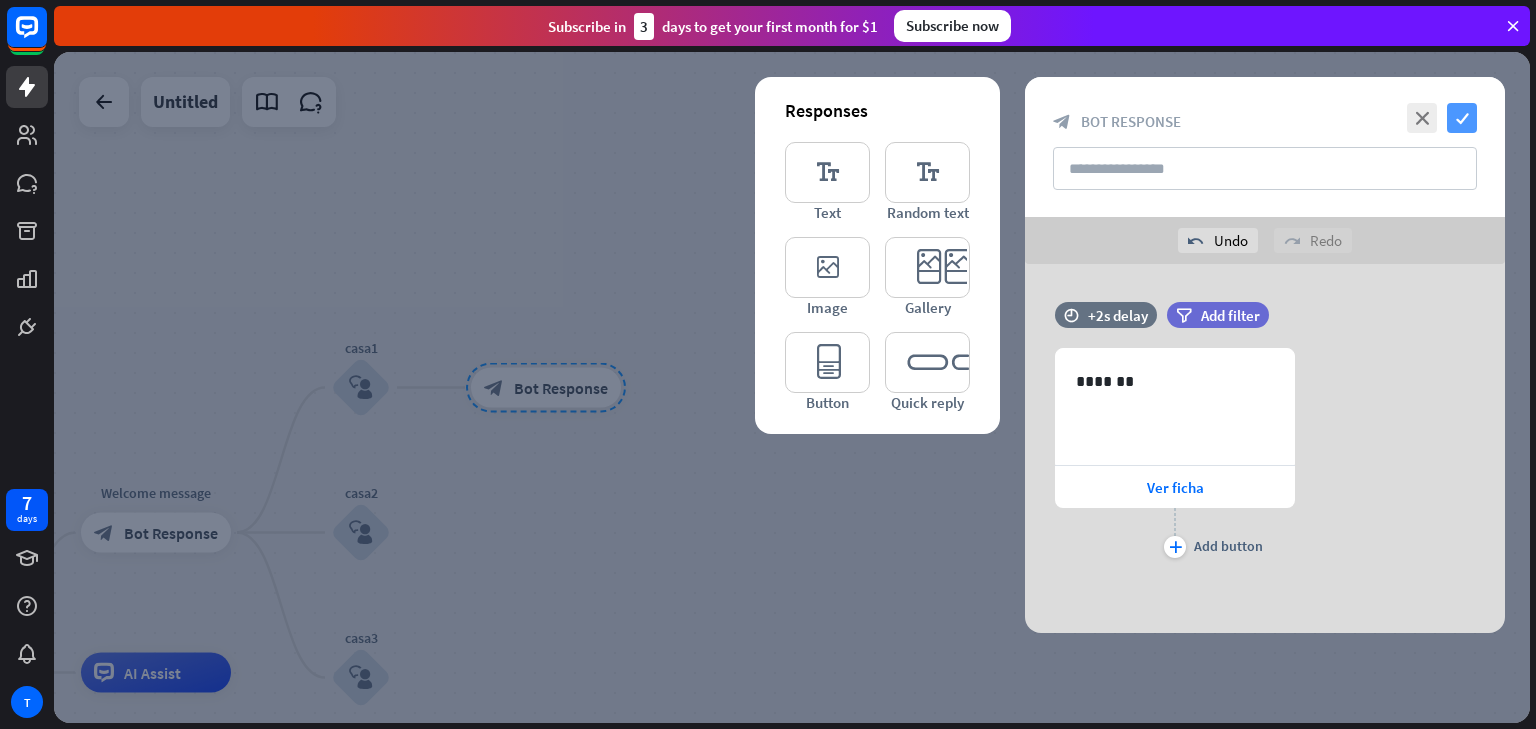 click on "check" at bounding box center [1462, 118] 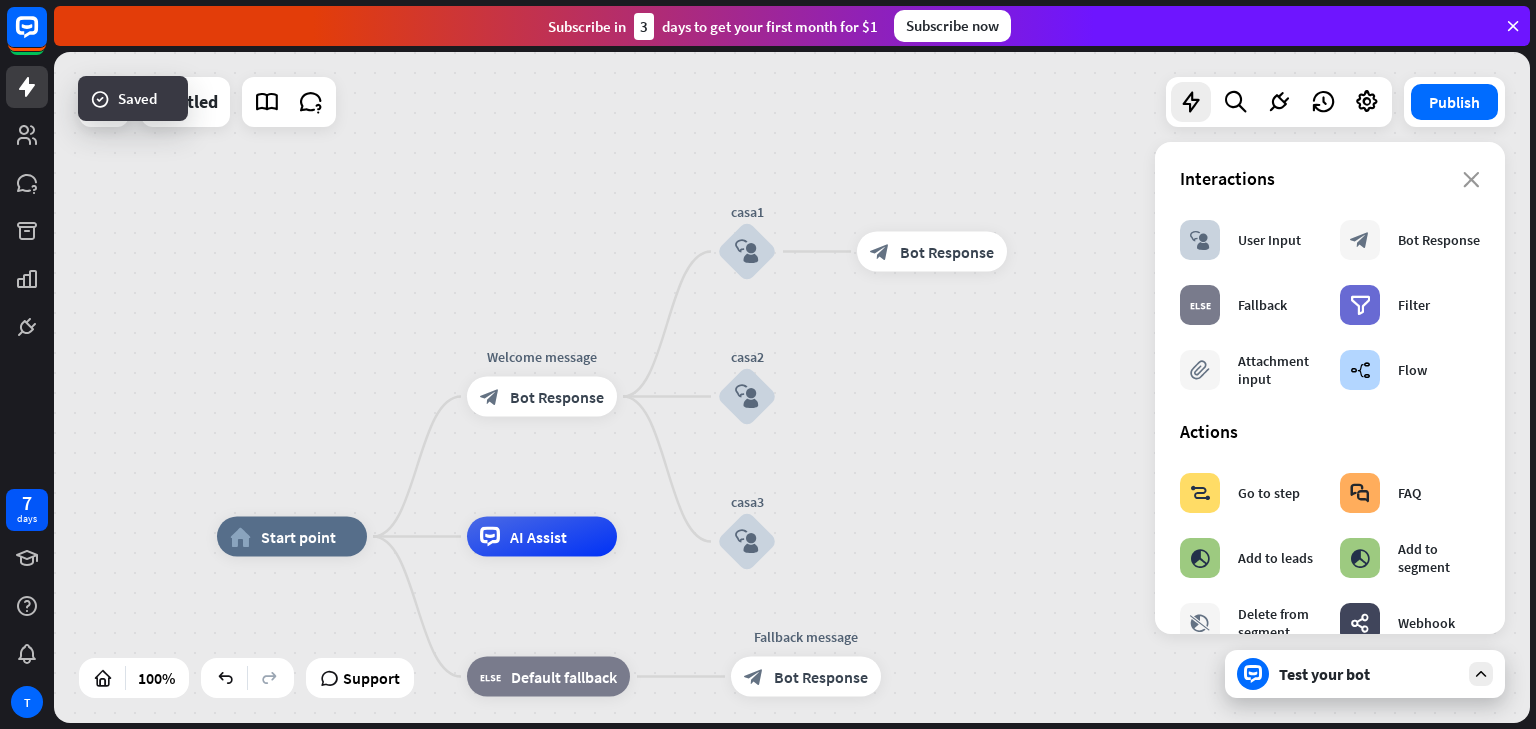 drag, startPoint x: 571, startPoint y: 474, endPoint x: 865, endPoint y: 344, distance: 321.45917 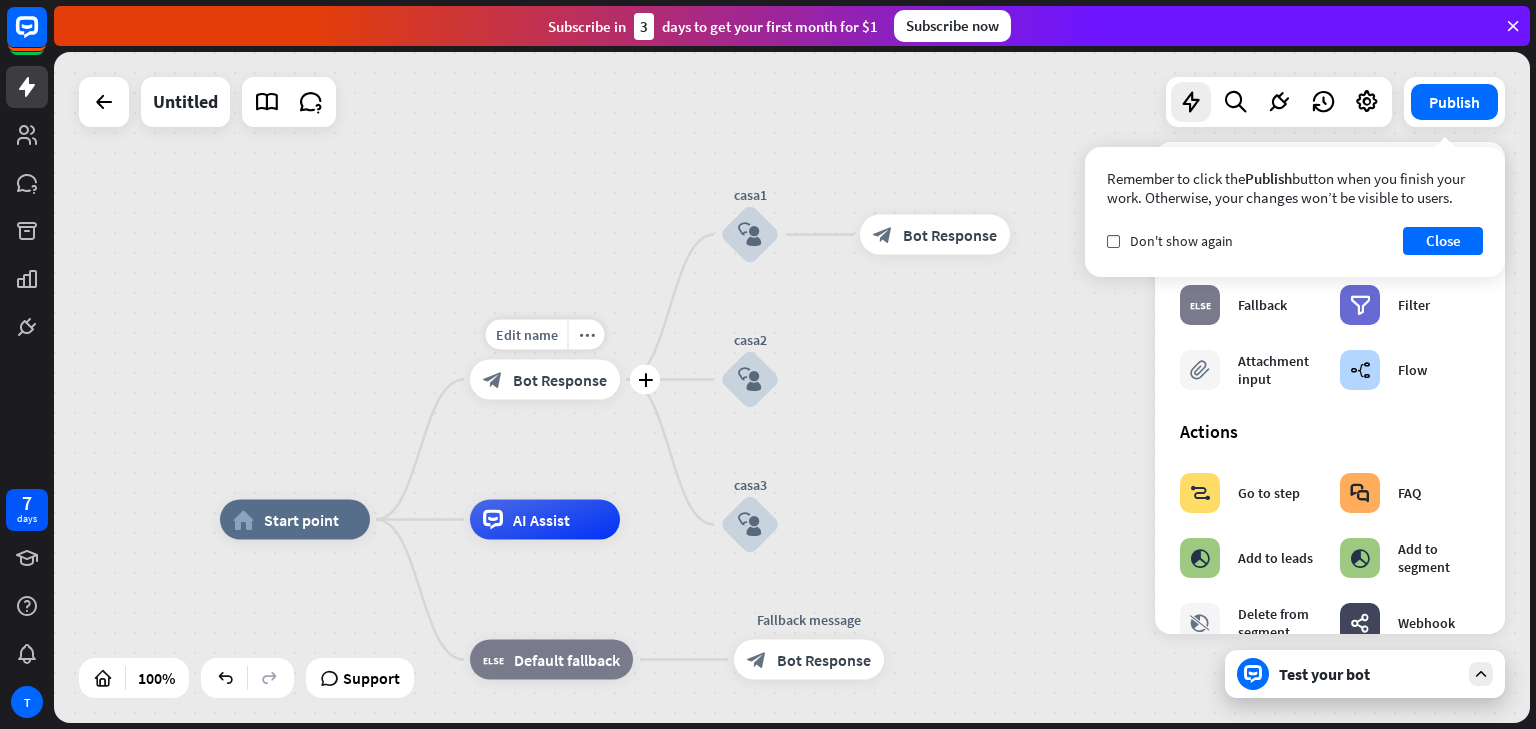 click on "Bot Response" at bounding box center (560, 380) 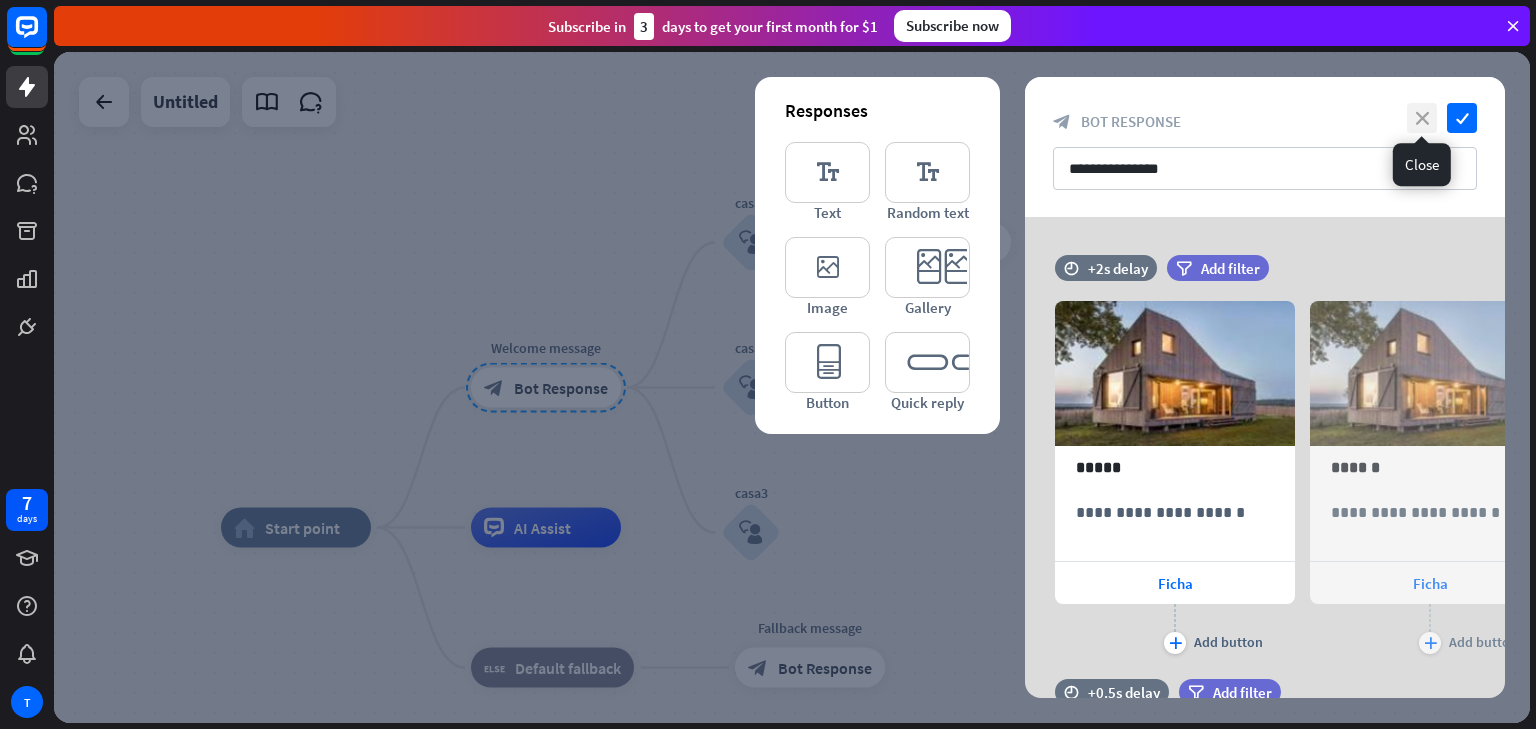 click on "close" at bounding box center (1422, 118) 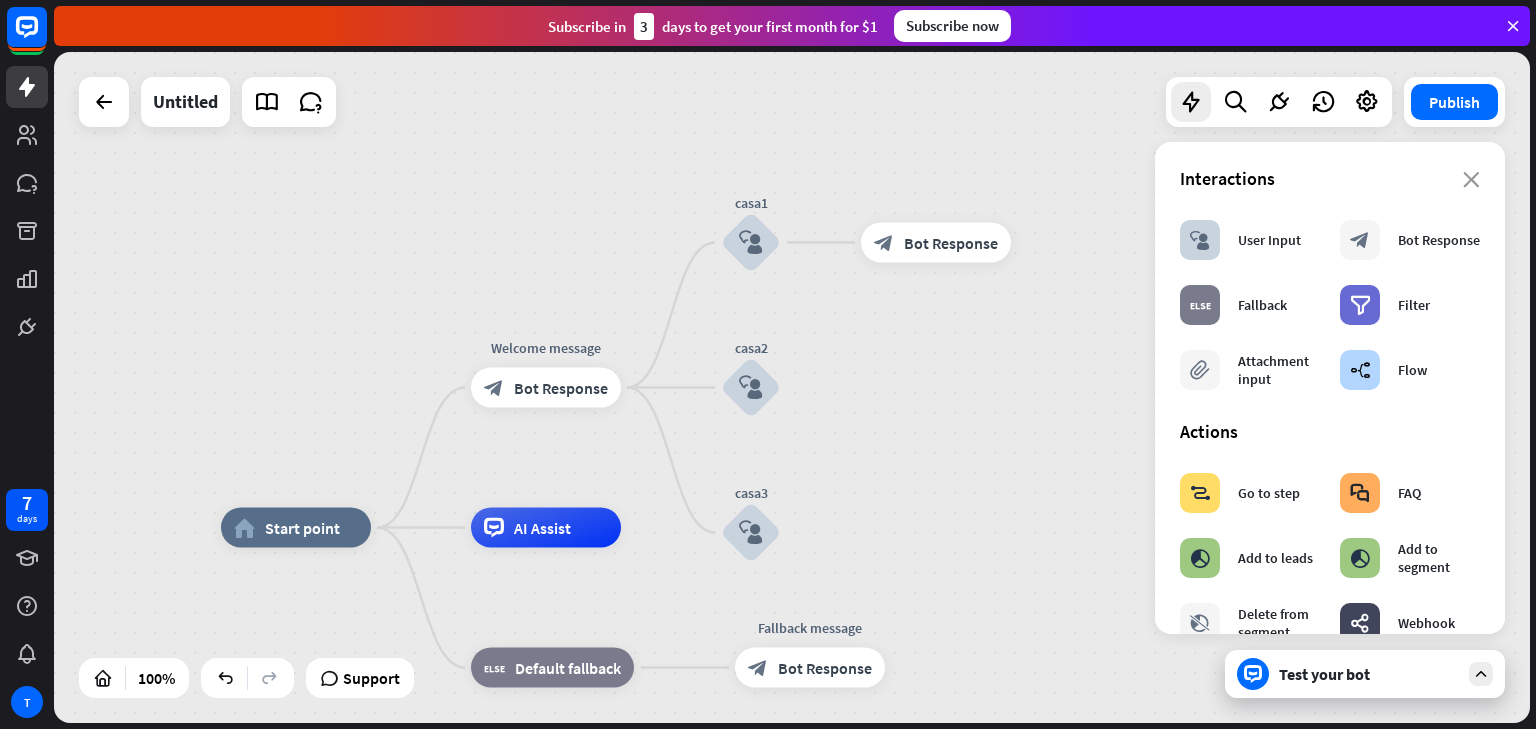 click on "home_2   Start point                 Welcome message   block_bot_response   Bot Response                 casa1   block_user_input                   block_bot_response   Bot Response                 casa2   block_user_input                 casa3   block_user_input                     AI Assist                   block_fallback   Default fallback                 Fallback message   block_bot_response   Bot Response" at bounding box center [792, 387] 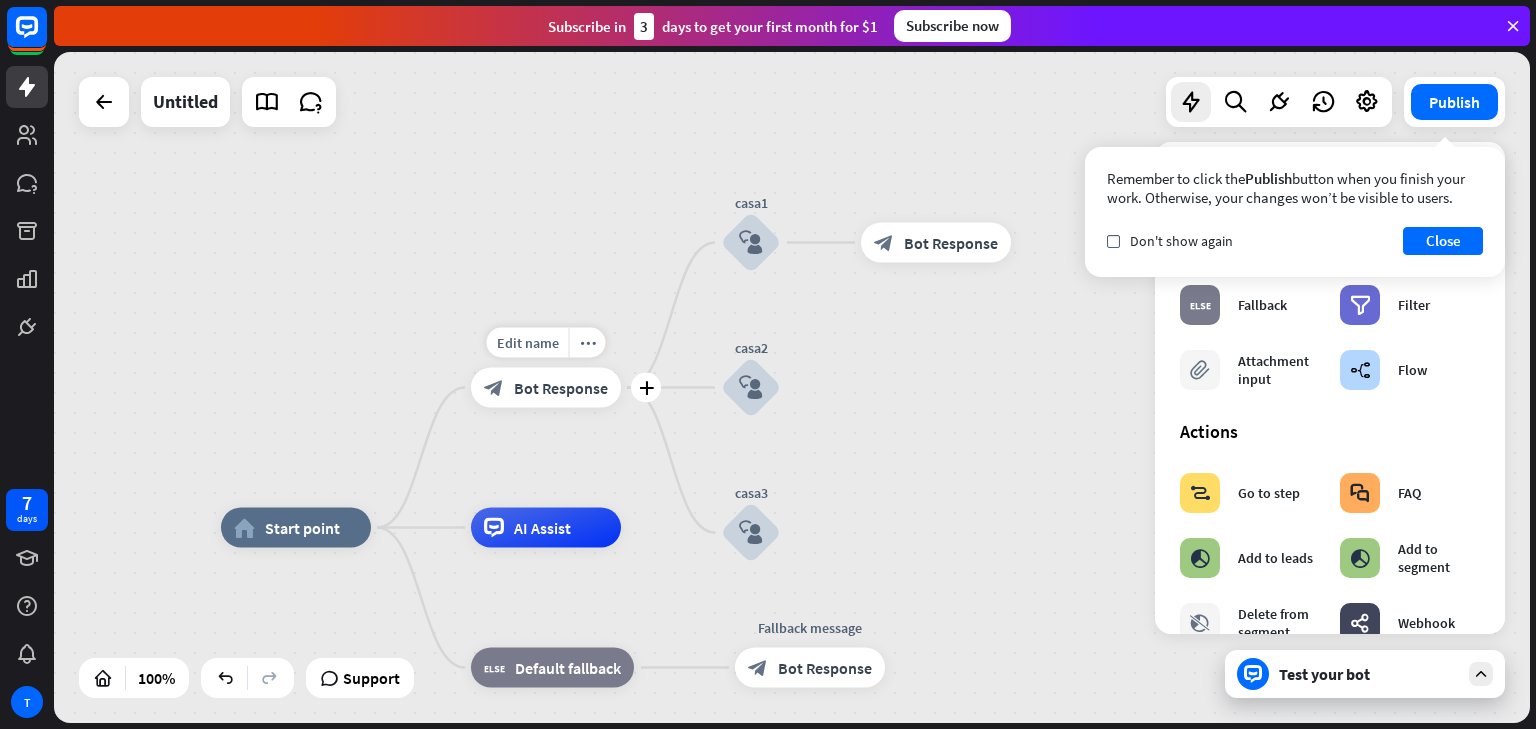 click on "Bot Response" at bounding box center [561, 388] 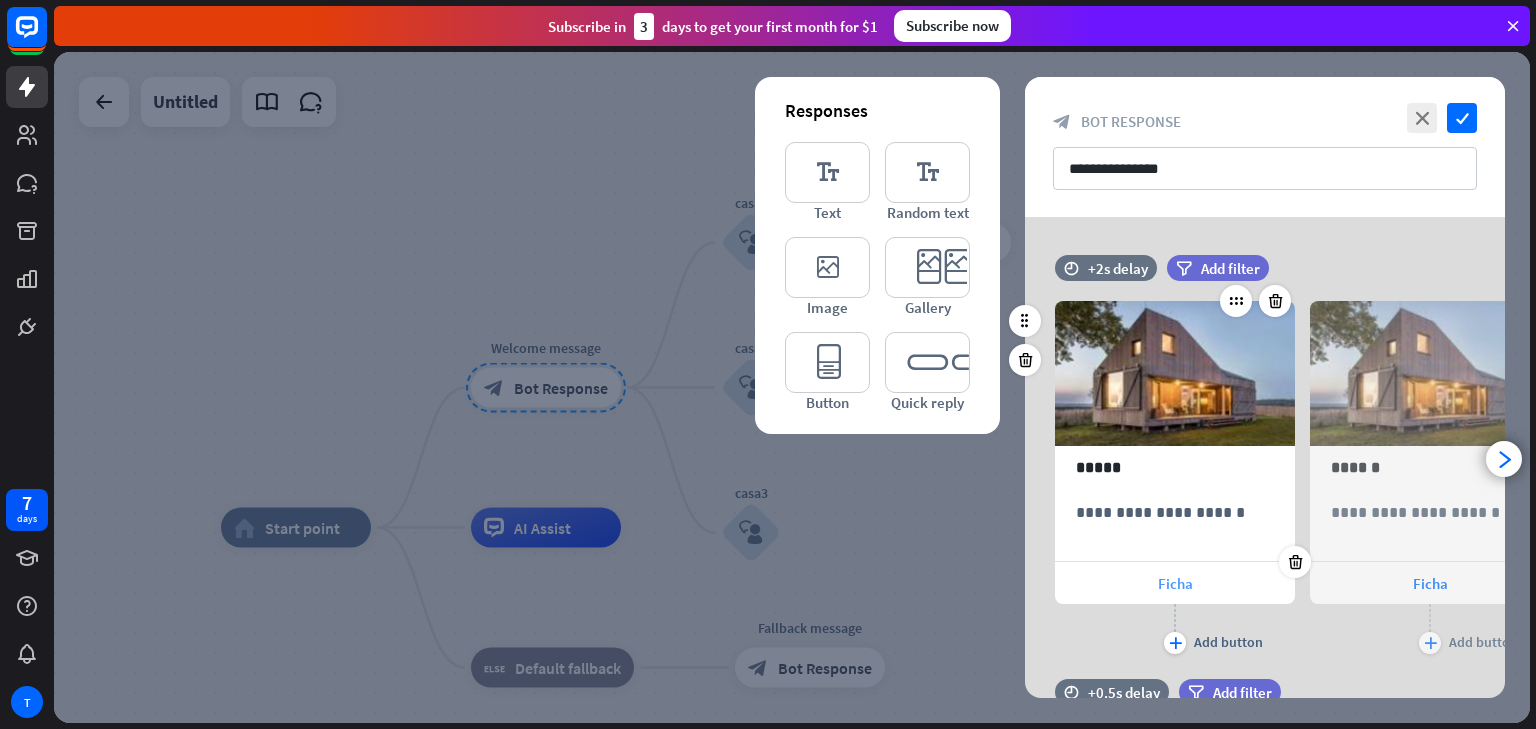 click on "Ficha" at bounding box center [1175, 583] 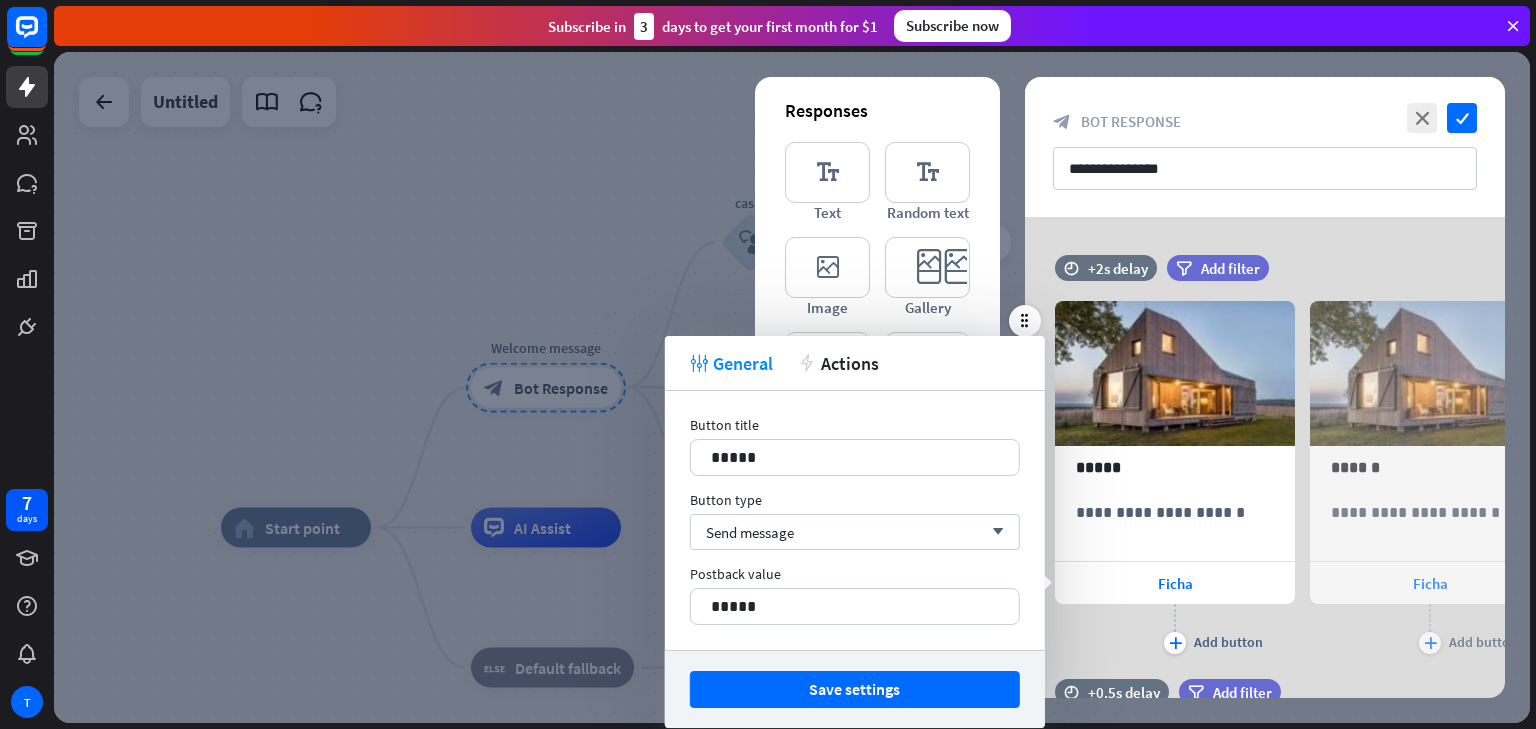 click on "**********" at bounding box center [1265, 467] 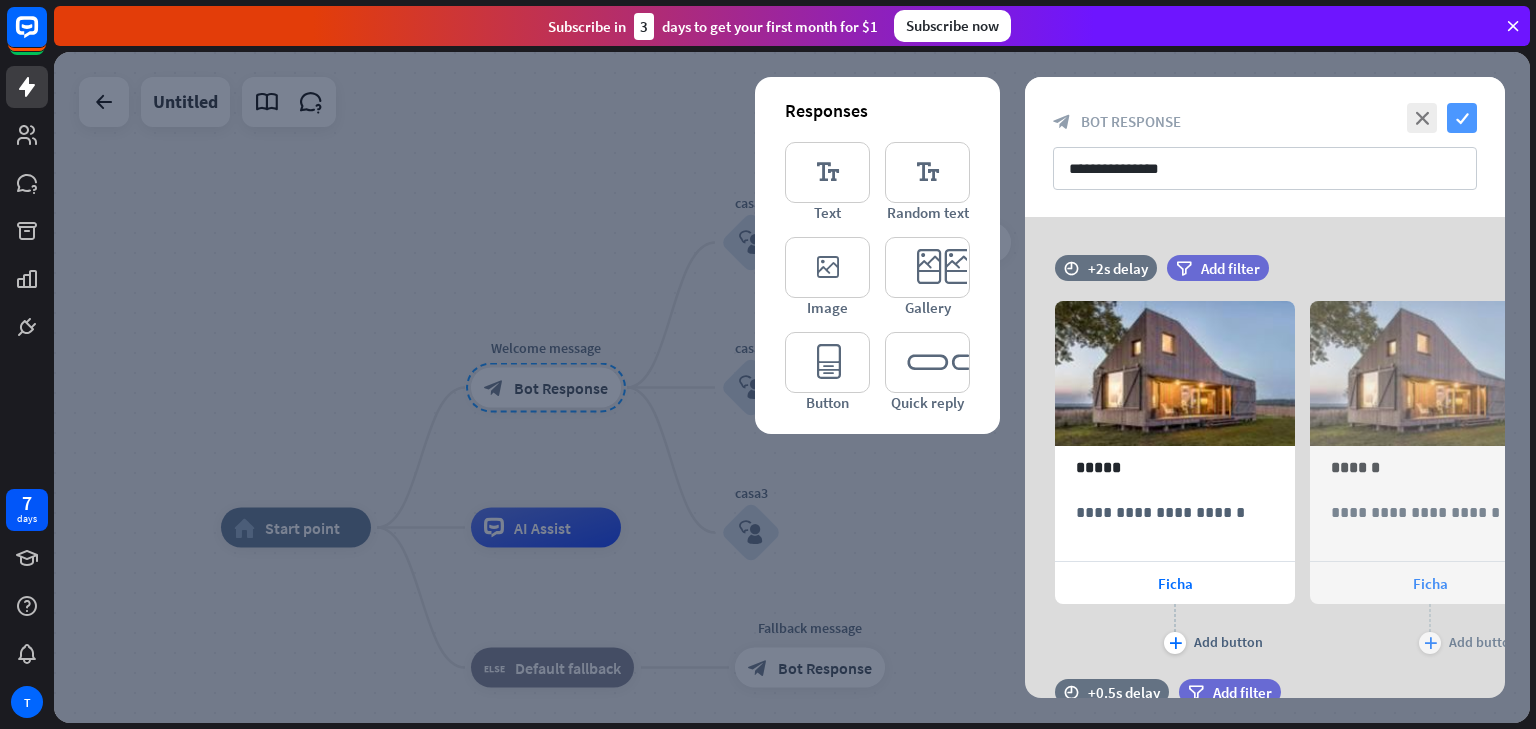 click on "check" at bounding box center (1462, 118) 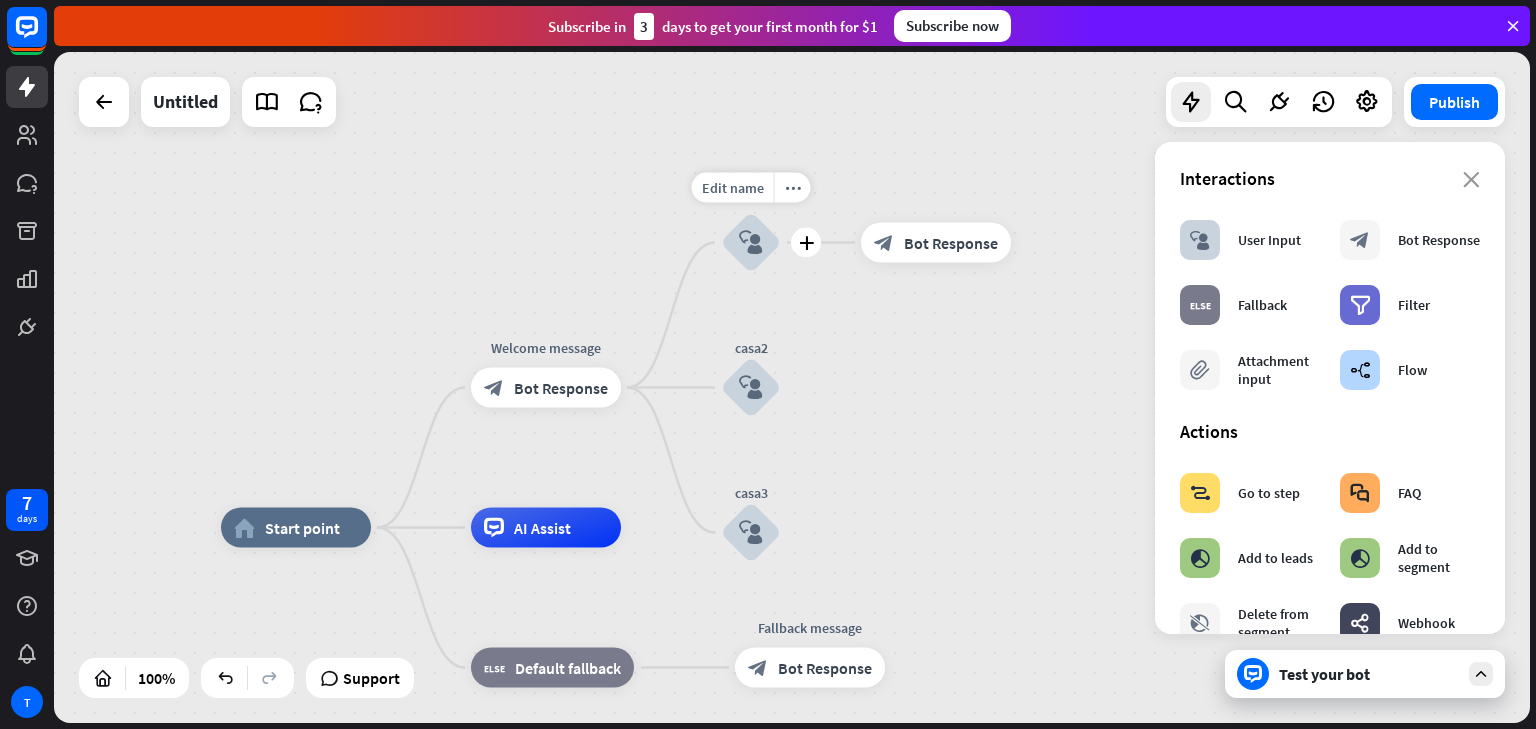 click on "block_user_input" at bounding box center (751, 243) 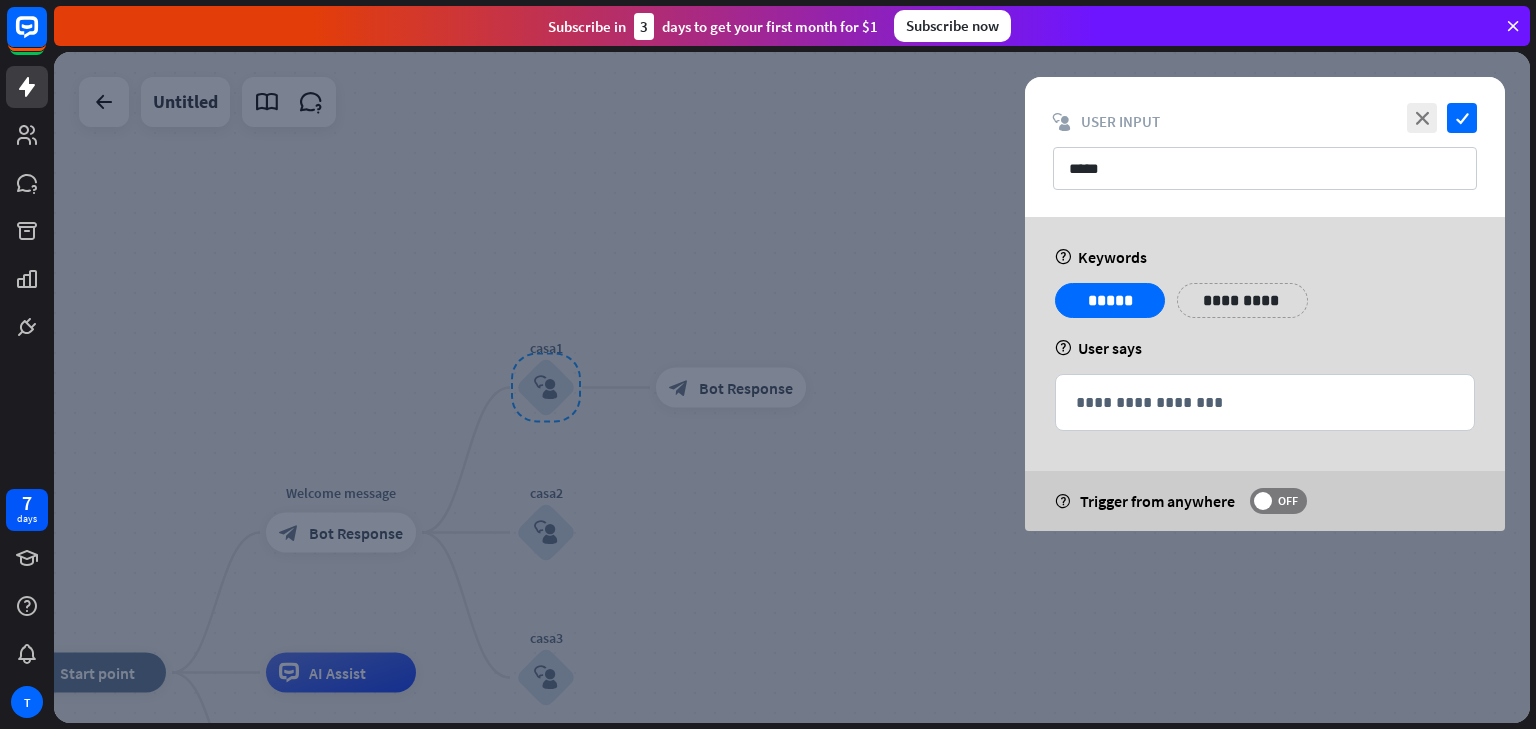 click on "**********" at bounding box center (1265, 374) 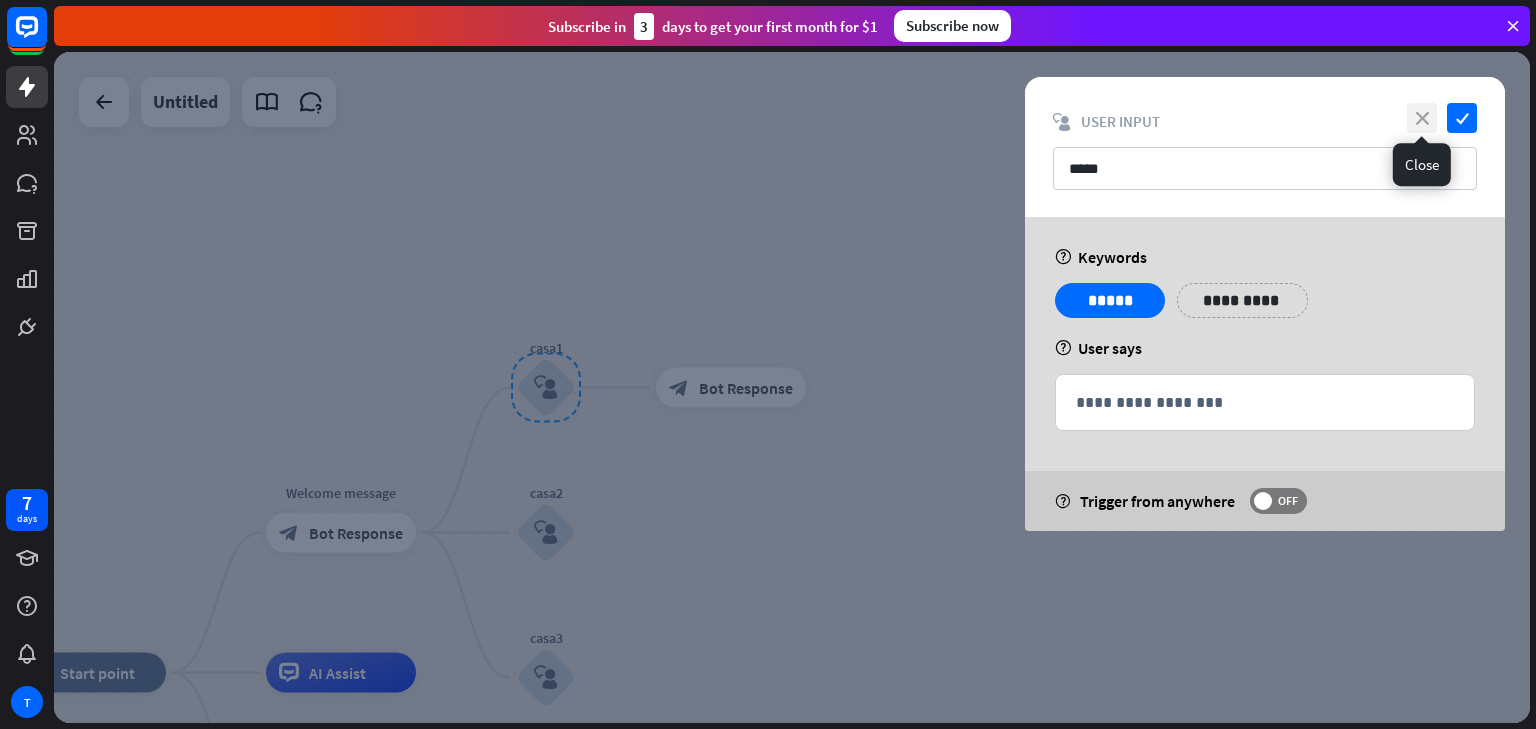 click on "close" at bounding box center (1422, 118) 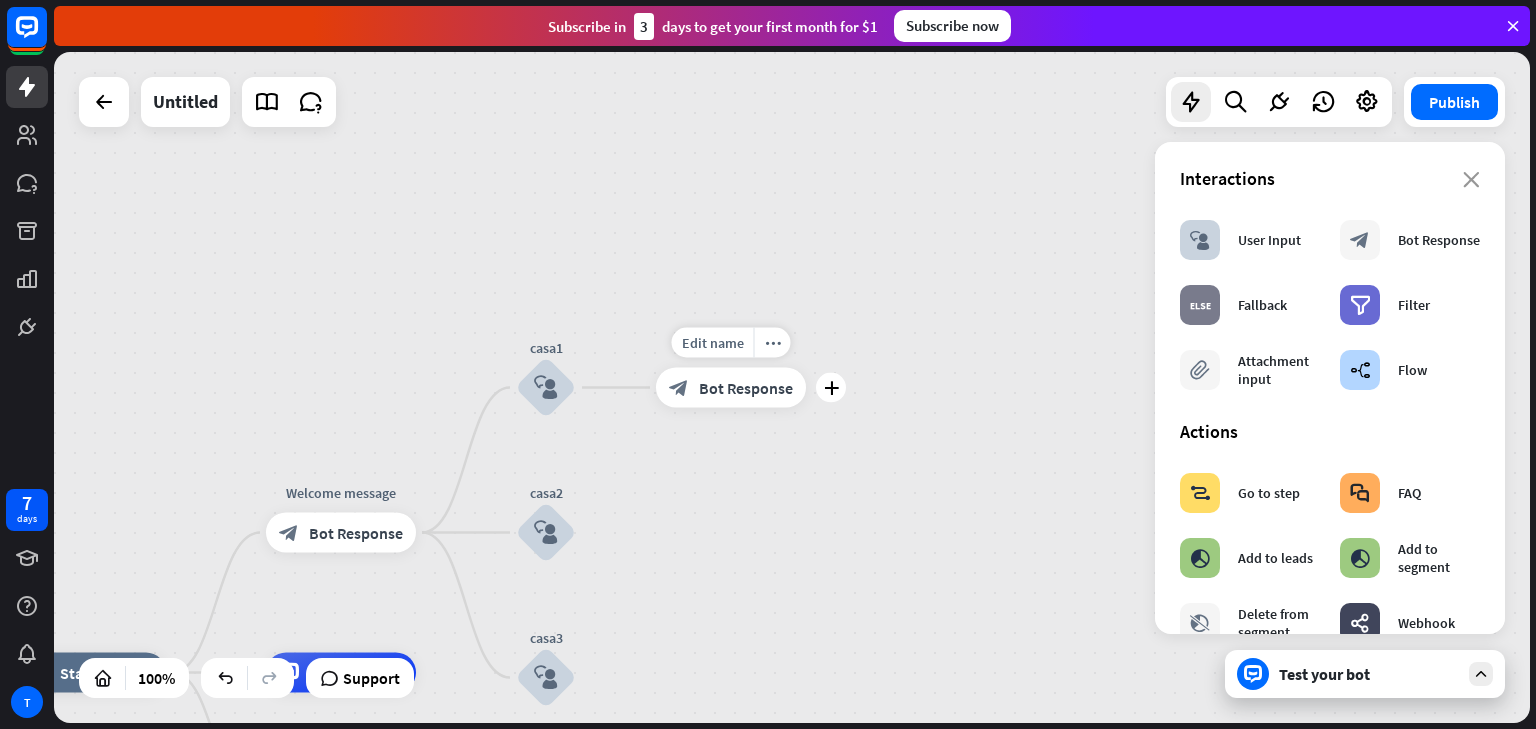 click on "Bot Response" at bounding box center (746, 388) 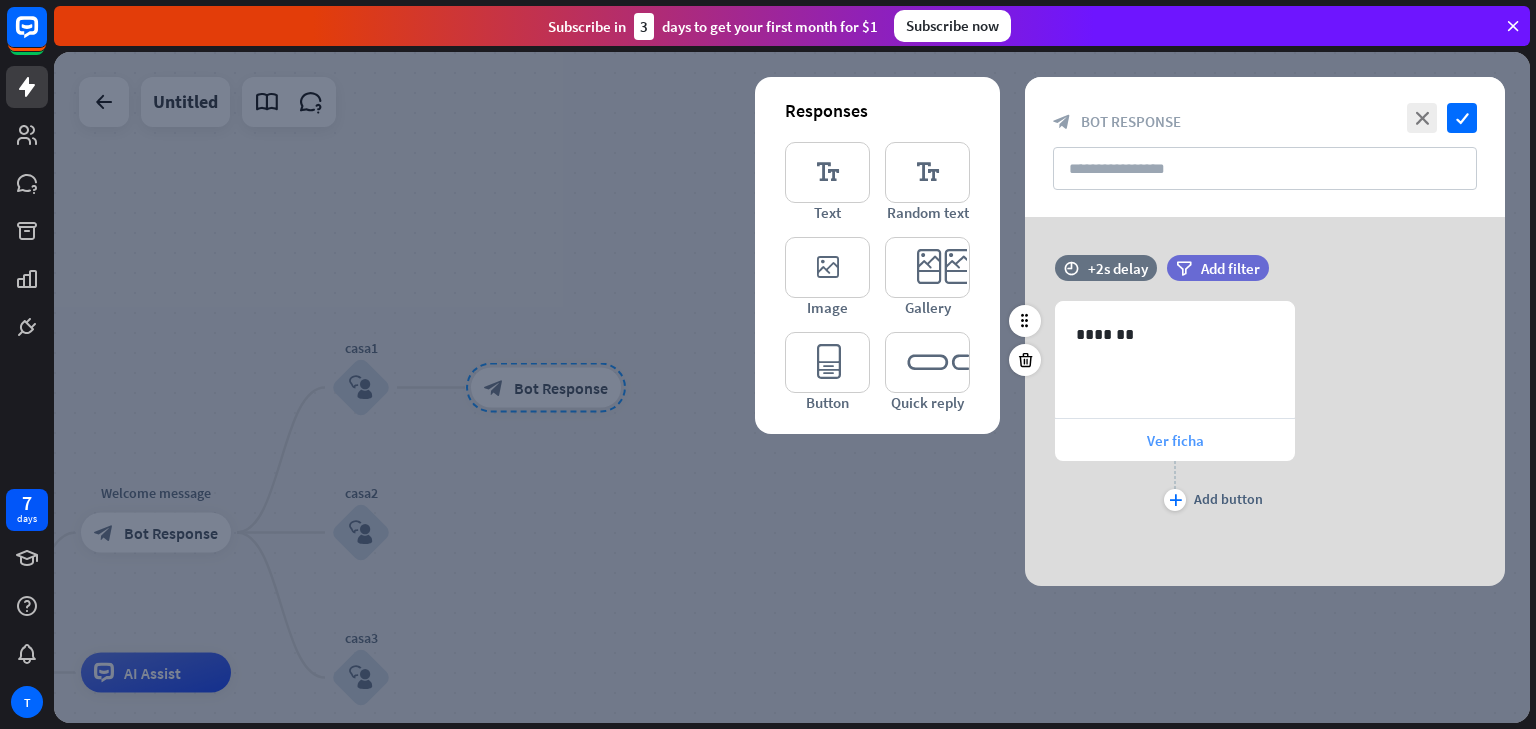 click on "Ver ficha" at bounding box center [1175, 440] 